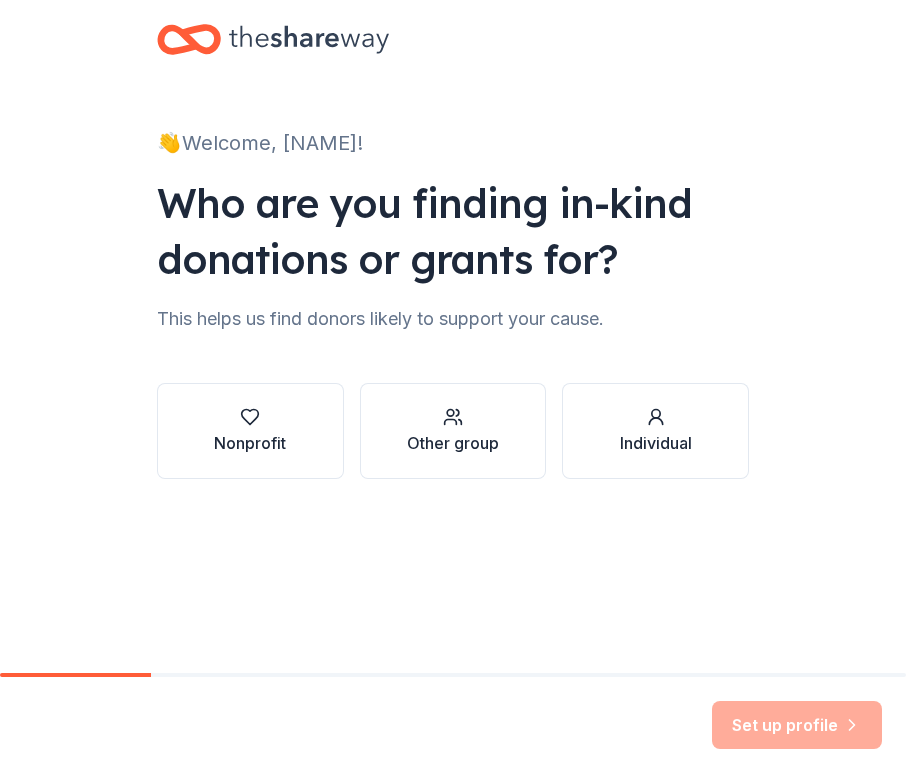 scroll, scrollTop: 0, scrollLeft: 0, axis: both 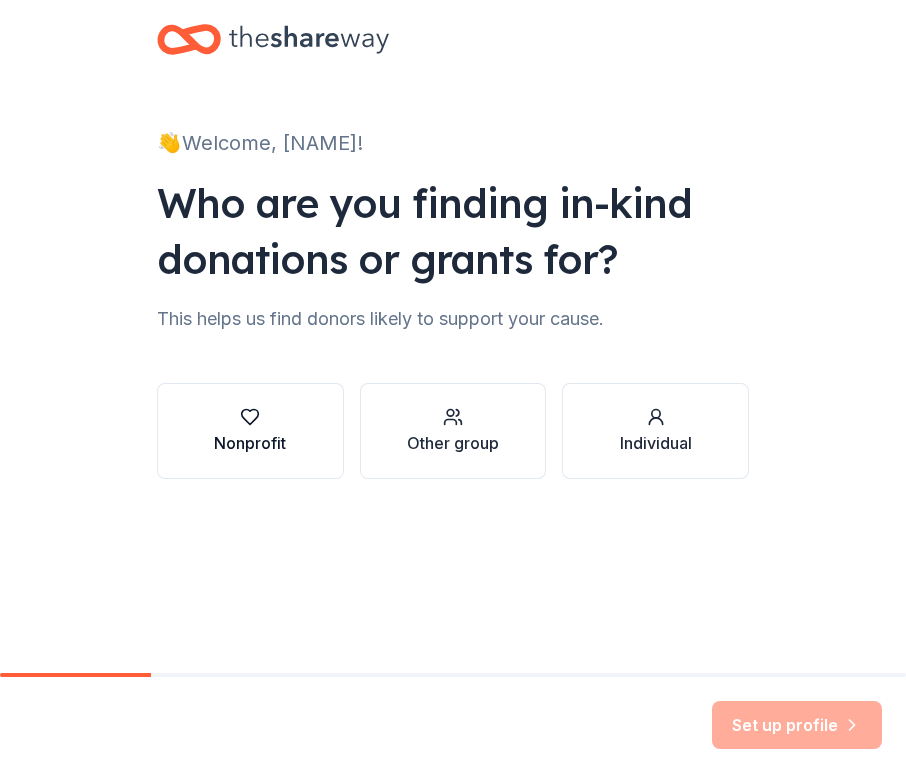 click on "Nonprofit" at bounding box center (250, 443) 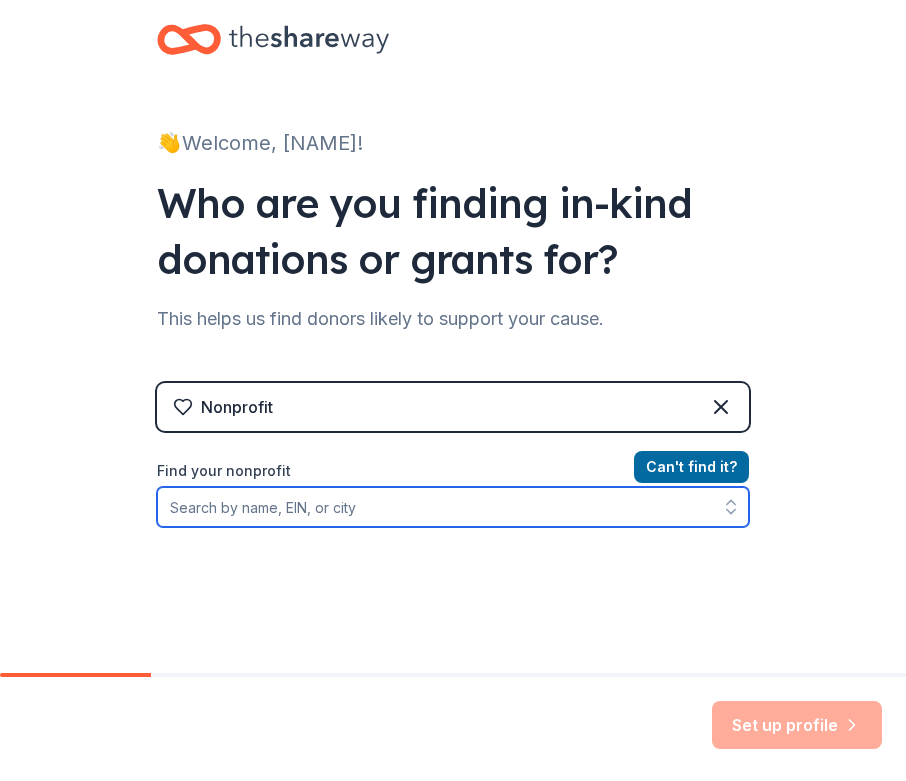click on "Find your nonprofit" at bounding box center (453, 507) 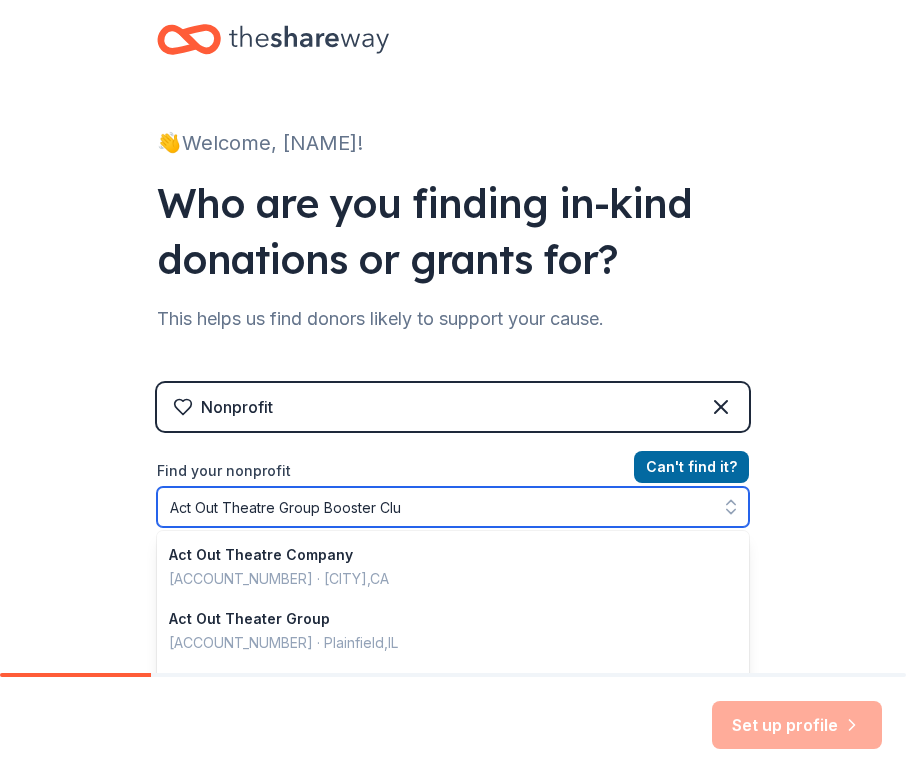 type on "Act Out Theatre Group Booster Club" 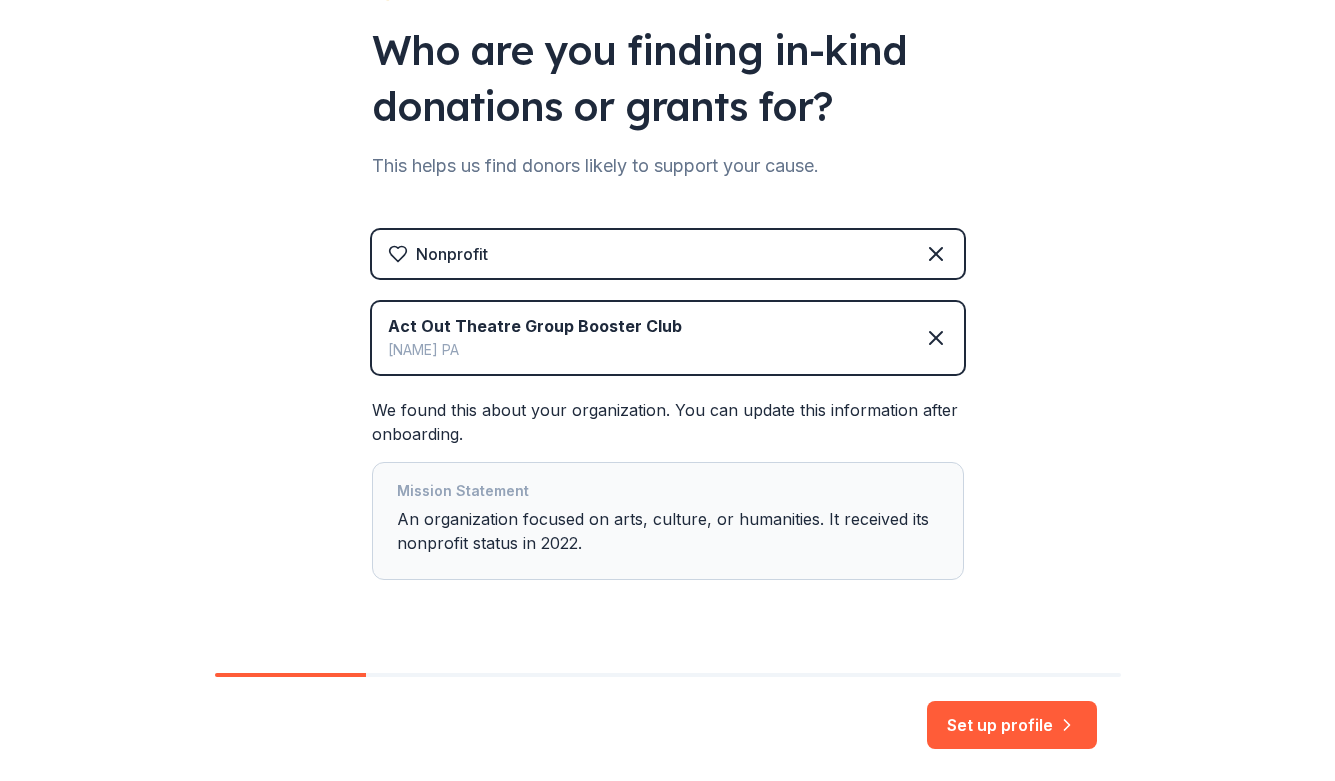 scroll, scrollTop: 155, scrollLeft: 0, axis: vertical 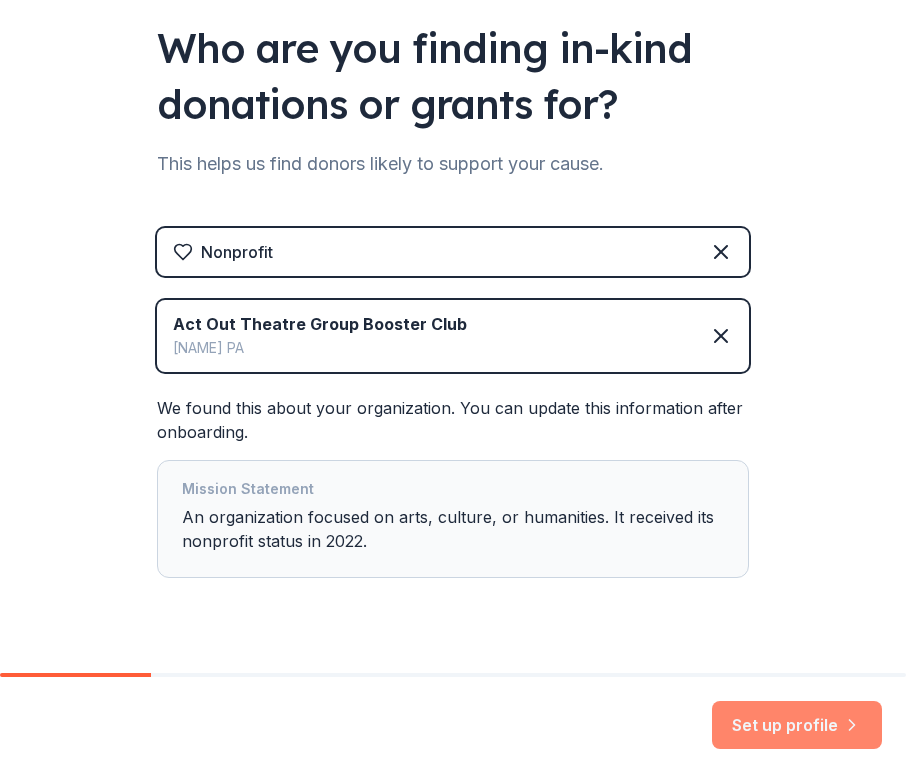 click on "Set up profile" at bounding box center [797, 725] 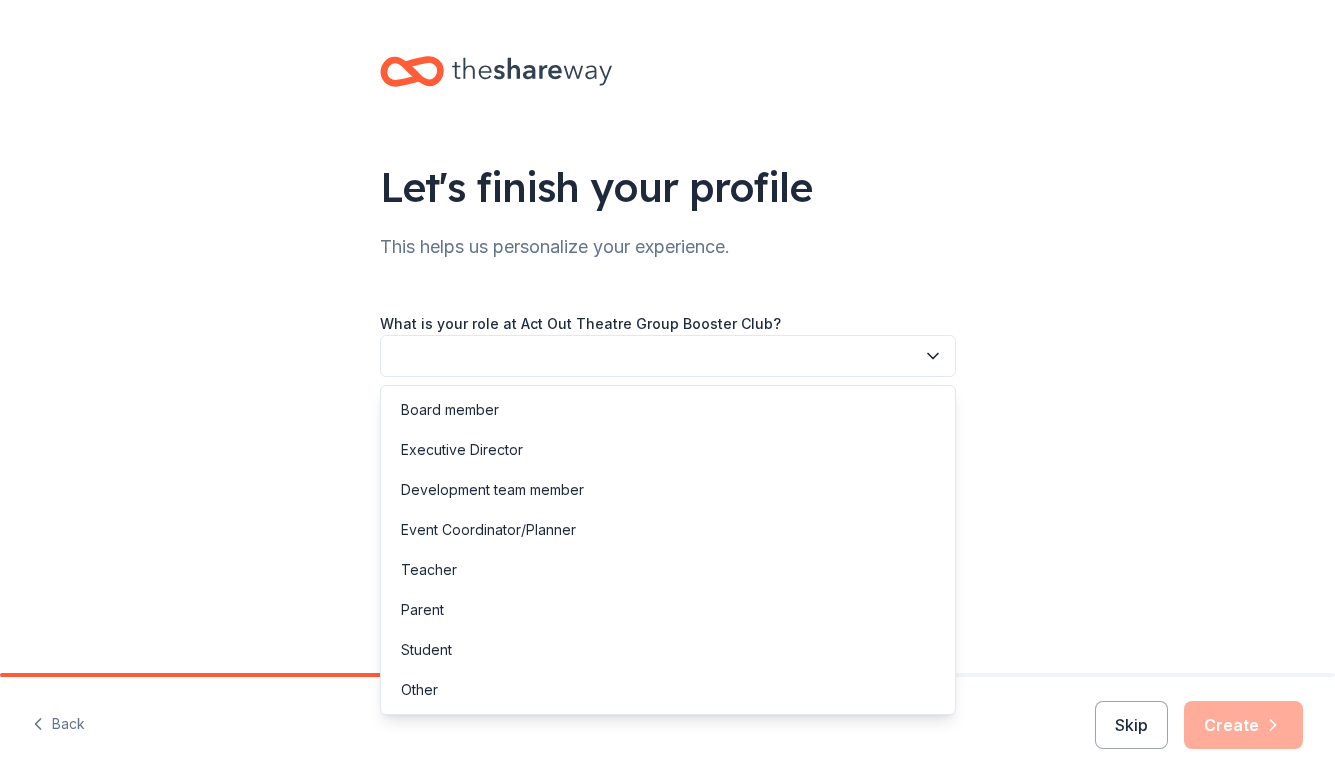 click at bounding box center (668, 356) 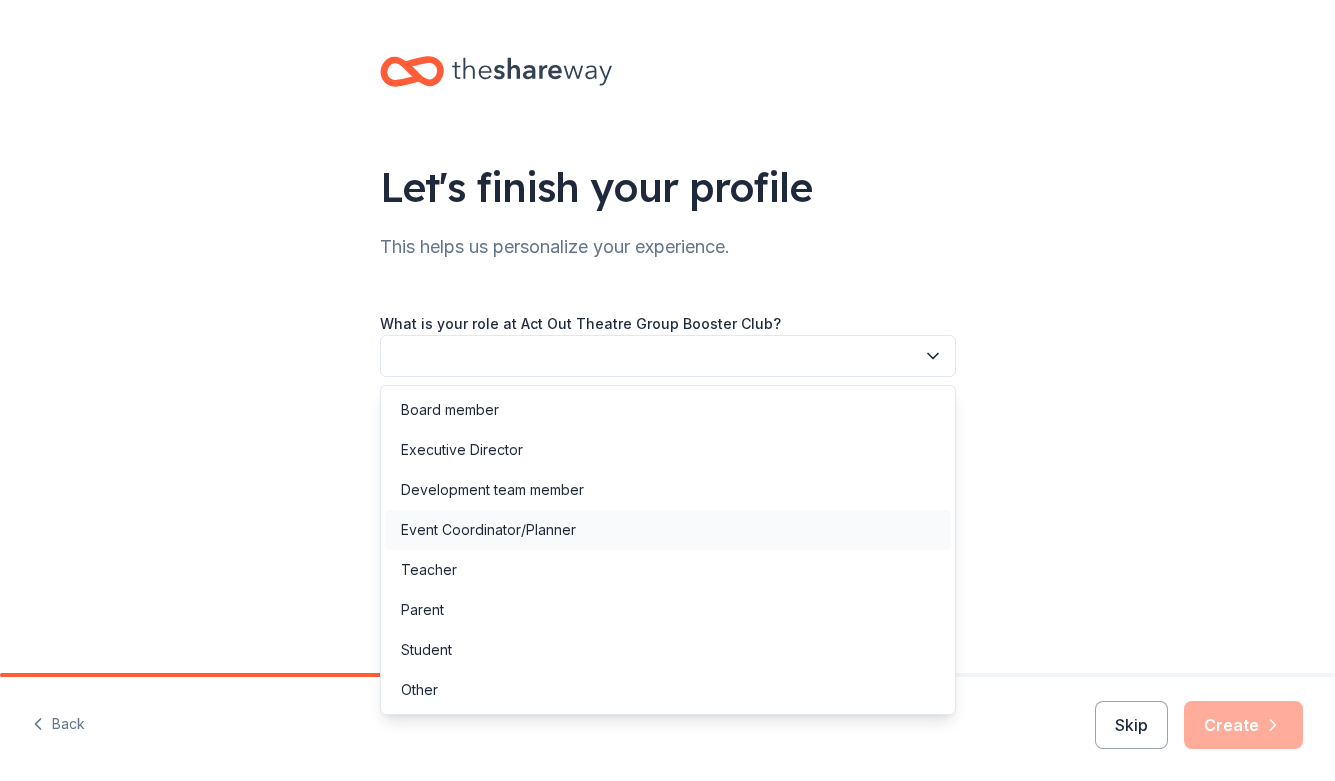 click on "Event Coordinator/Planner" at bounding box center (488, 530) 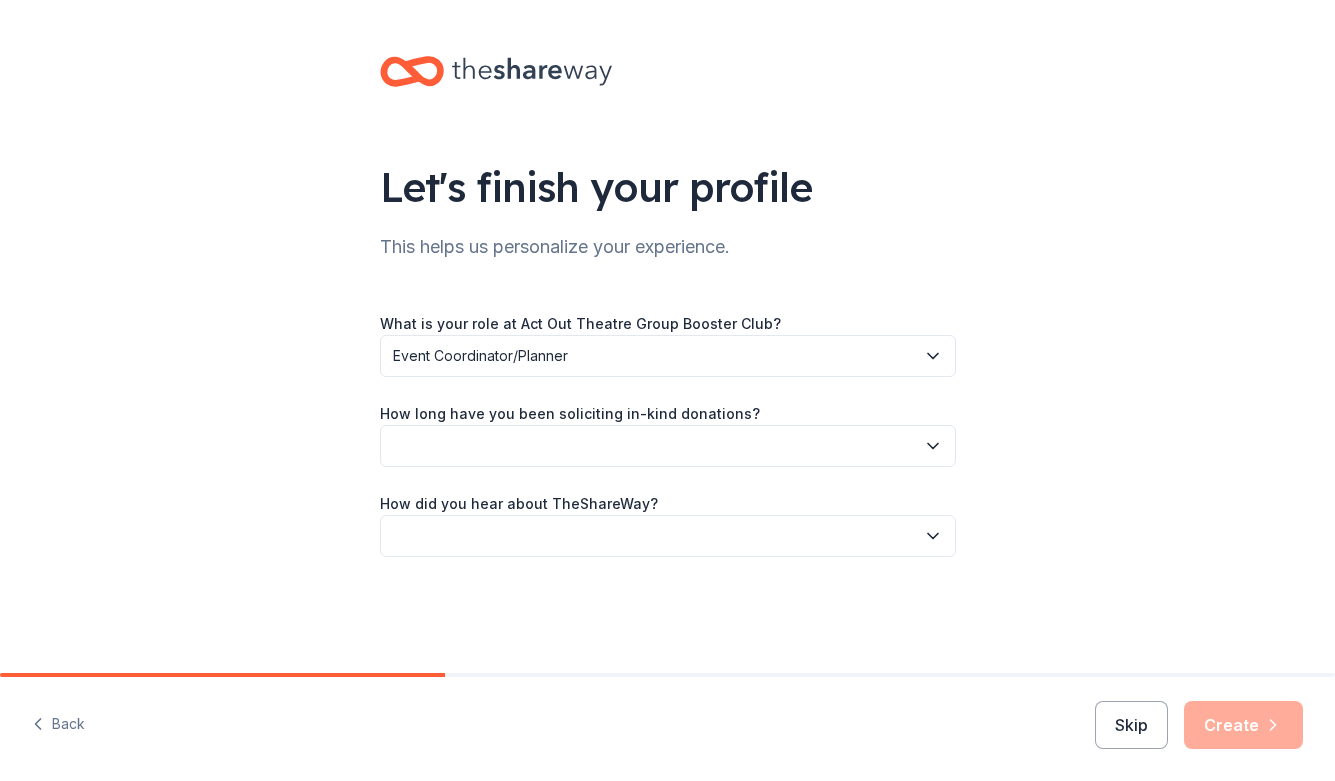 click at bounding box center [668, 446] 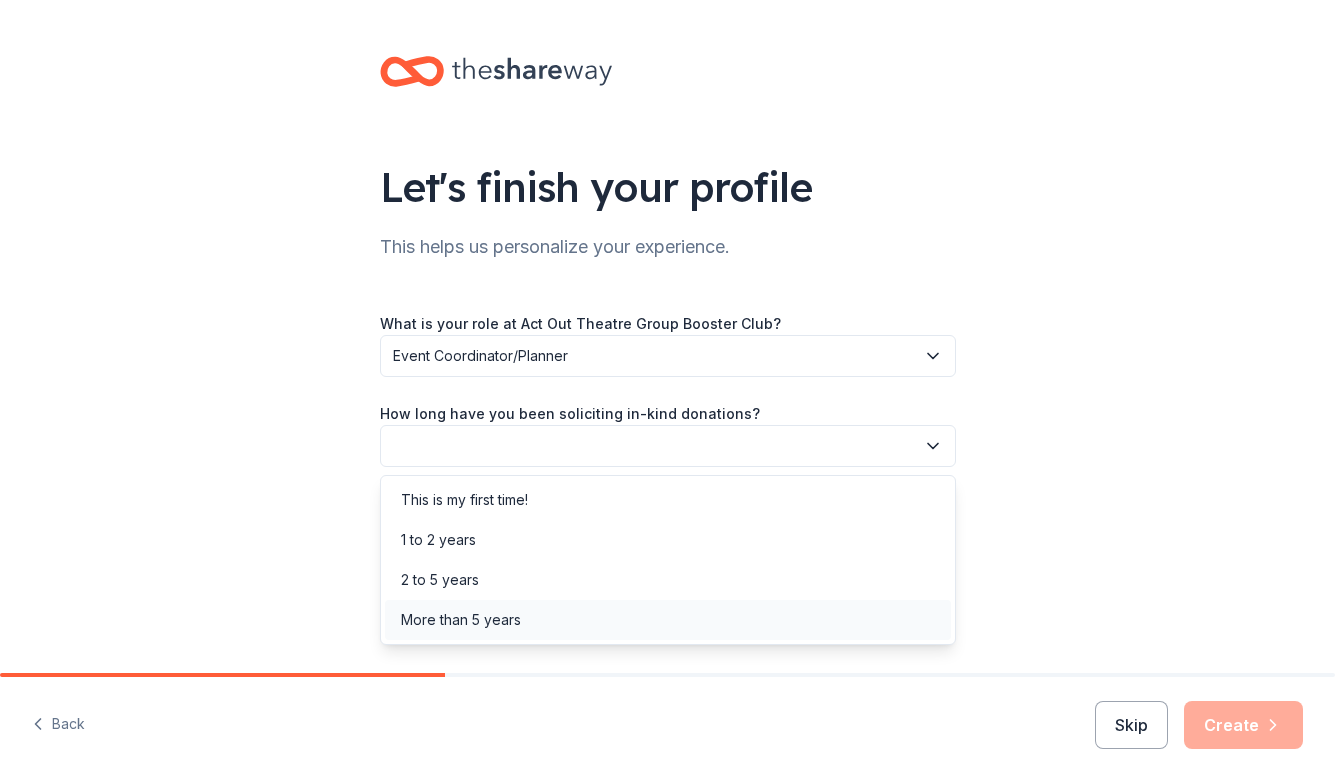 click on "More than 5 years" at bounding box center (461, 620) 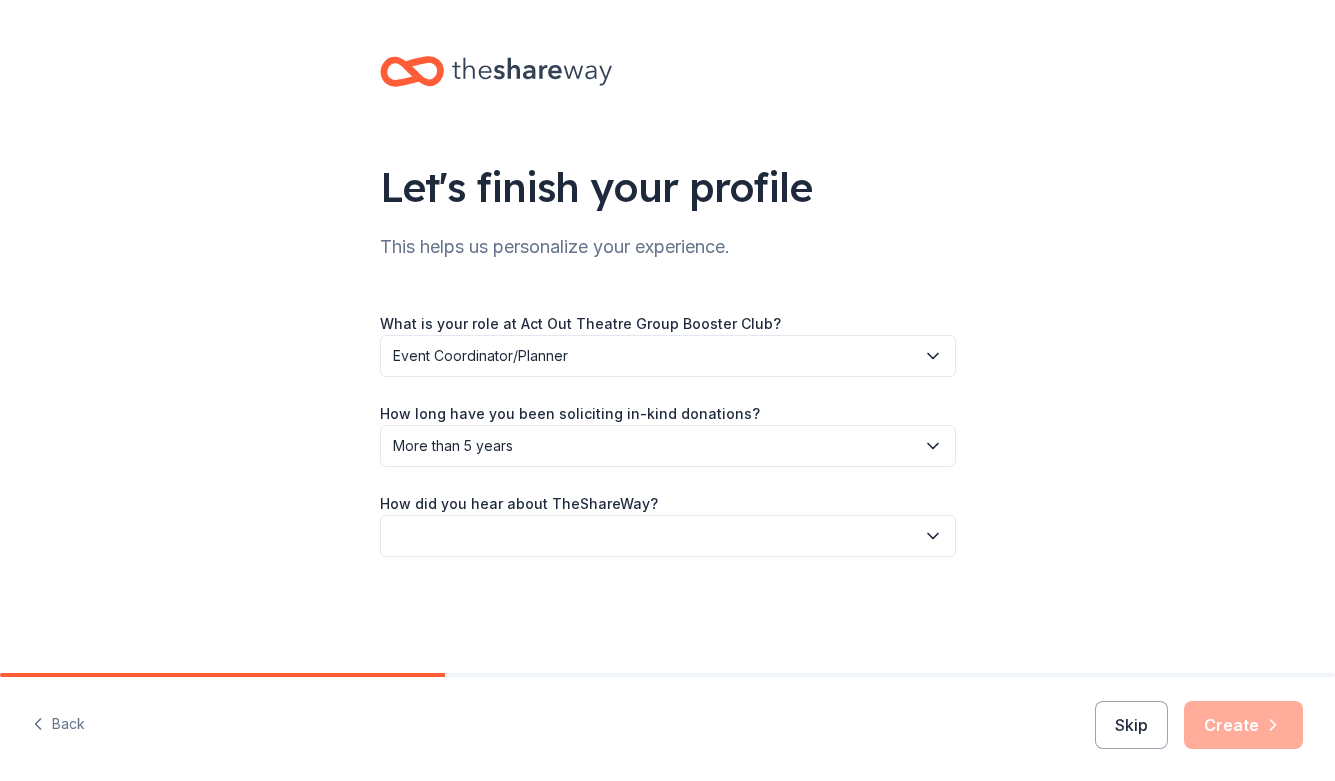 click at bounding box center (668, 536) 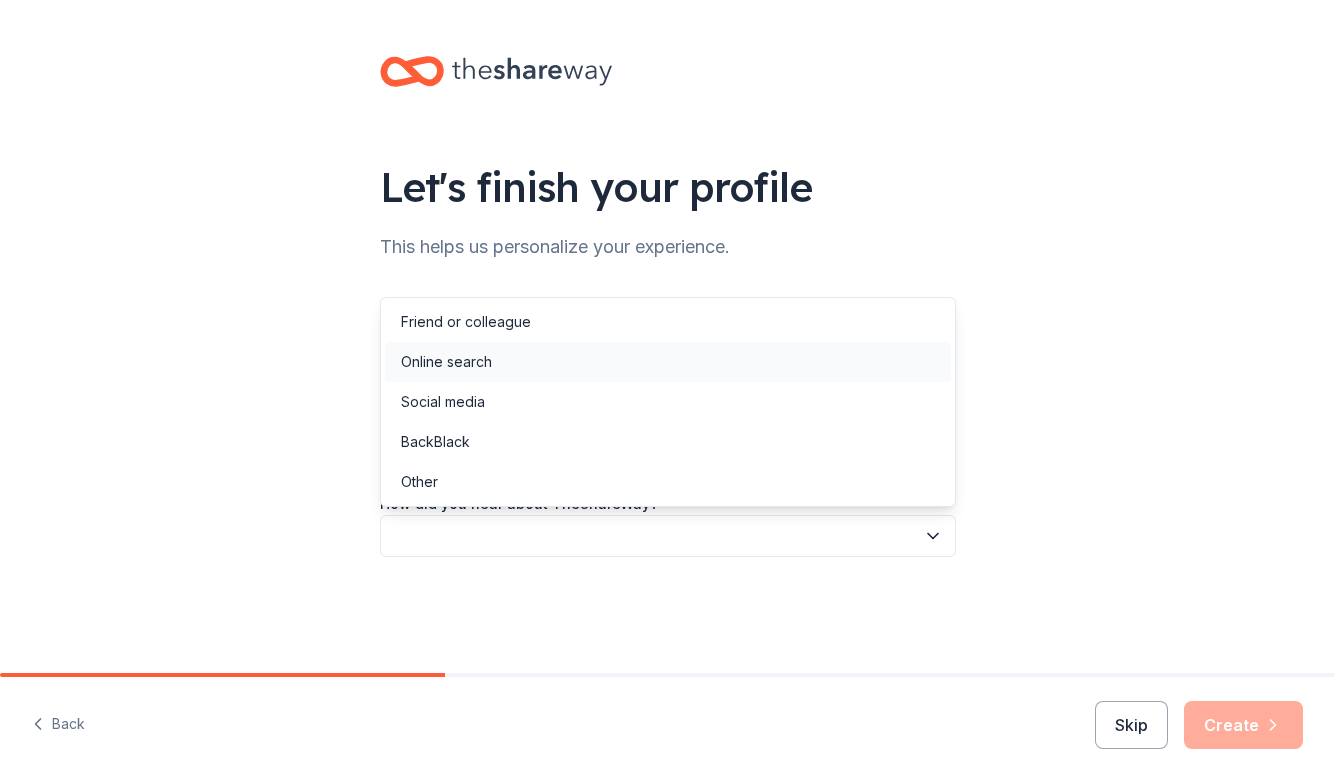 click on "Online search" at bounding box center [446, 362] 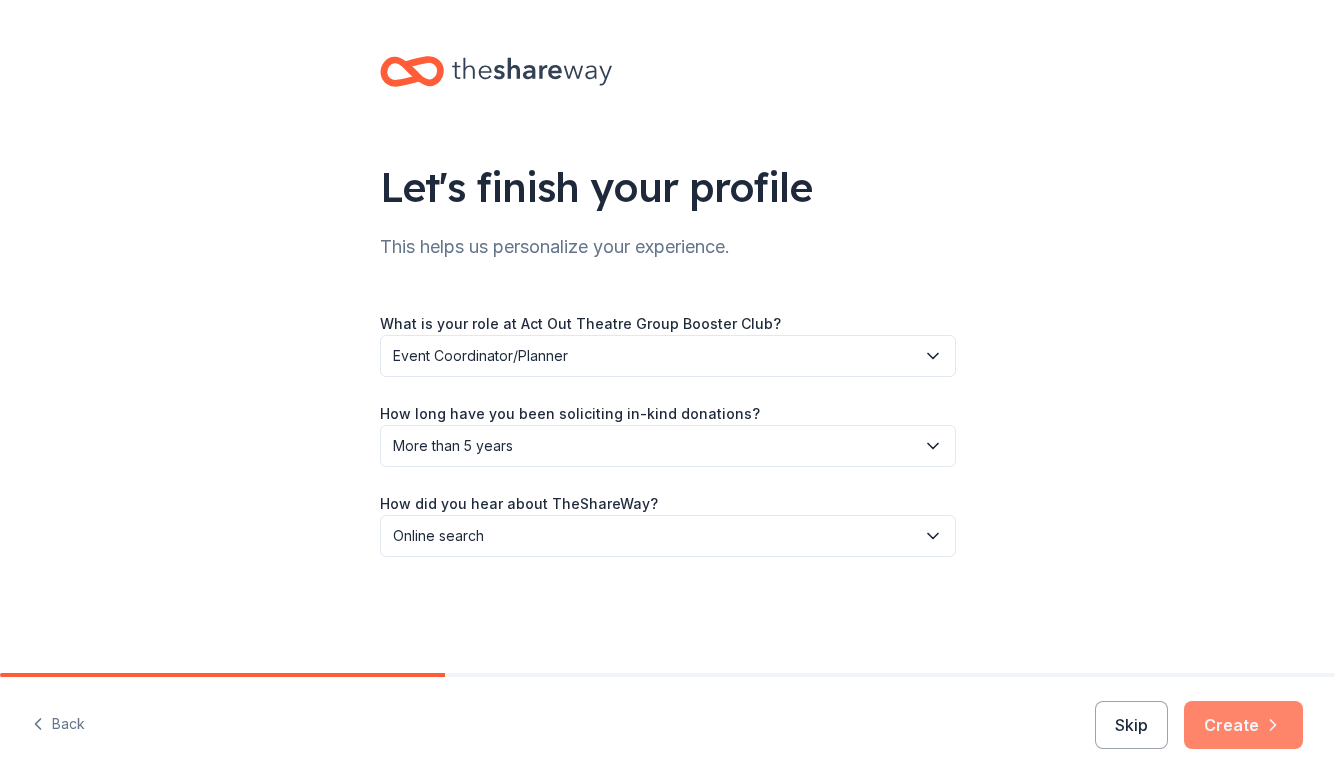 click on "Create" at bounding box center (1243, 725) 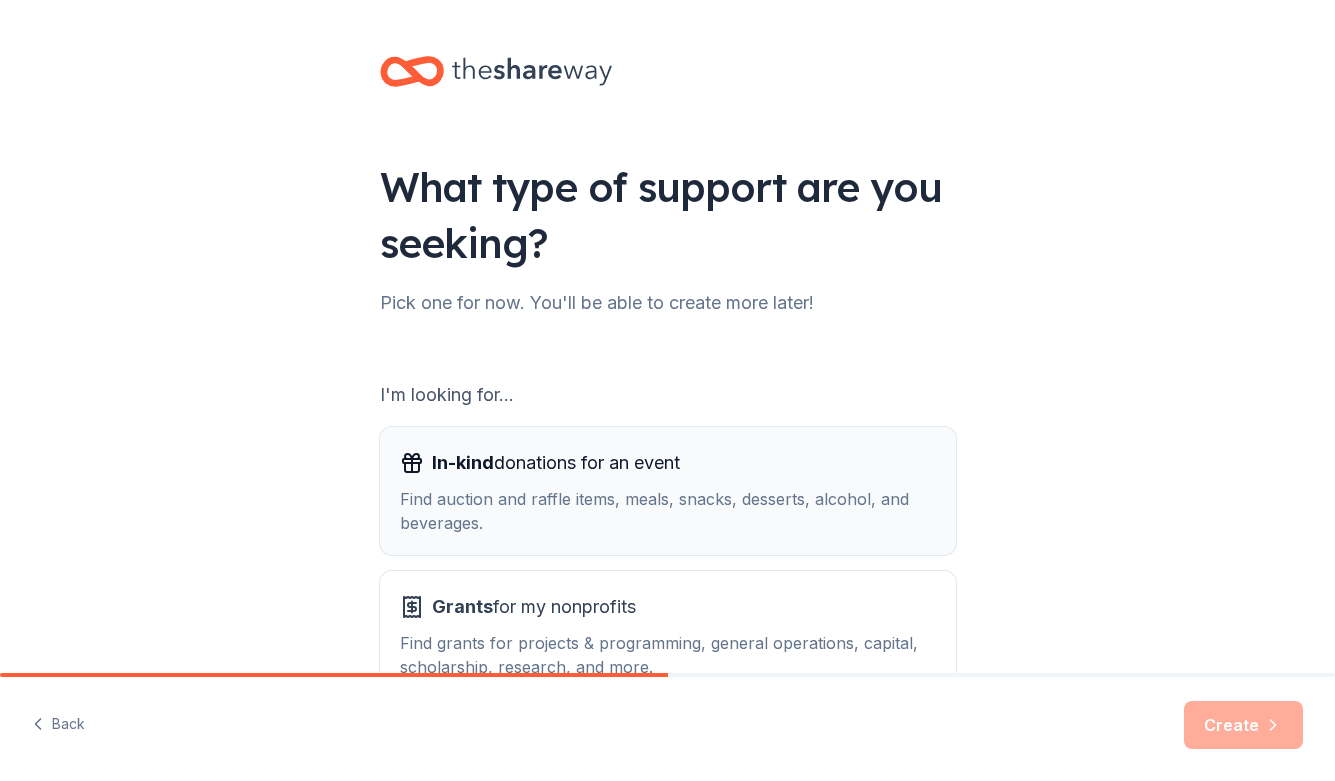 click on "Find auction and raffle items, meals, snacks, desserts, alcohol, and beverages." at bounding box center [668, 511] 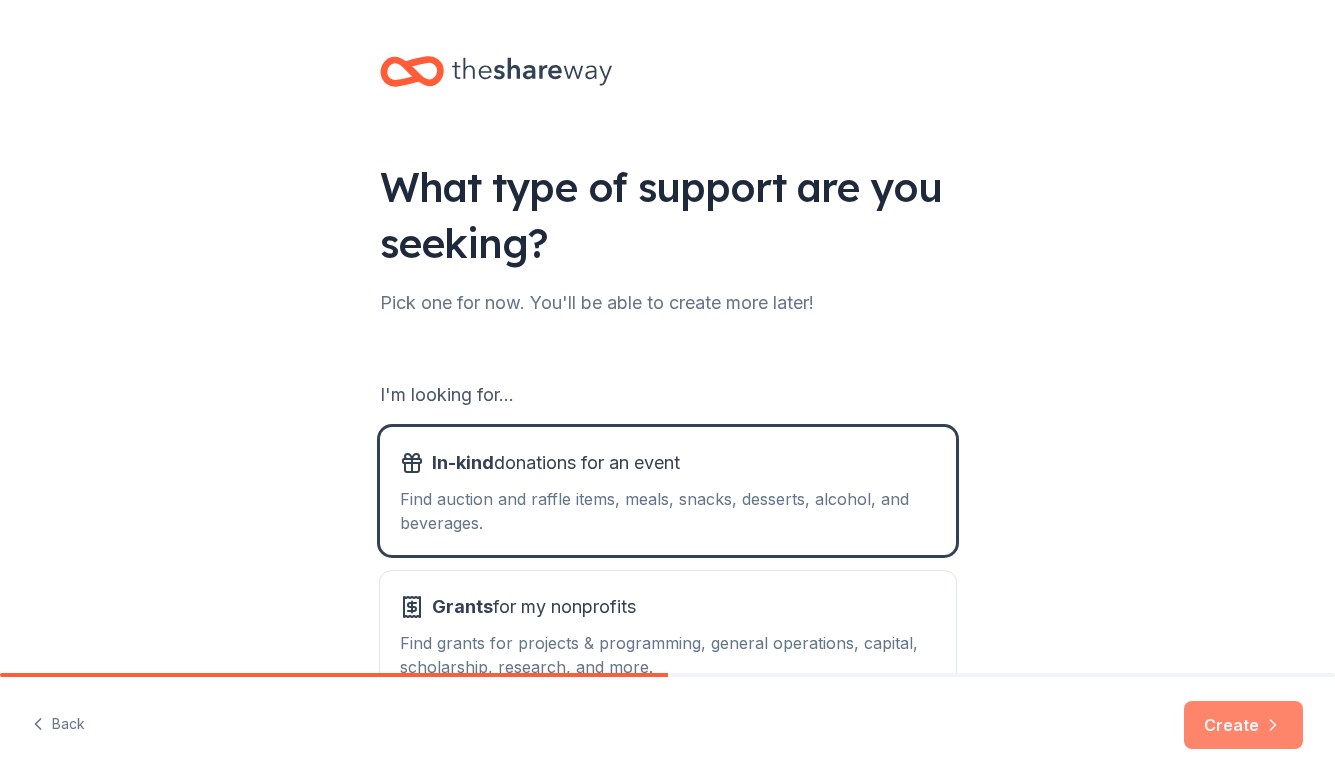 click on "Create" at bounding box center (1243, 725) 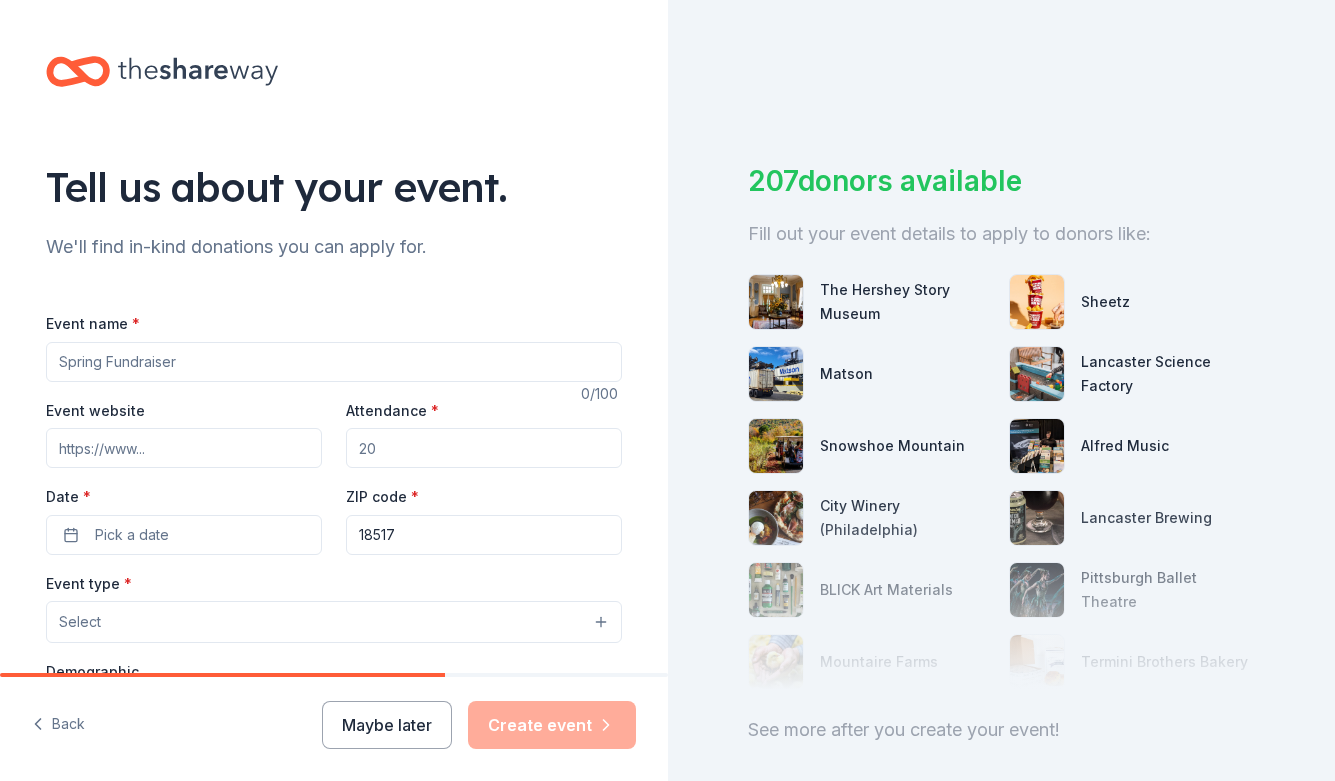 click on "Event name *" at bounding box center [334, 362] 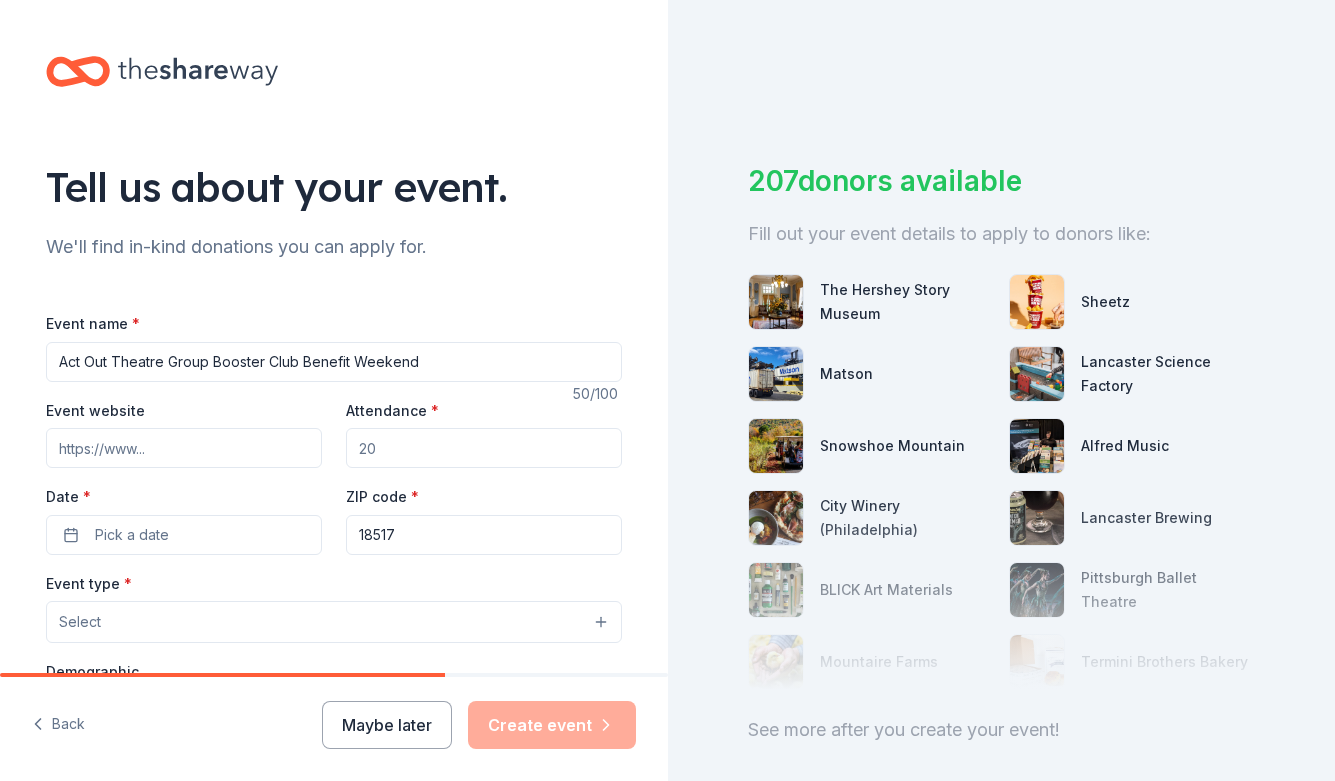 type on "Act Out Theatre Group Booster Club Benefit Weekend" 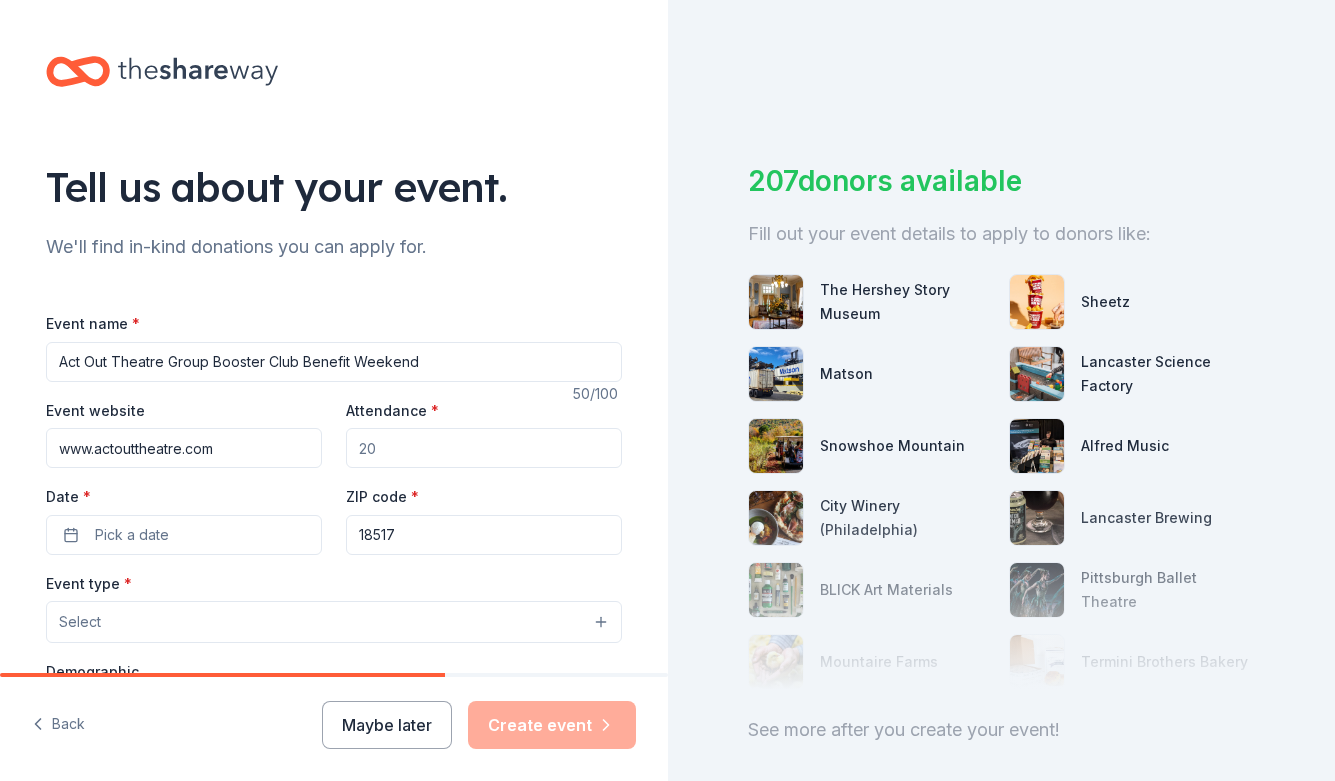 type on "www.actouttheatre.com" 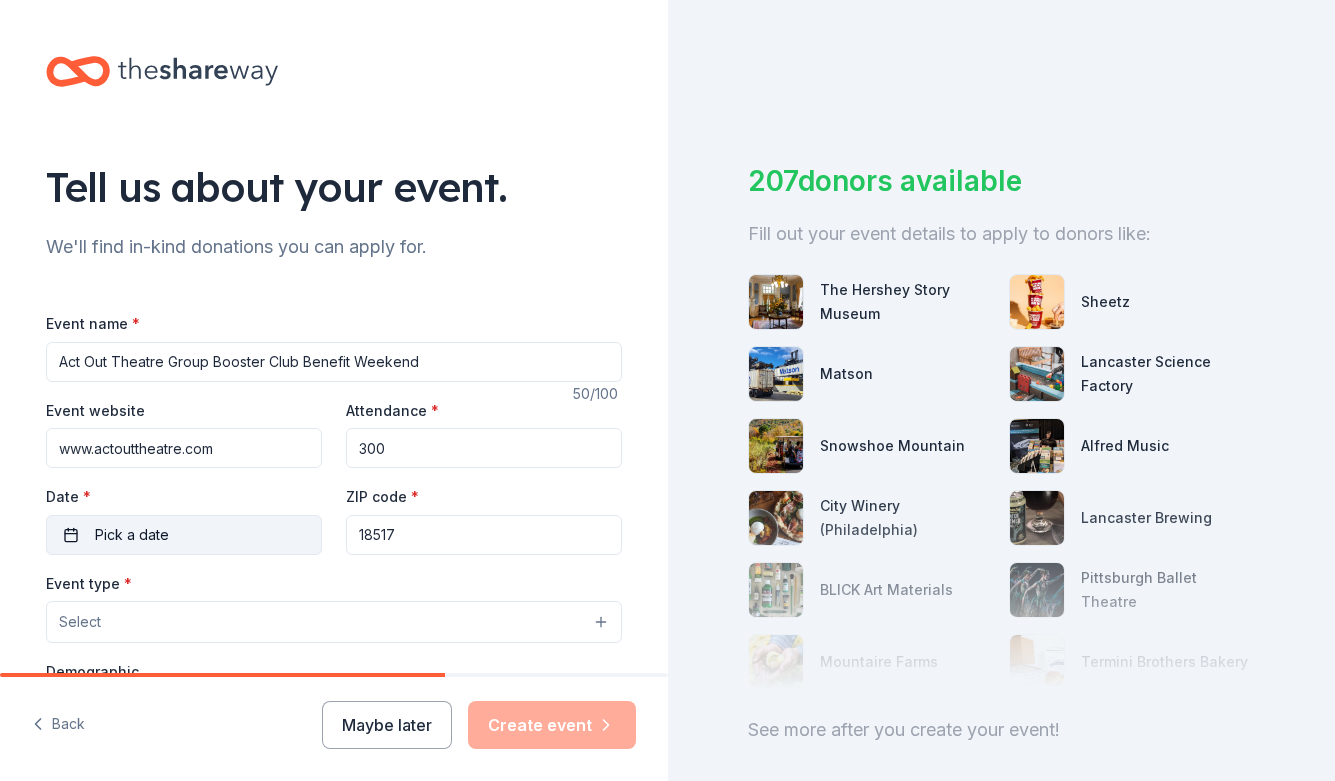 type on "300" 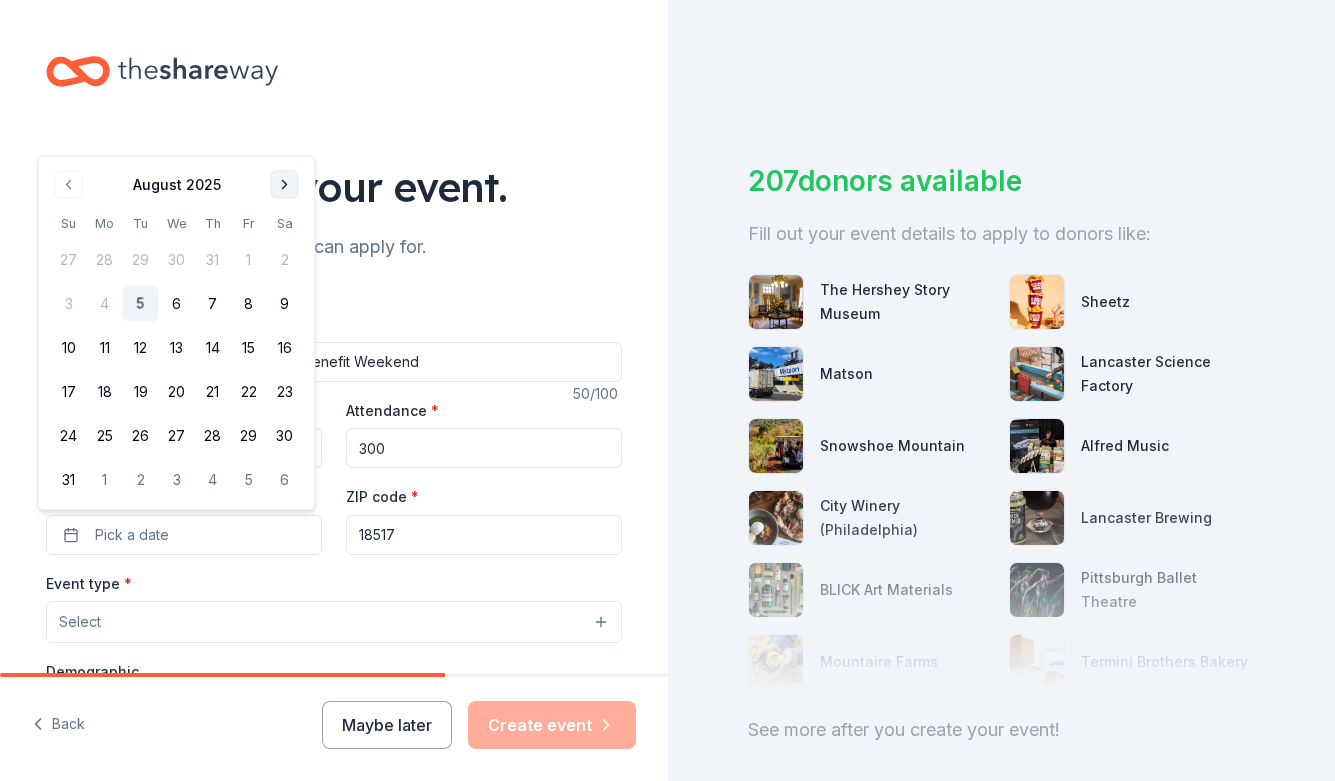 click at bounding box center (285, 185) 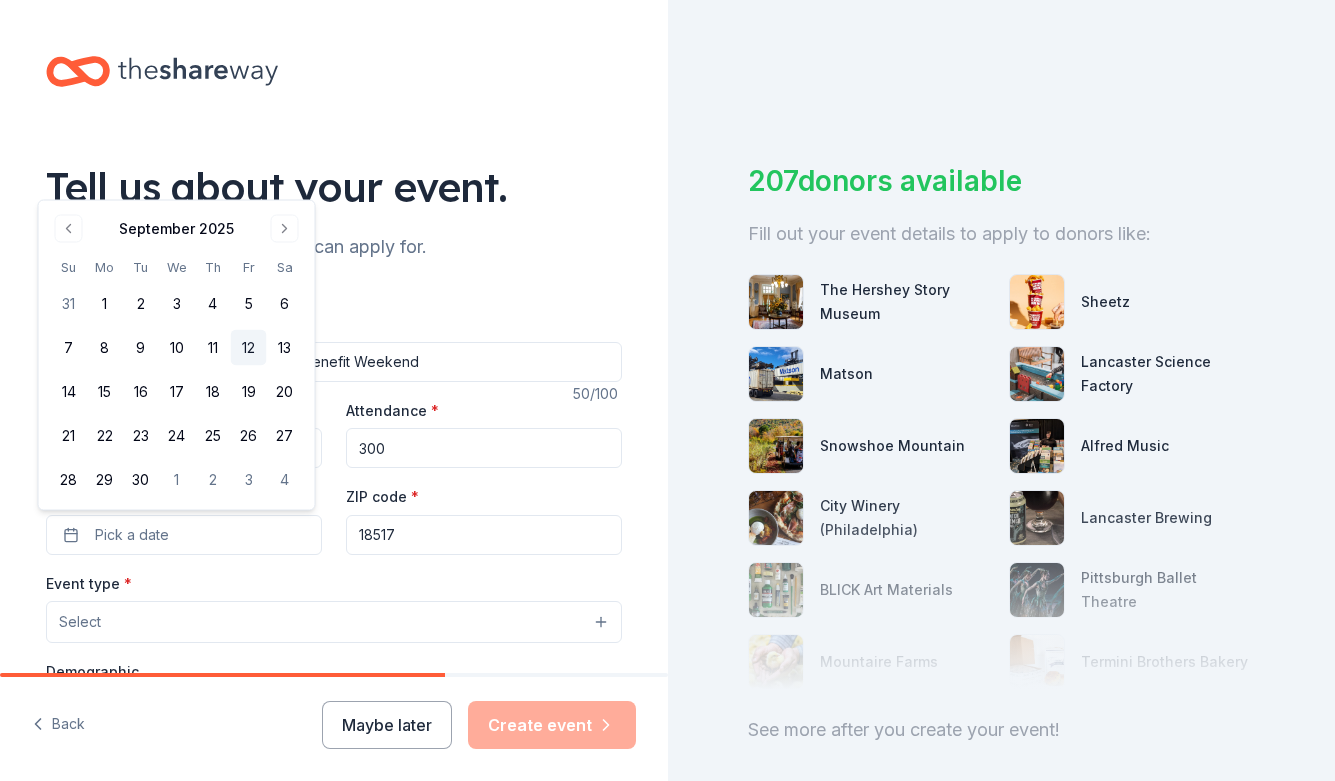 click on "12" at bounding box center (249, 348) 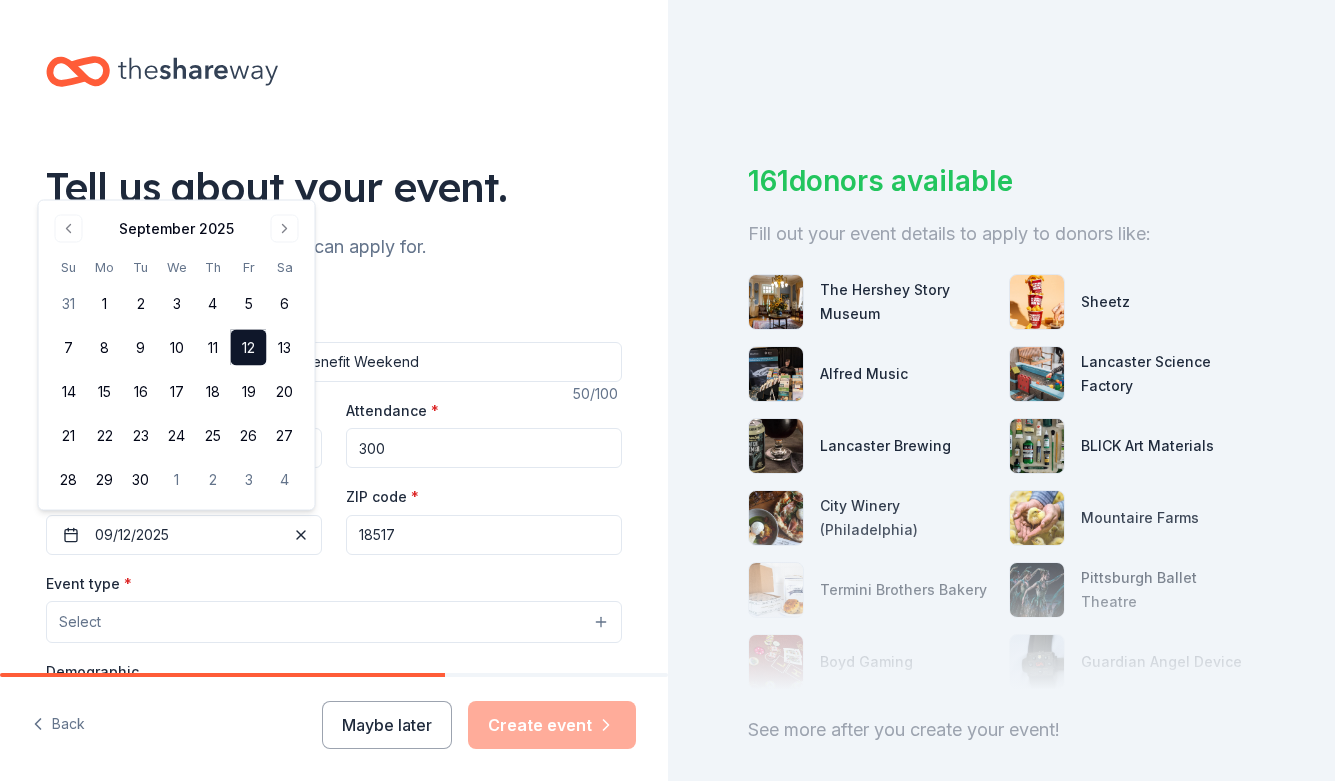 click on "Event name * Act Out Theatre Group Booster Club Benefit Weekend 50 /100 Event website www.actouttheatre.com Attendance * 300 Date * 09/12/2025 ZIP code * 18517 Event type * Select Demographic Select We use this information to help brands find events with their target demographic to sponsor their products. Mailing address Apt/unit Description What are you looking for? * Auction & raffle Meals Snacks Desserts Alcohol Beverages Send me reminders Email me reminders of donor application deadlines Recurring event" at bounding box center [334, 773] 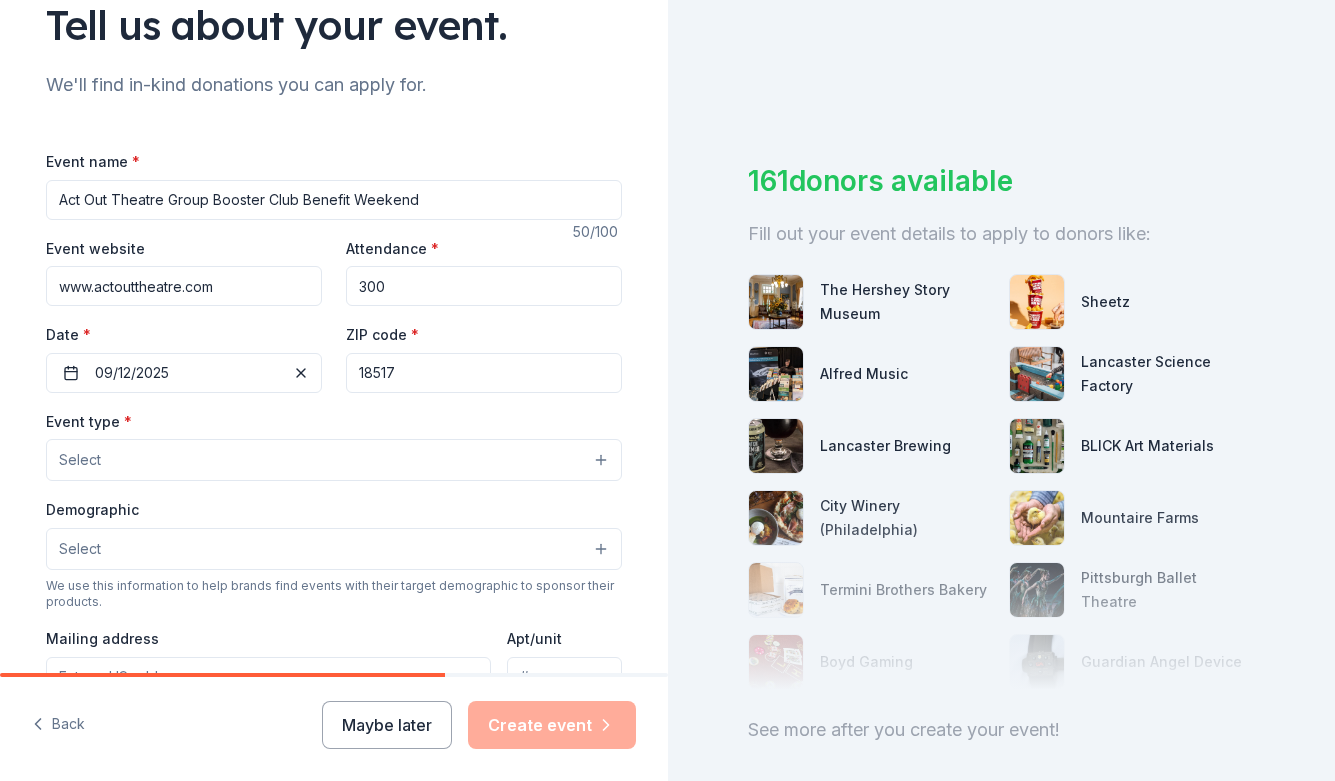 scroll, scrollTop: 224, scrollLeft: 0, axis: vertical 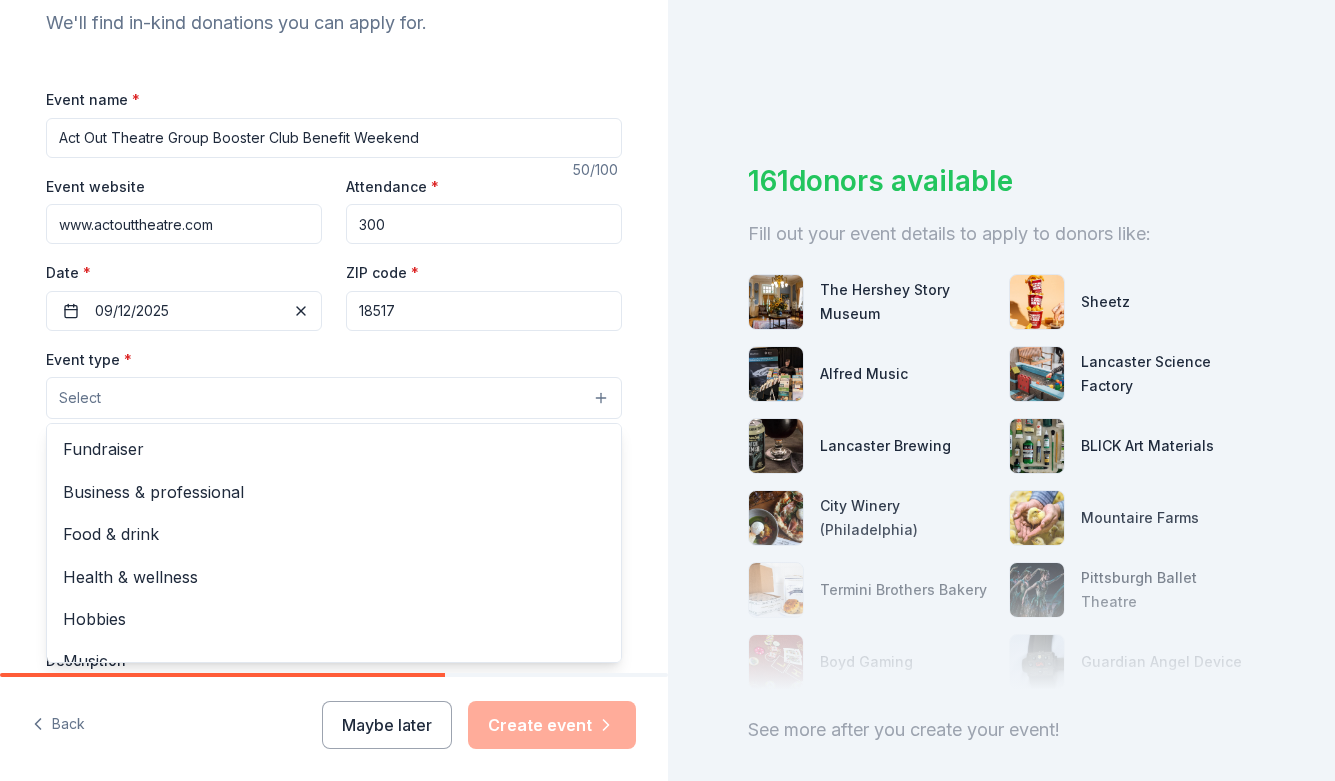 click on "Select" at bounding box center [334, 398] 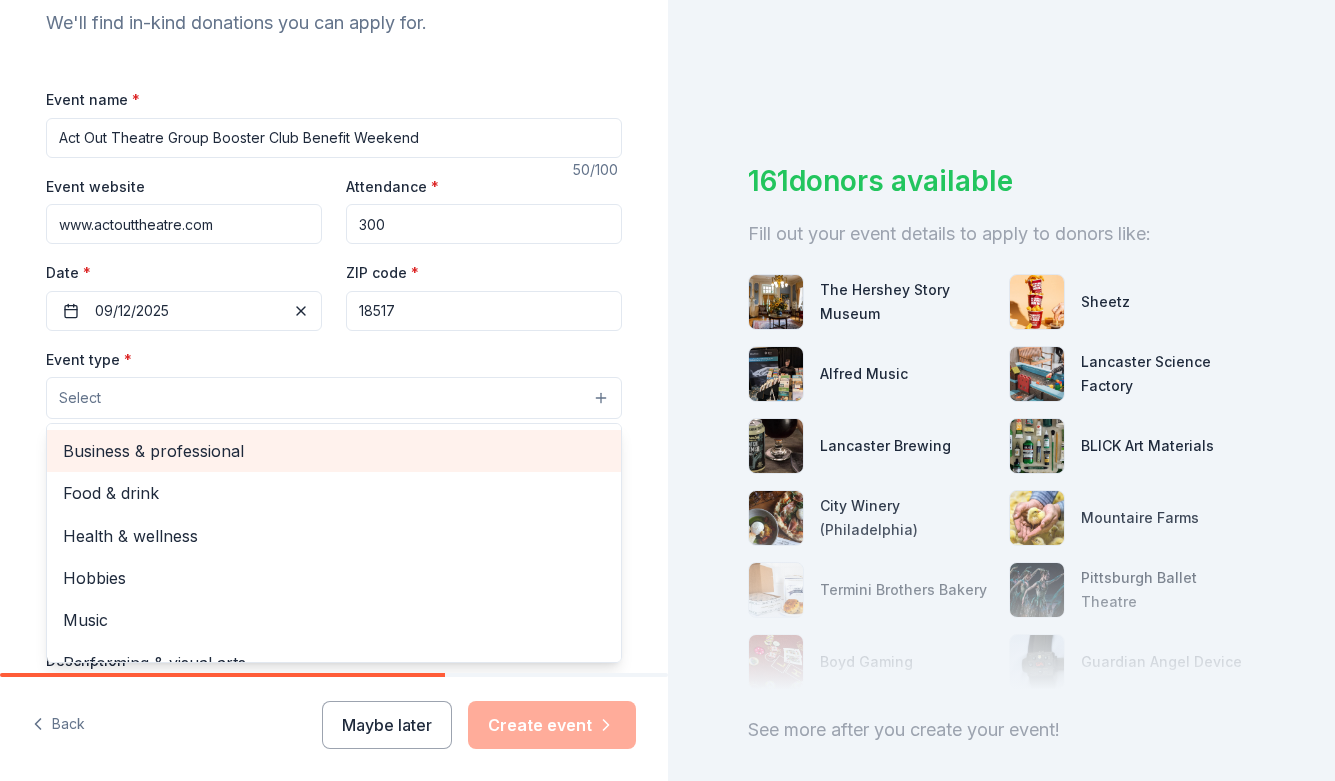 scroll, scrollTop: 0, scrollLeft: 0, axis: both 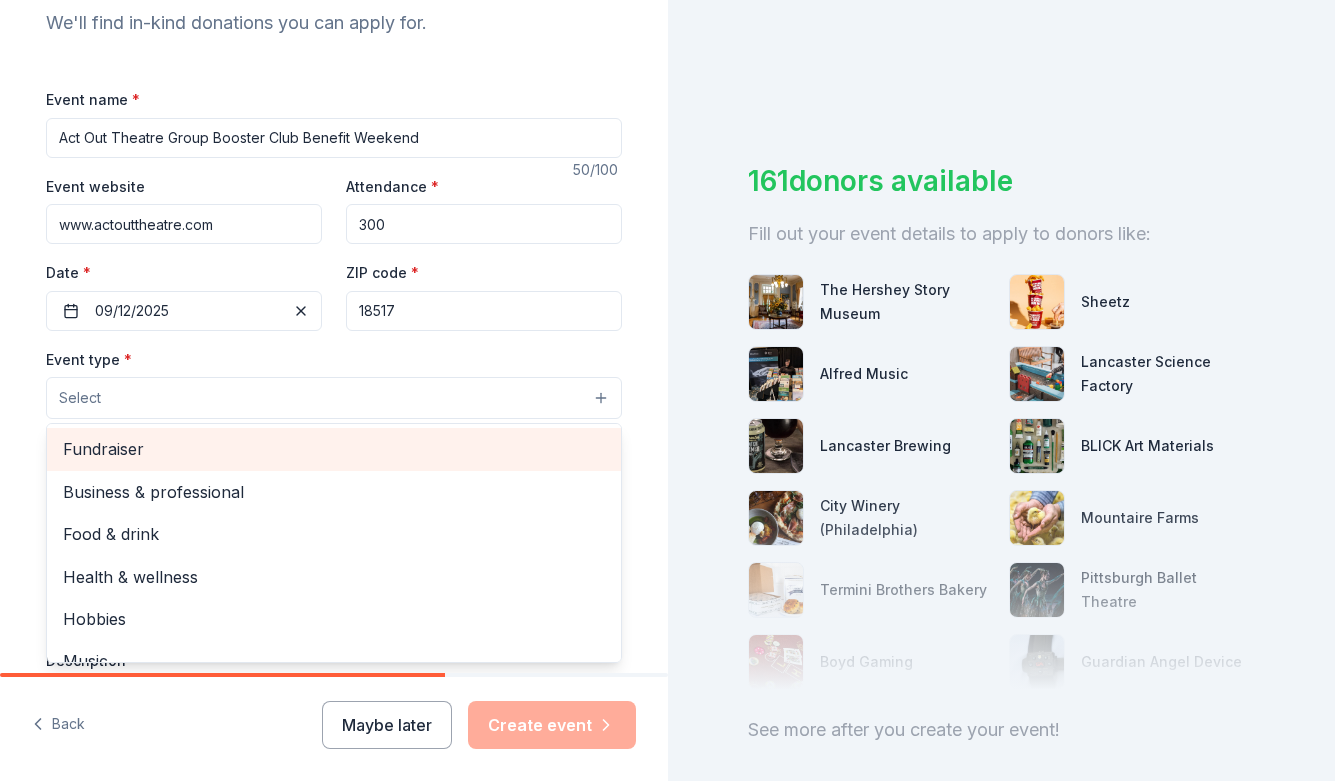 click on "Fundraiser" at bounding box center [334, 449] 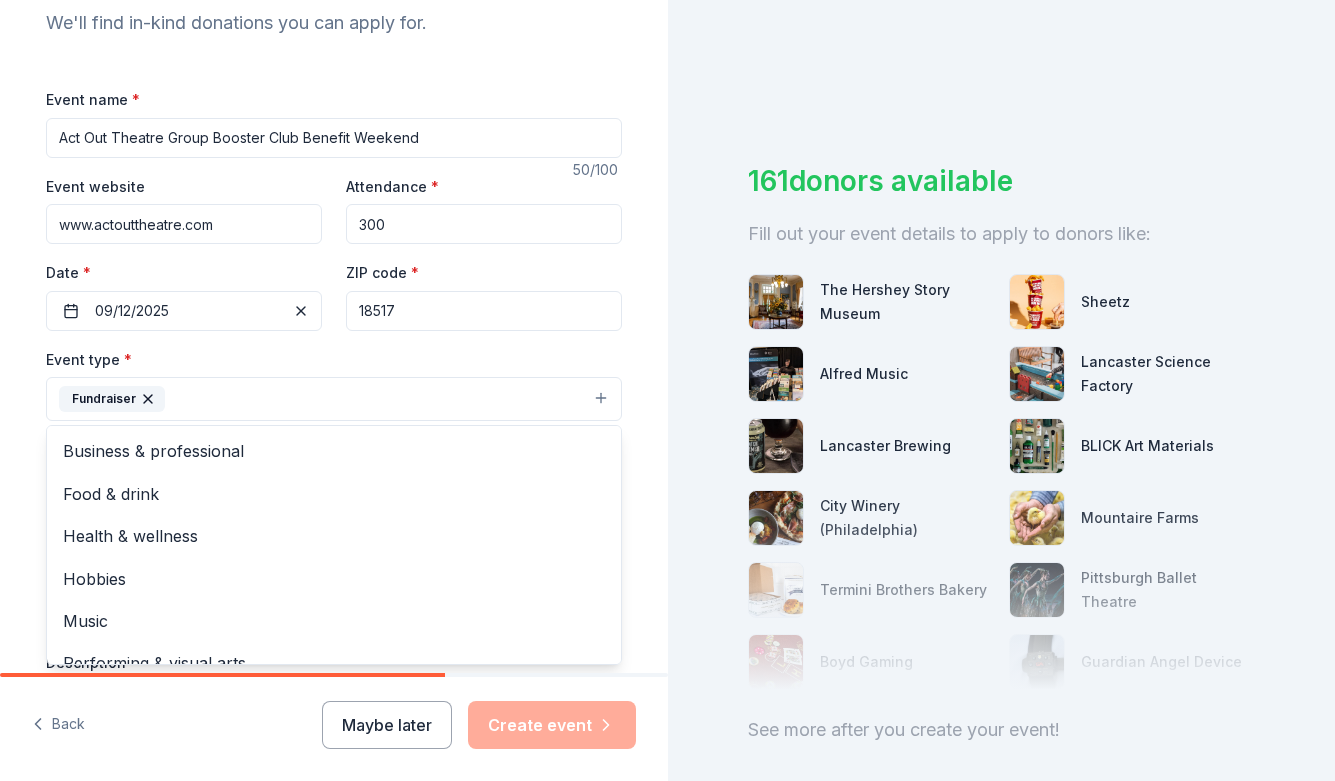 click on "Event type * Fundraiser Business & professional Food & drink Health & wellness Hobbies Music Performing & visual arts" at bounding box center [334, 384] 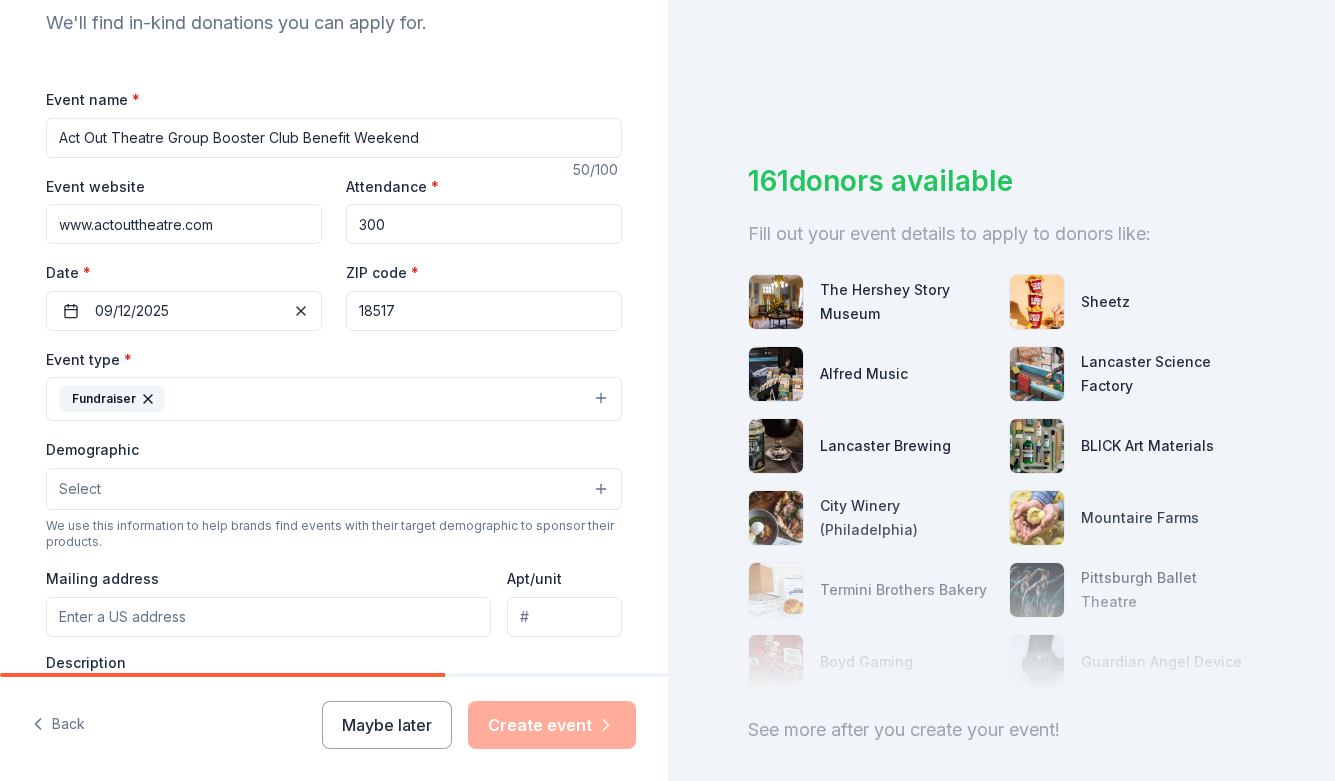 click on "Select" at bounding box center [334, 489] 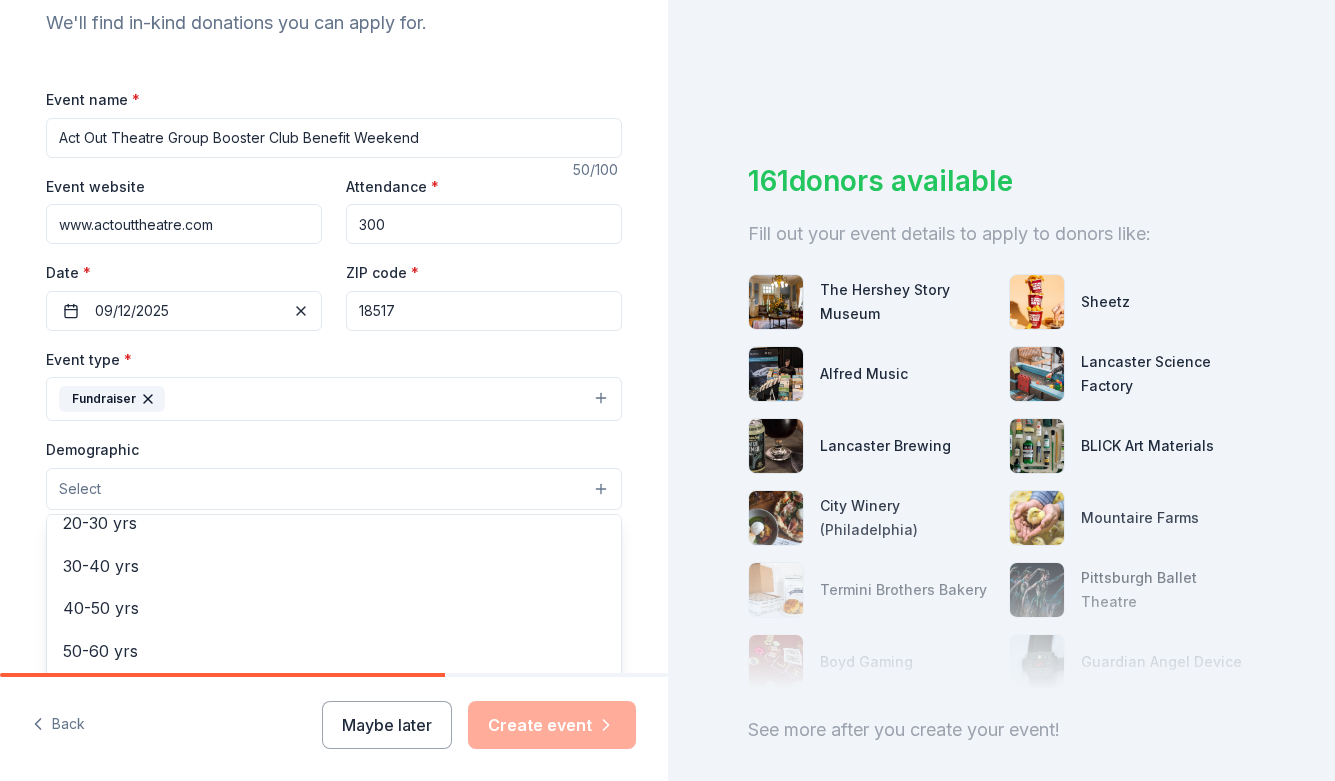 scroll, scrollTop: 321, scrollLeft: 0, axis: vertical 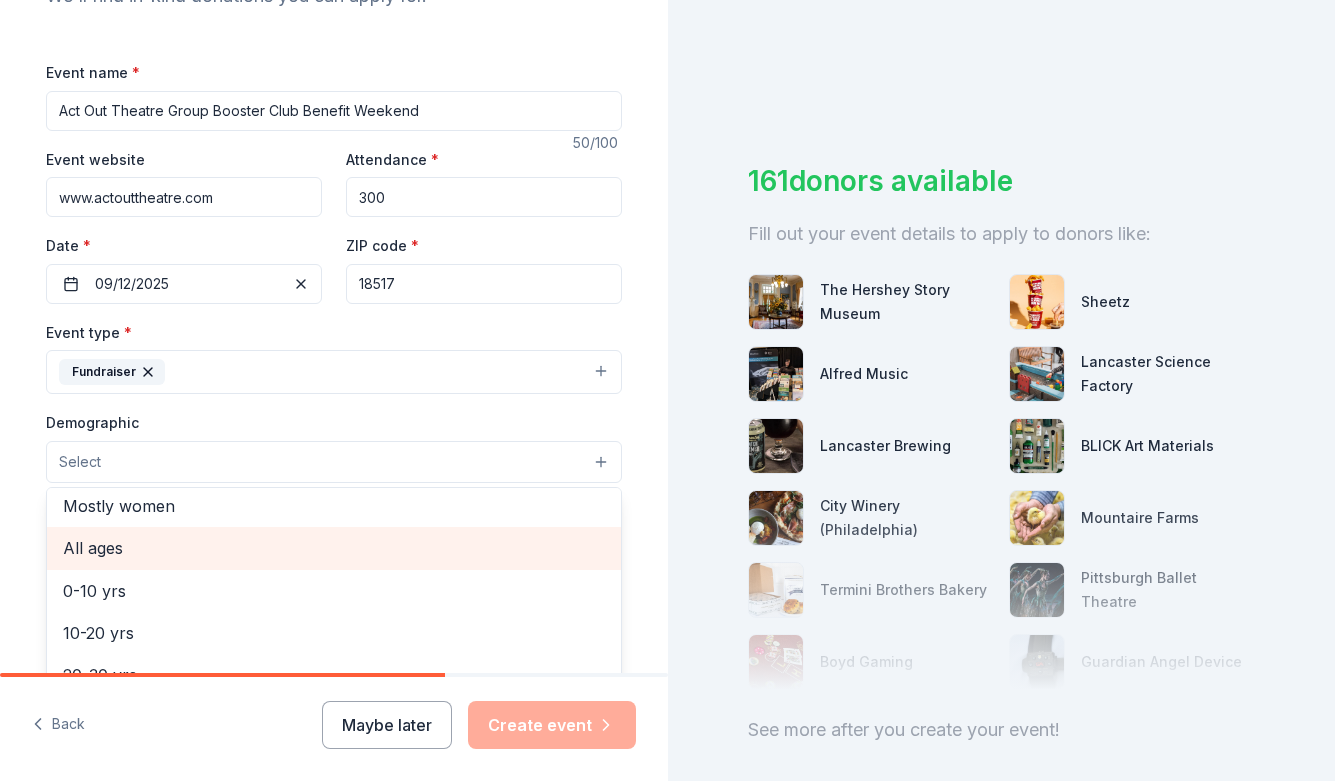 click on "All ages" at bounding box center [334, 548] 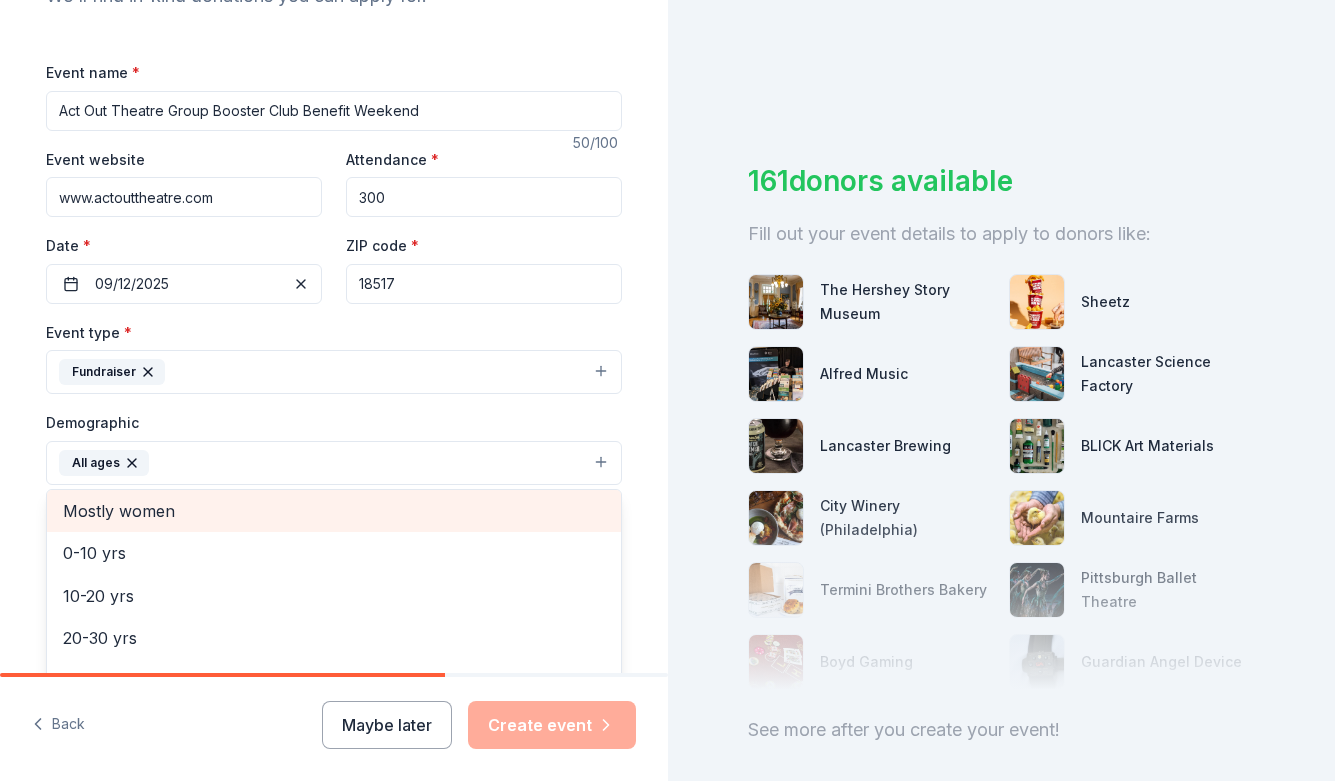 click on "Mostly women" at bounding box center (334, 511) 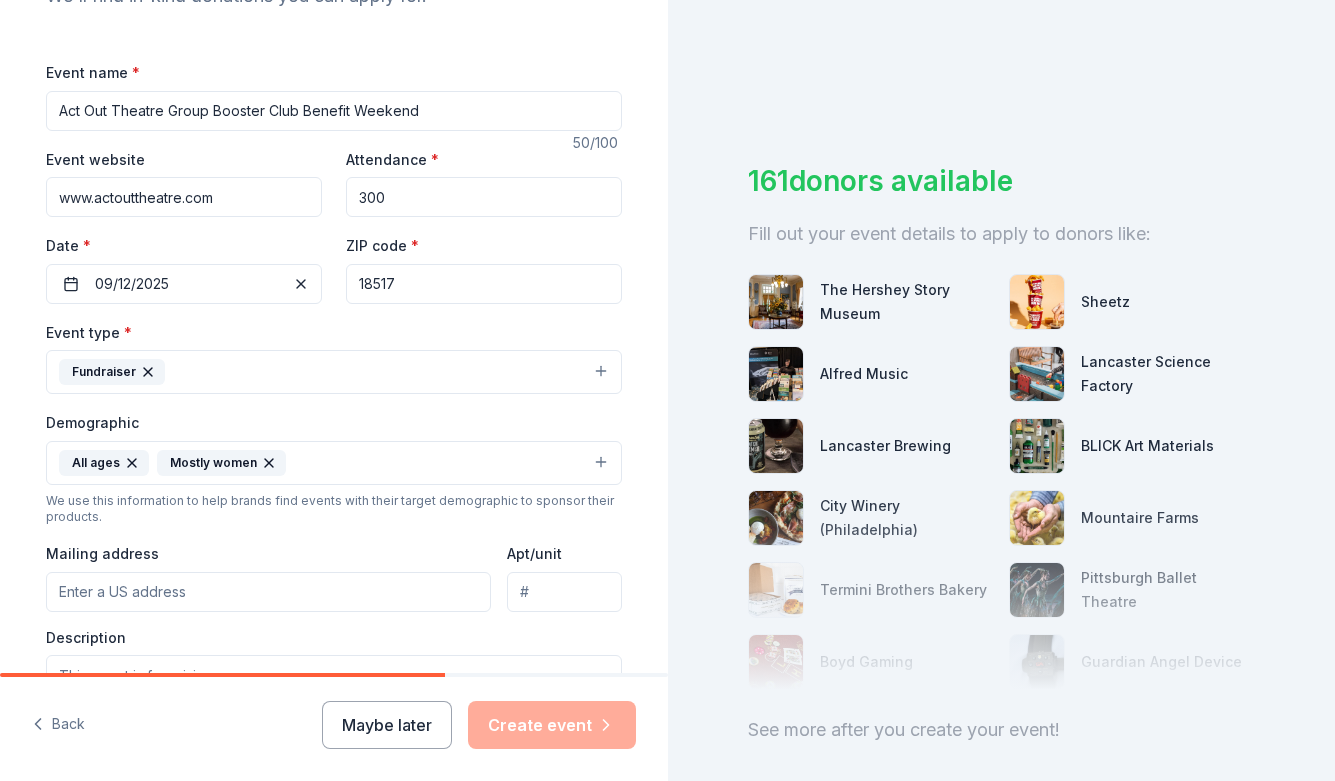 click 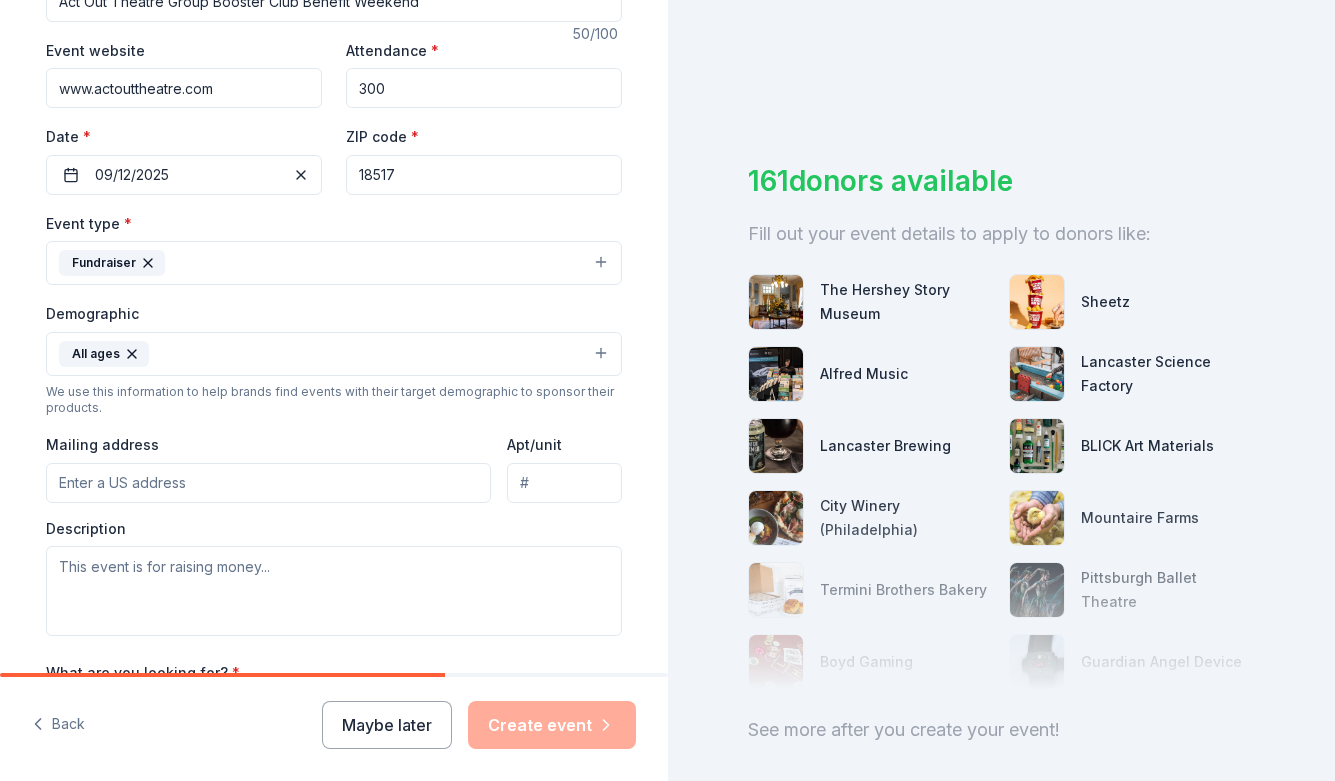 scroll, scrollTop: 364, scrollLeft: 0, axis: vertical 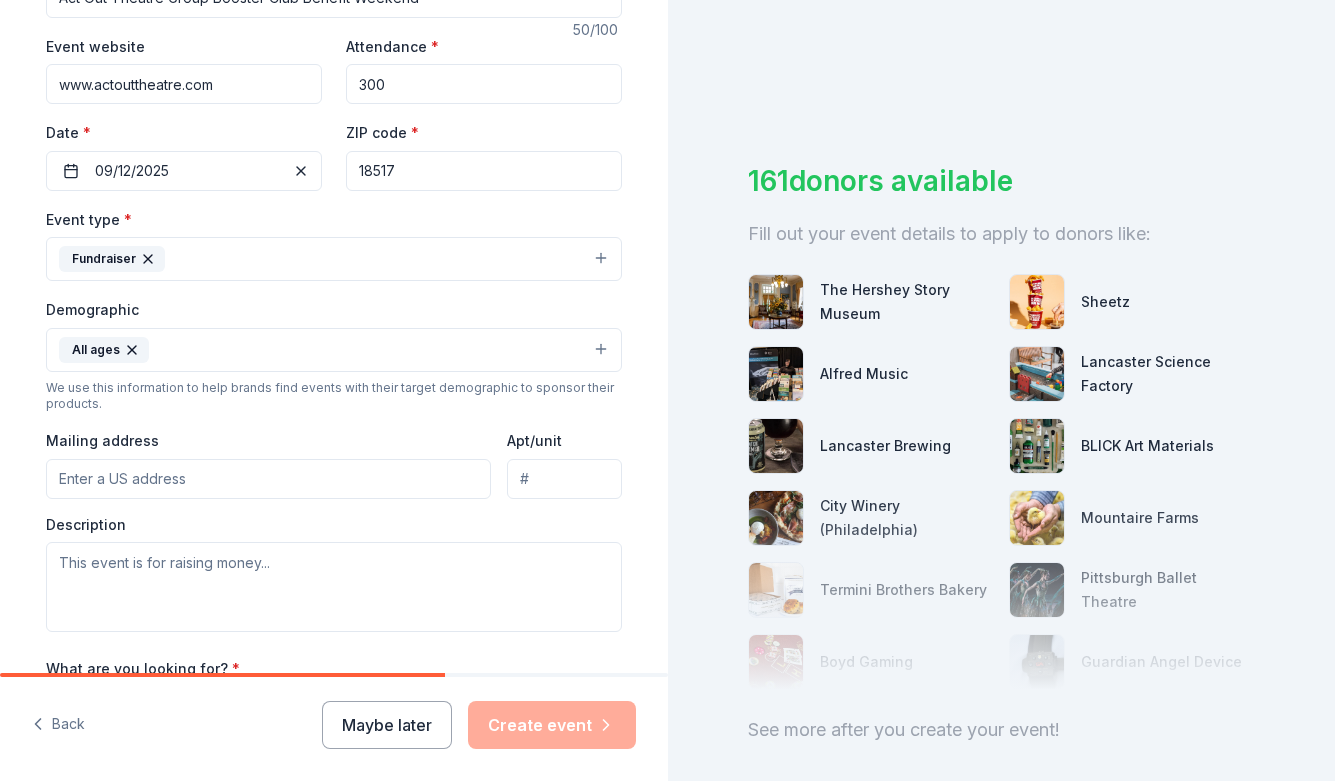 click on "All ages" at bounding box center [334, 350] 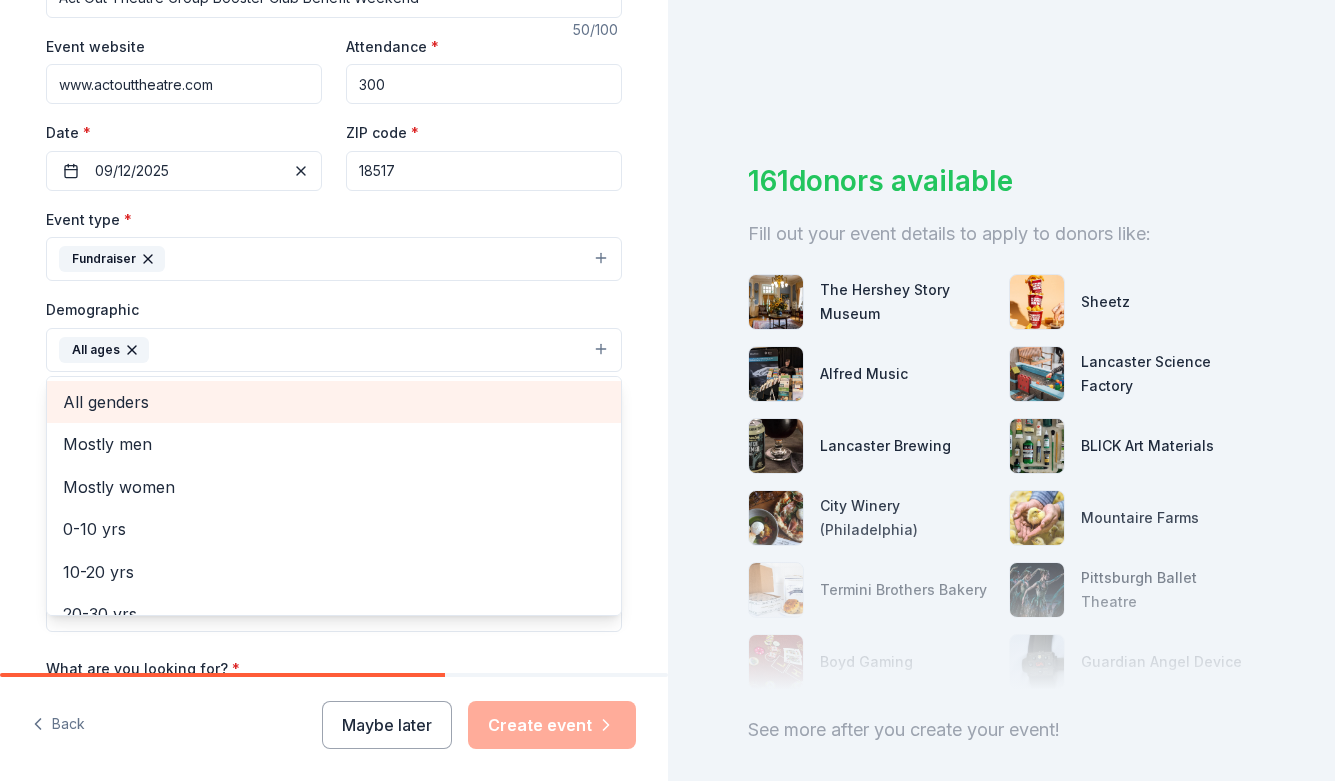 click on "All genders" at bounding box center [334, 402] 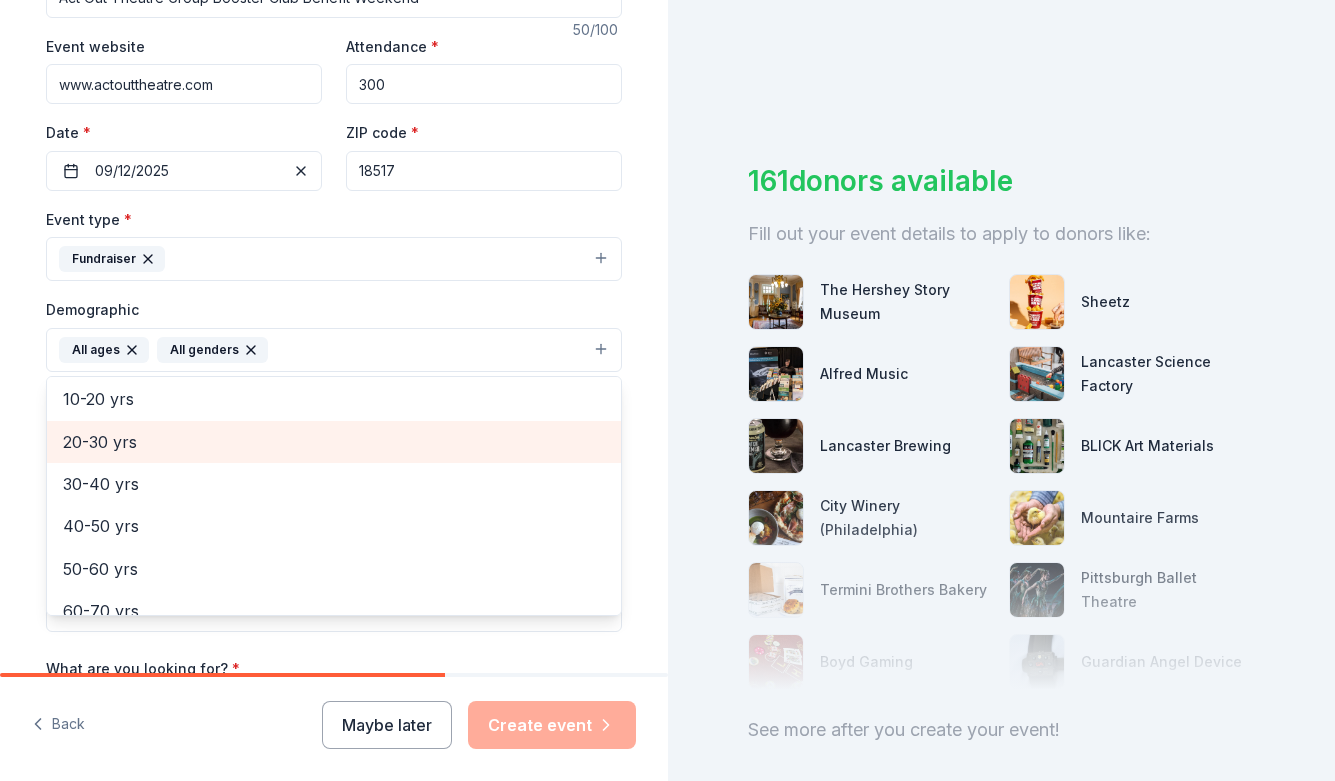 scroll, scrollTop: 126, scrollLeft: 0, axis: vertical 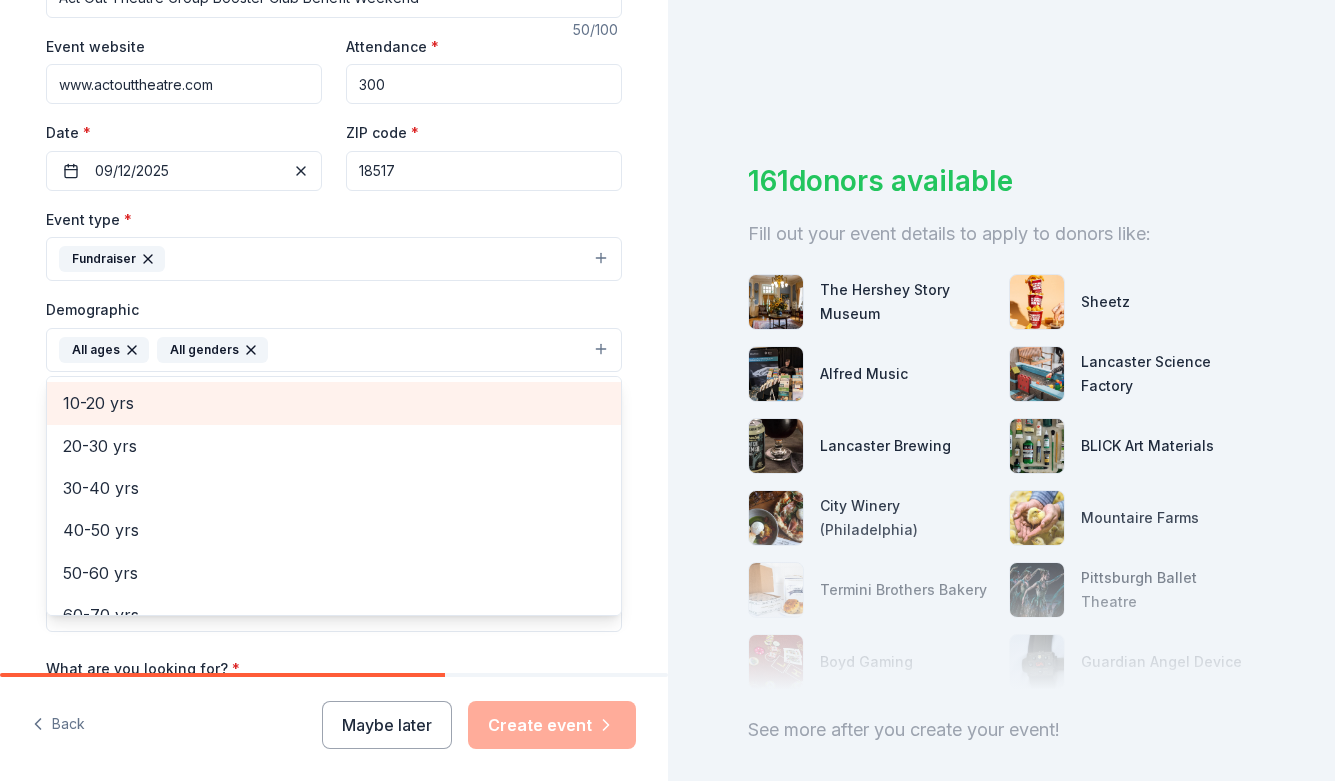 click on "10-20 yrs" at bounding box center [334, 403] 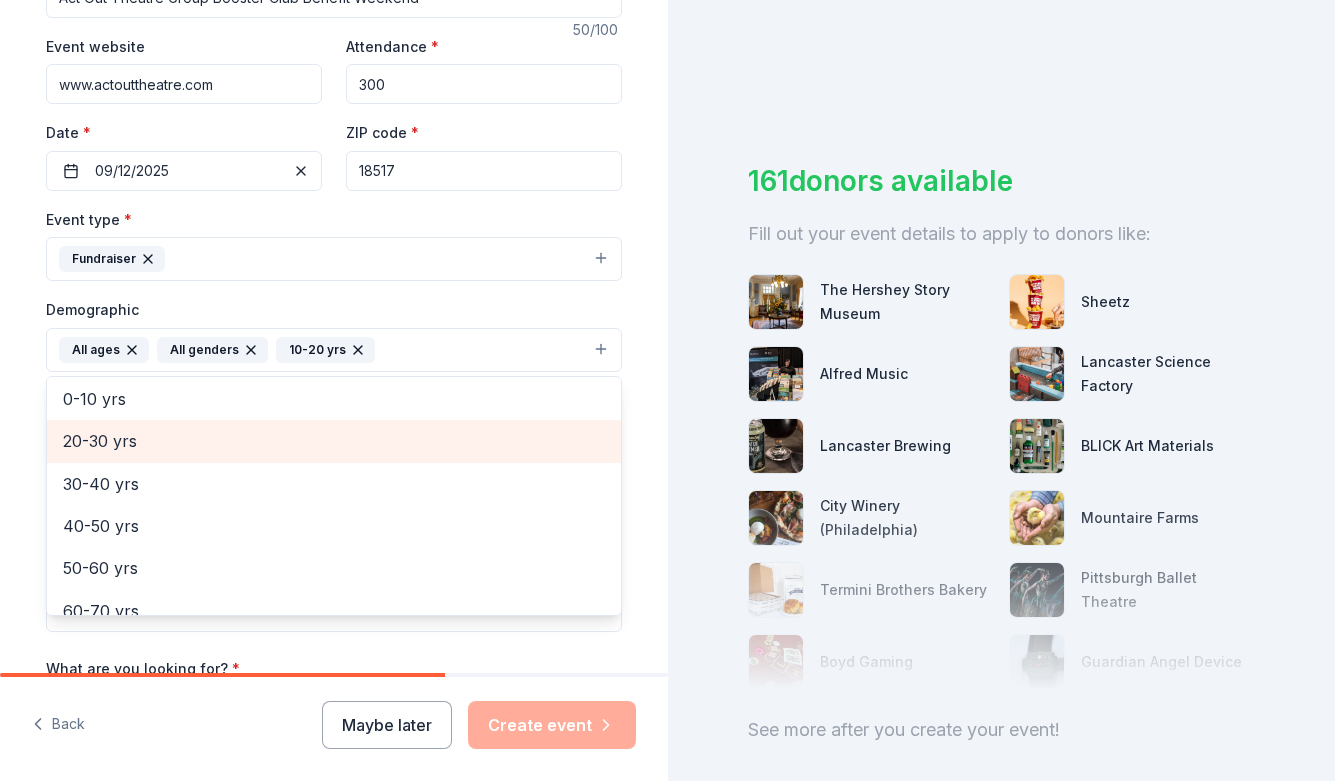 scroll, scrollTop: 67, scrollLeft: 0, axis: vertical 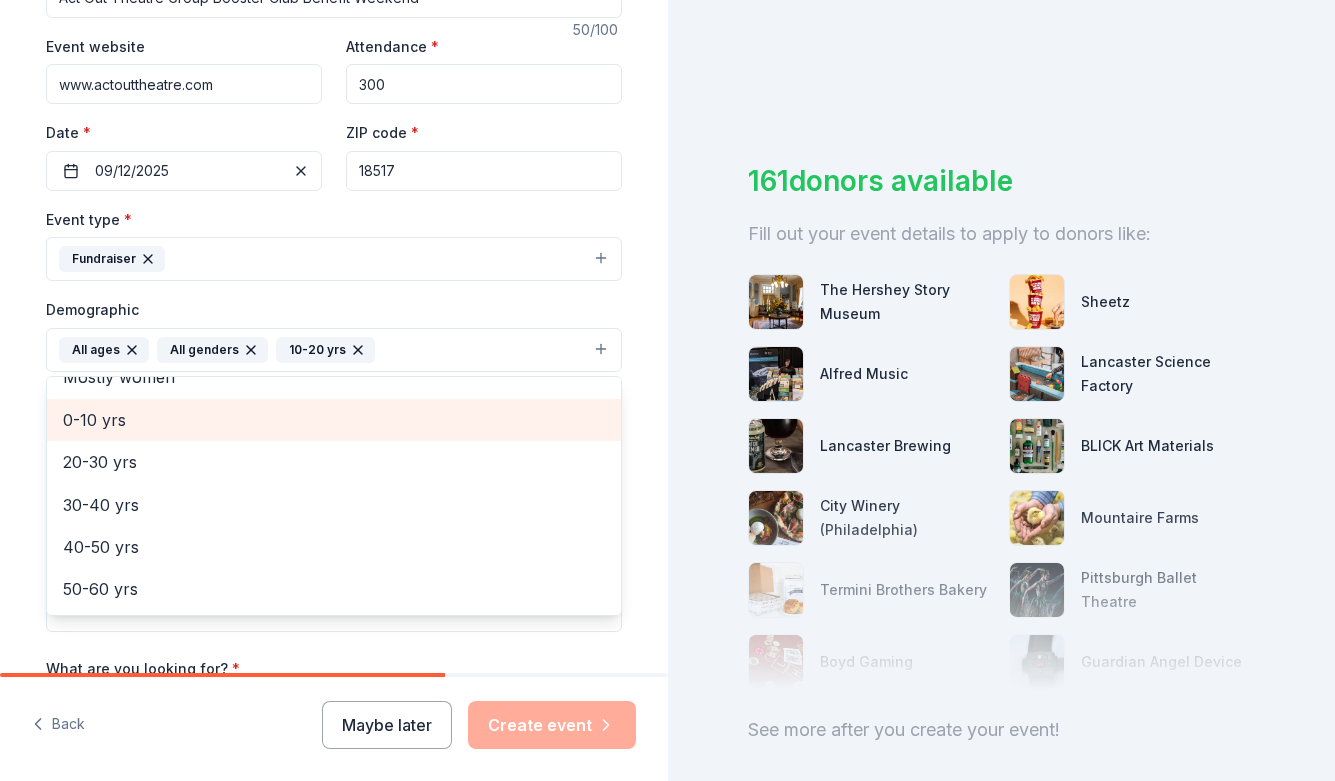 click on "0-10 yrs" at bounding box center [334, 420] 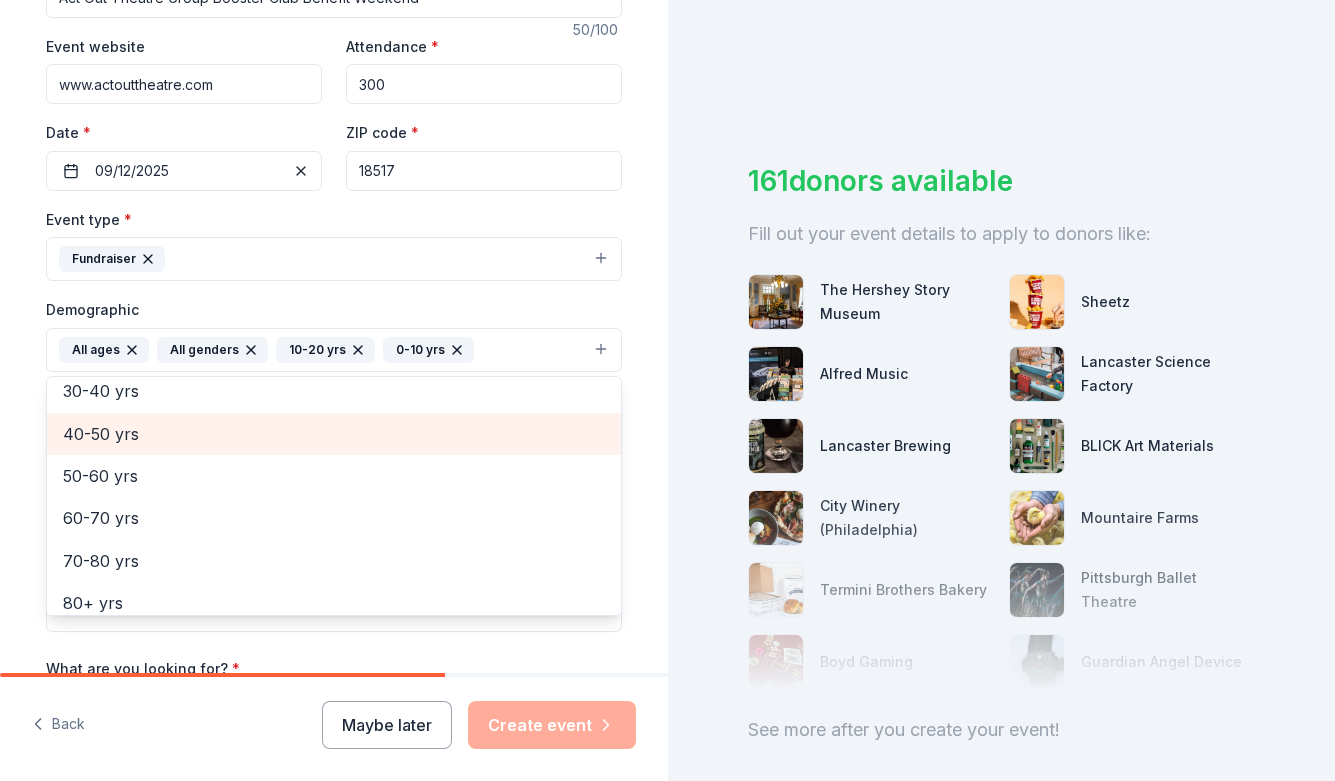 scroll, scrollTop: 151, scrollLeft: 0, axis: vertical 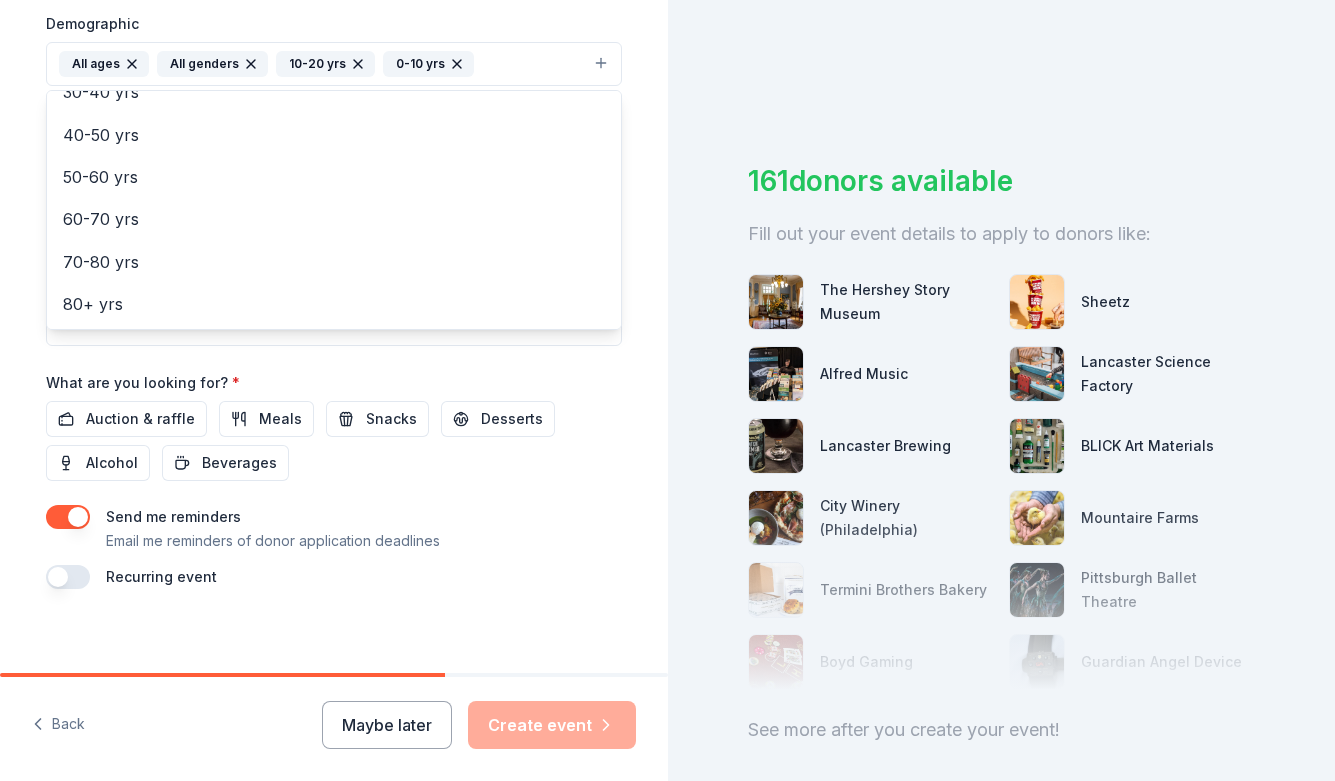 click on "Event name * Act Out Theatre Group Booster Club Benefit Weekend 50 /100 Event website www.actouttheatre.com Attendance * 300 Date * 09/12/2025 ZIP code * 18517 Event type * Fundraiser Demographic All ages All genders 10-20 yrs 0-10 yrs Mostly men Mostly women 20-30 yrs 30-40 yrs 40-50 yrs 50-60 yrs 60-70 yrs 70-80 yrs 80+ yrs We use this information to help brands find events with their target demographic to sponsor their products. Mailing address Apt/unit Description What are you looking for? * Auction & raffle Meals Snacks Desserts Alcohol Beverages Send me reminders Email me reminders of donor application deadlines Recurring event" at bounding box center (334, 125) 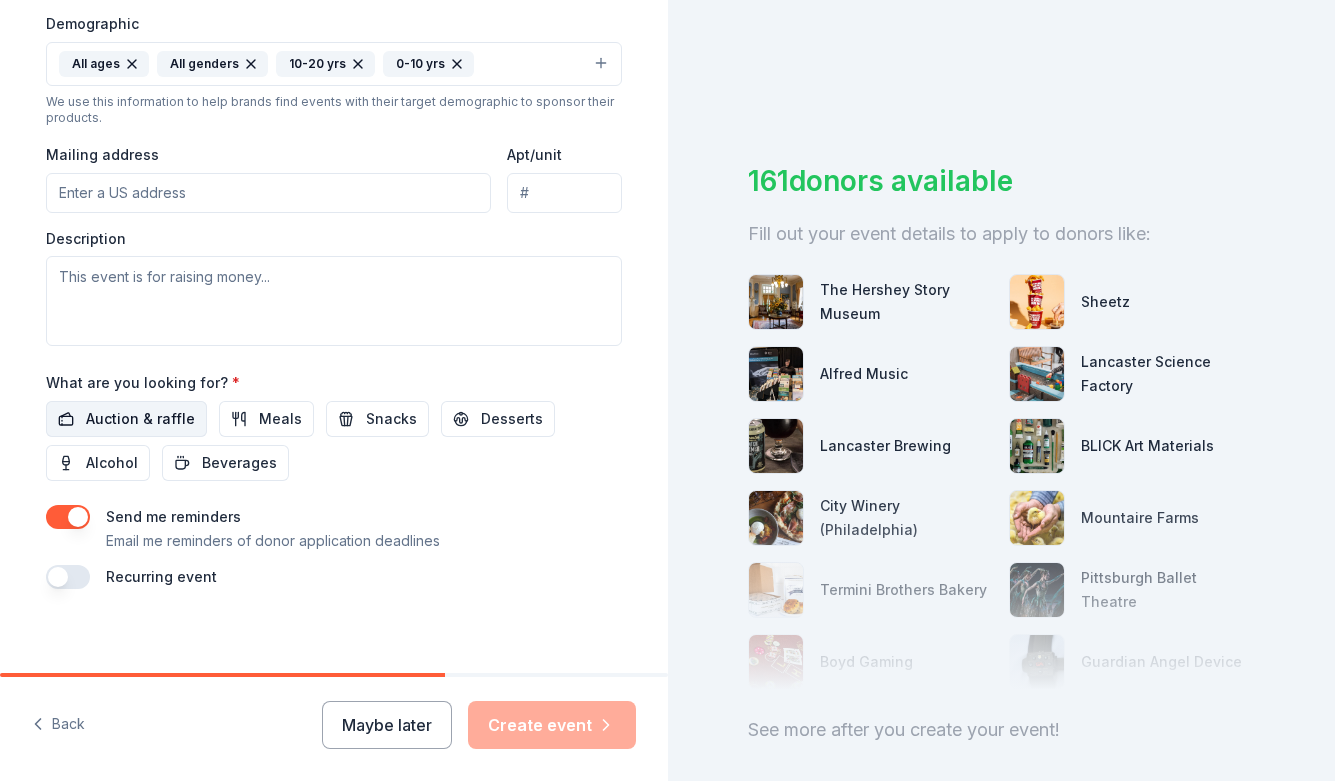 click on "Auction & raffle" at bounding box center (140, 419) 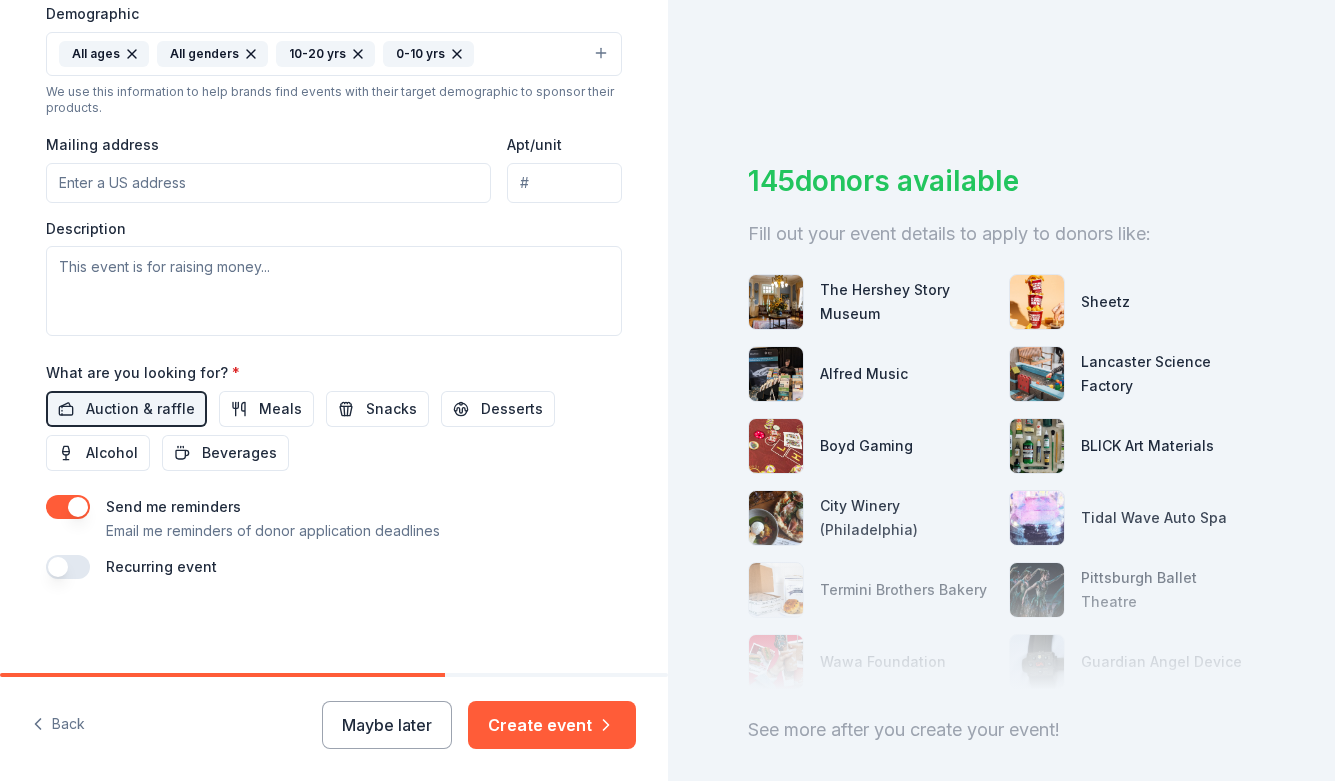 scroll, scrollTop: 662, scrollLeft: 0, axis: vertical 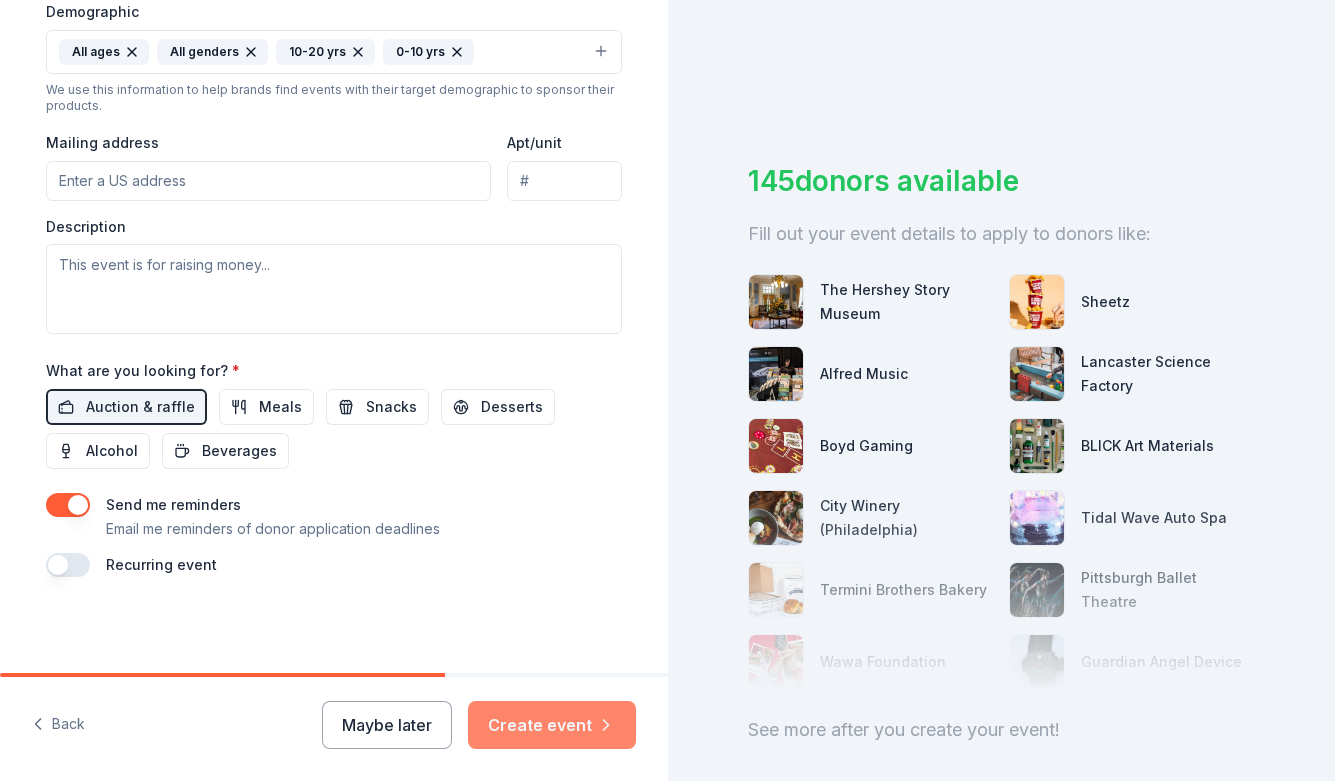 click on "Create event" at bounding box center (552, 725) 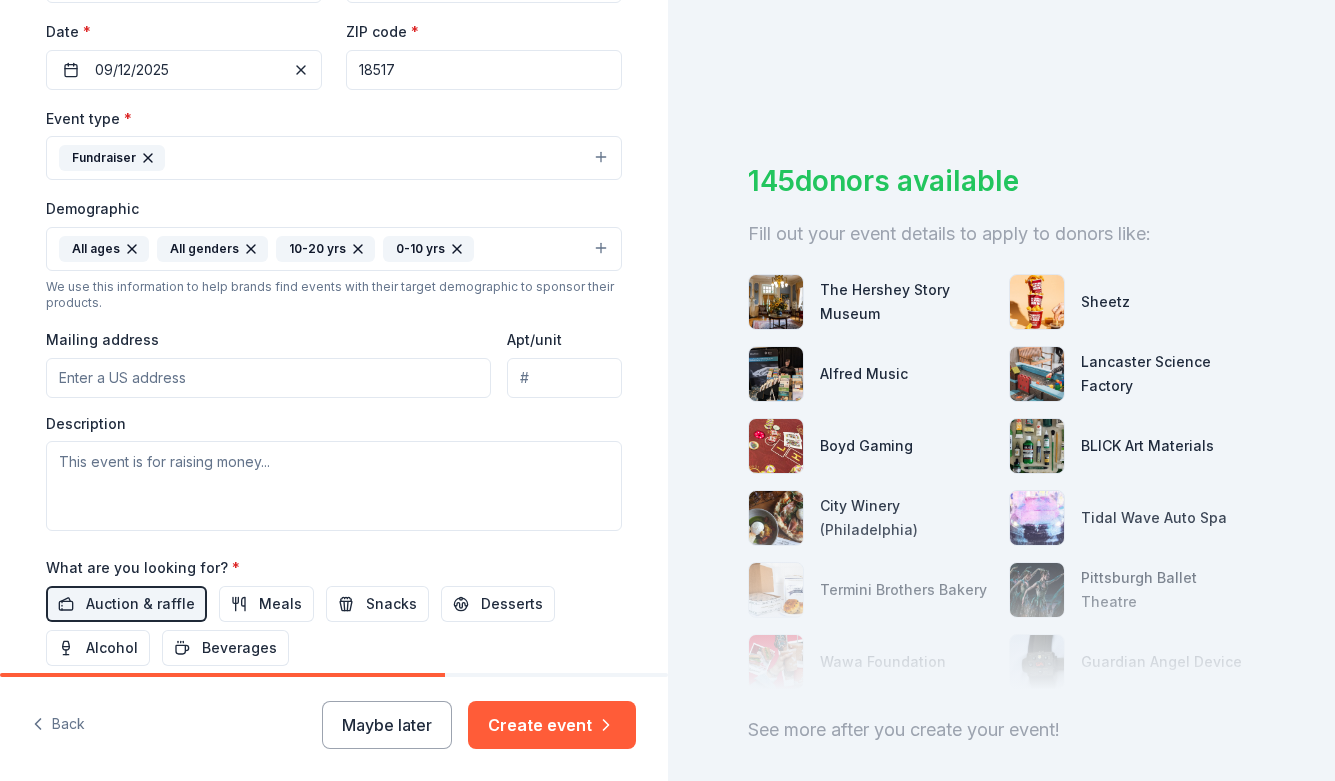 scroll, scrollTop: 477, scrollLeft: 0, axis: vertical 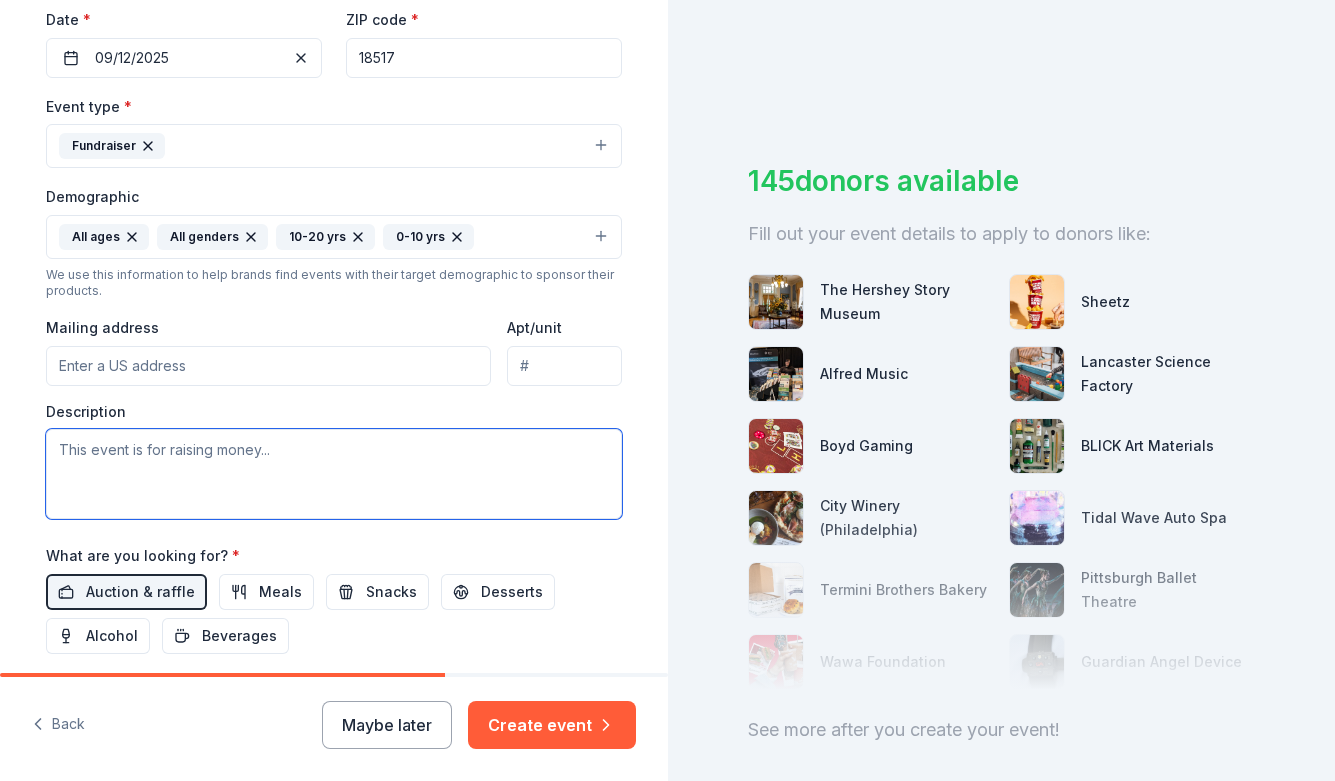 click at bounding box center [334, 474] 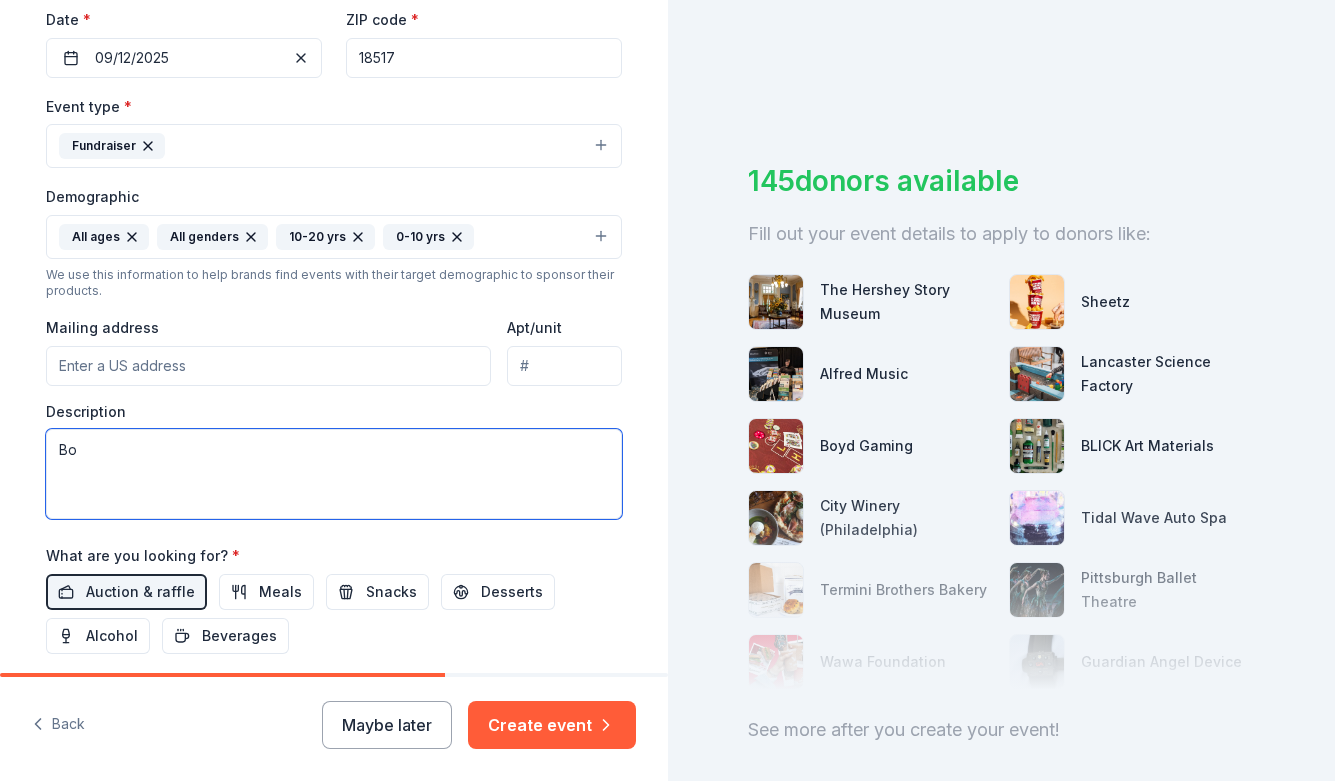 type on "B" 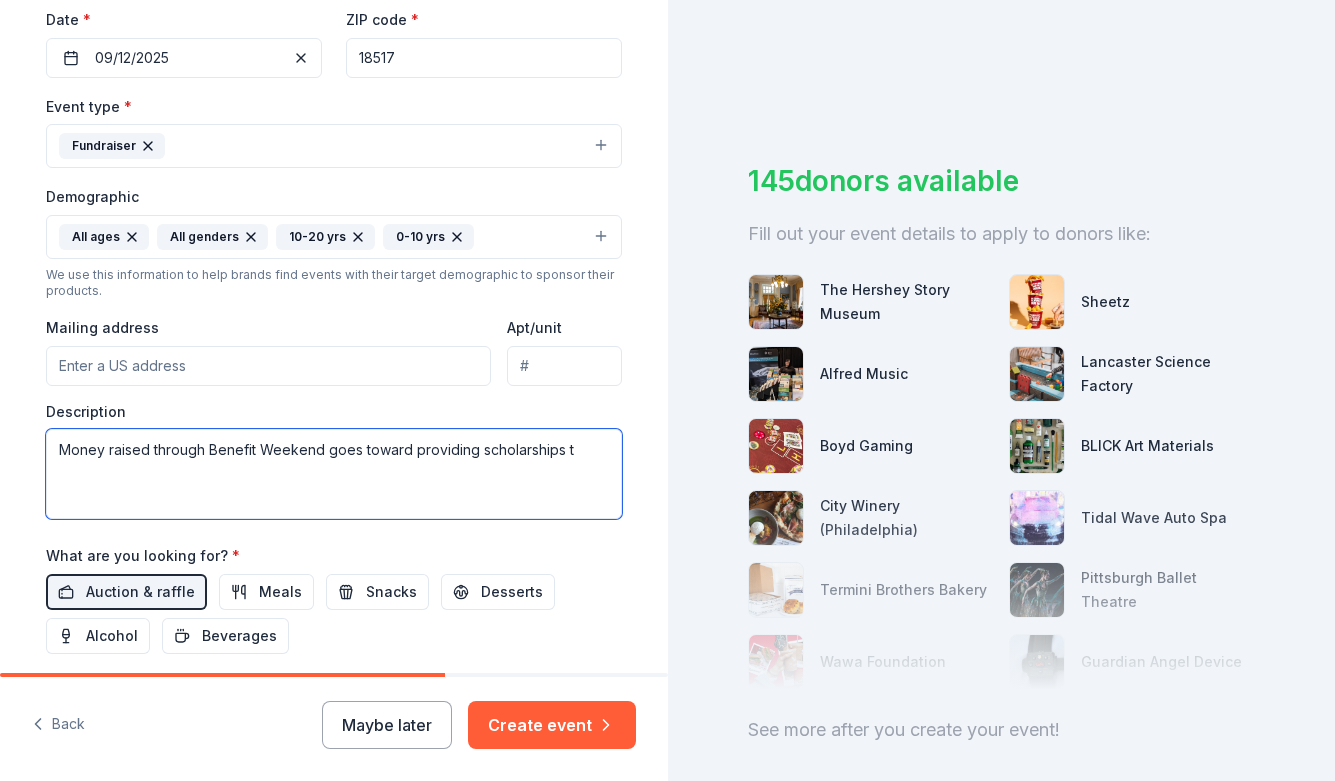 click on "Money raised through Benefit Weekend goes toward providing scholarships t" at bounding box center [334, 474] 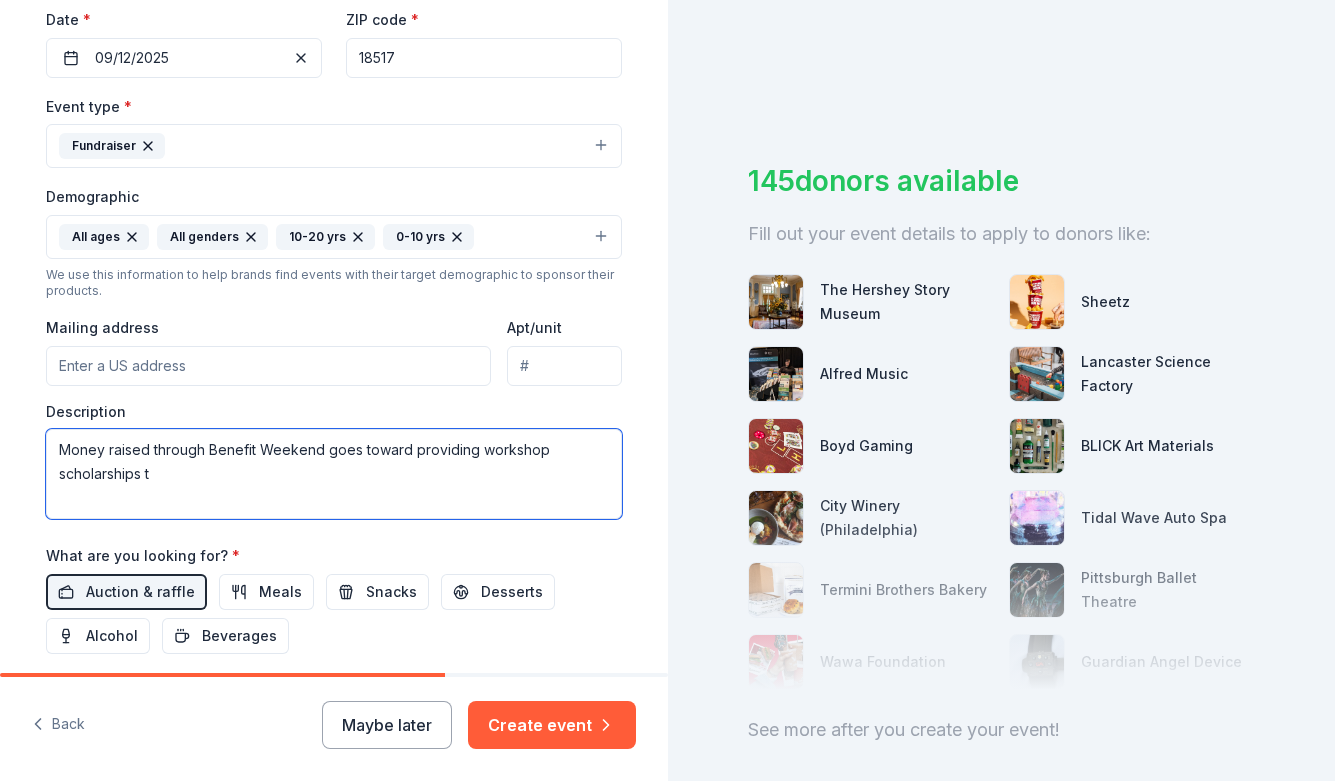 click on "Money raised through Benefit Weekend goes toward providing workshop scholarships t" at bounding box center [334, 474] 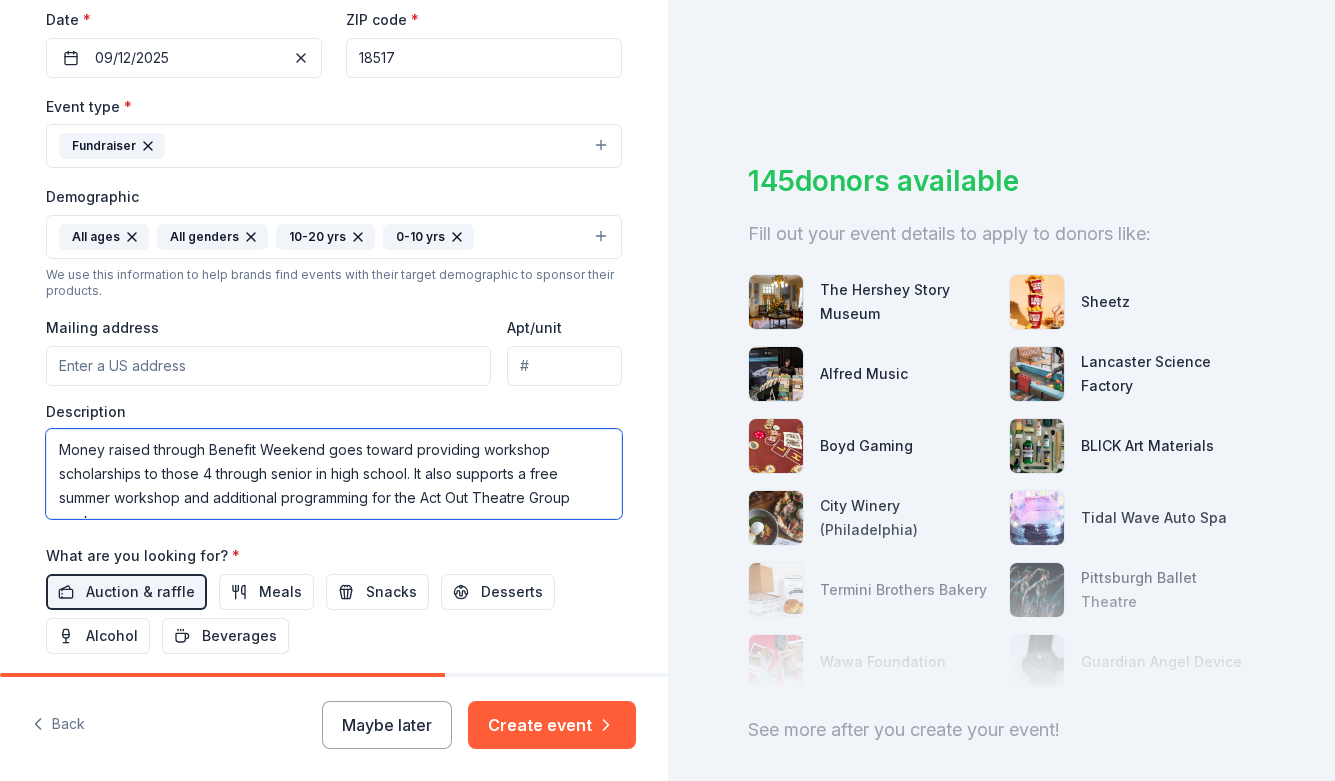 scroll, scrollTop: 13, scrollLeft: 0, axis: vertical 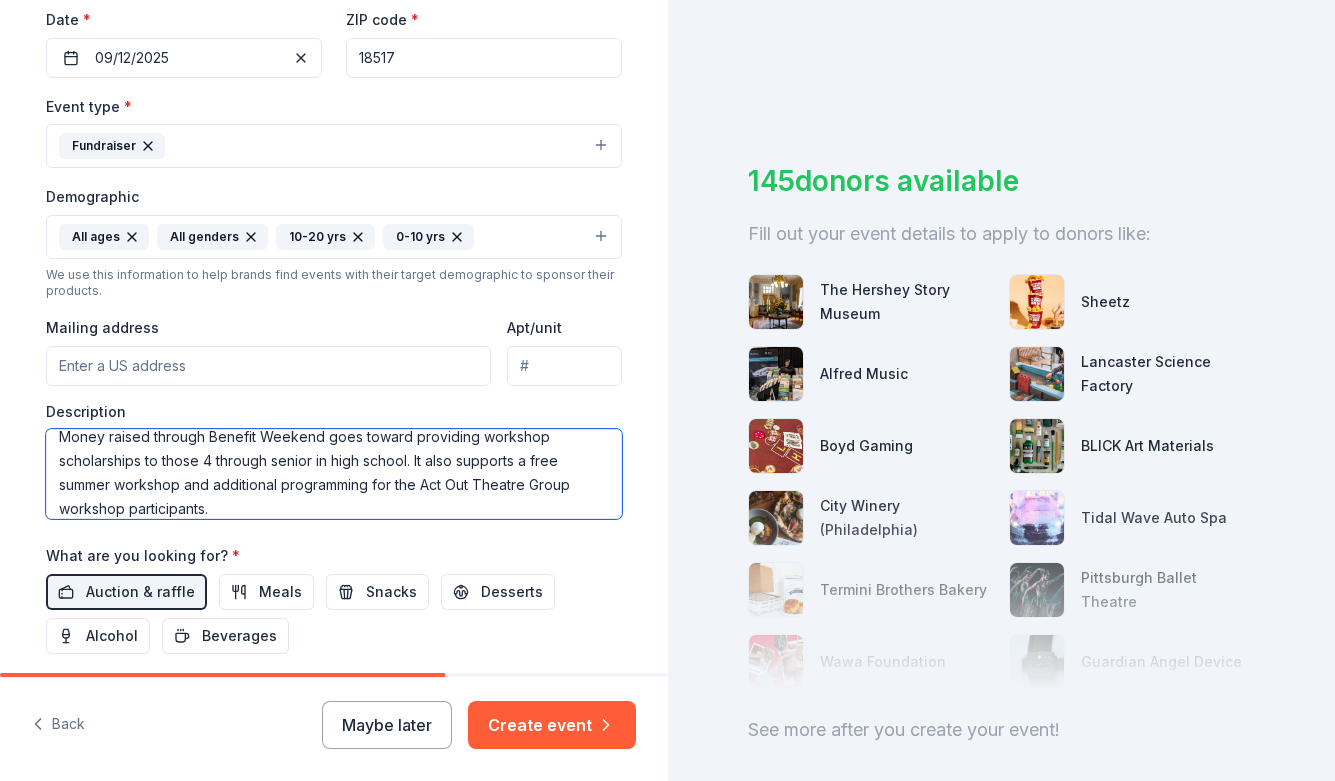 click on "Money raised through Benefit Weekend goes toward providing workshop scholarships to those 4 through senior in high school. It also supports a free summer workshop and additional programming for the Act Out Theatre Group workshop participants." at bounding box center (334, 474) 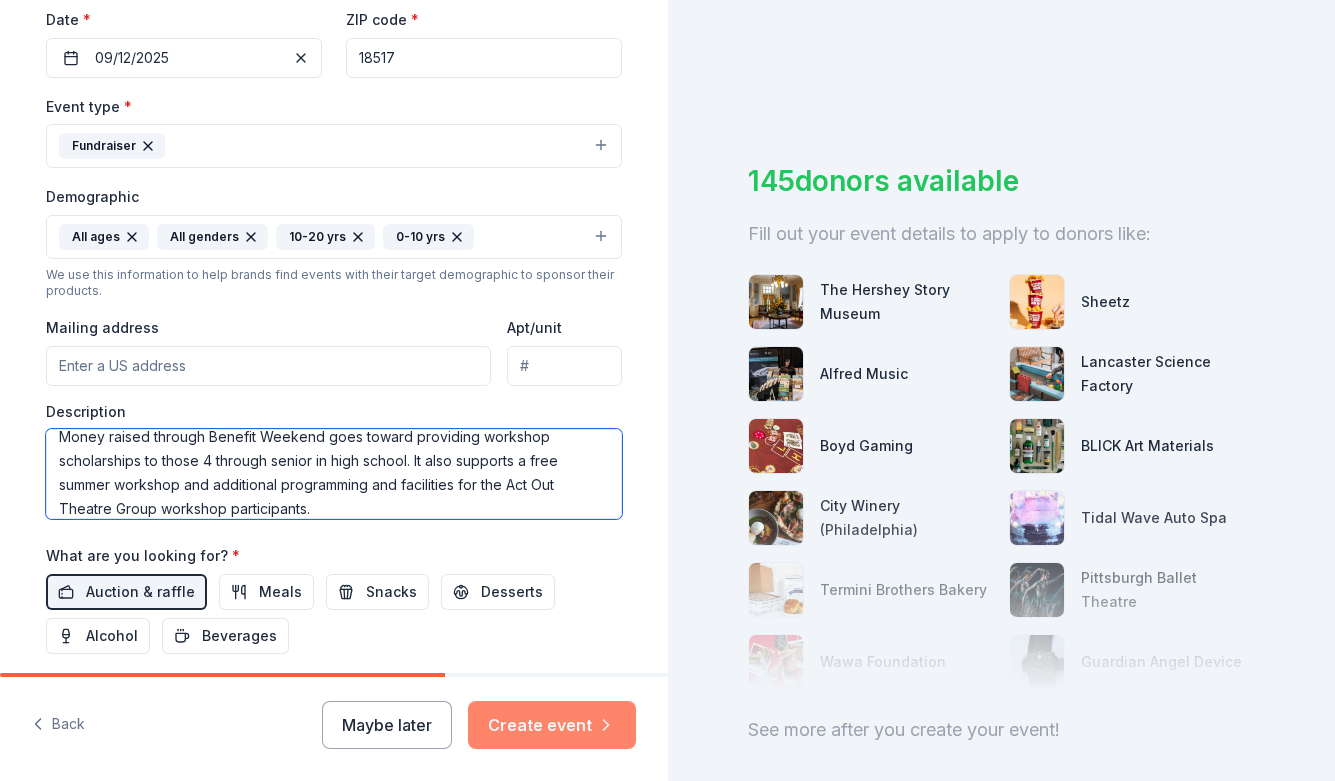 type on "Money raised through Benefit Weekend goes toward providing workshop scholarships to those 4 through senior in high school. It also supports a free summer workshop and additional programming and facilities for the Act Out Theatre Group workshop participants." 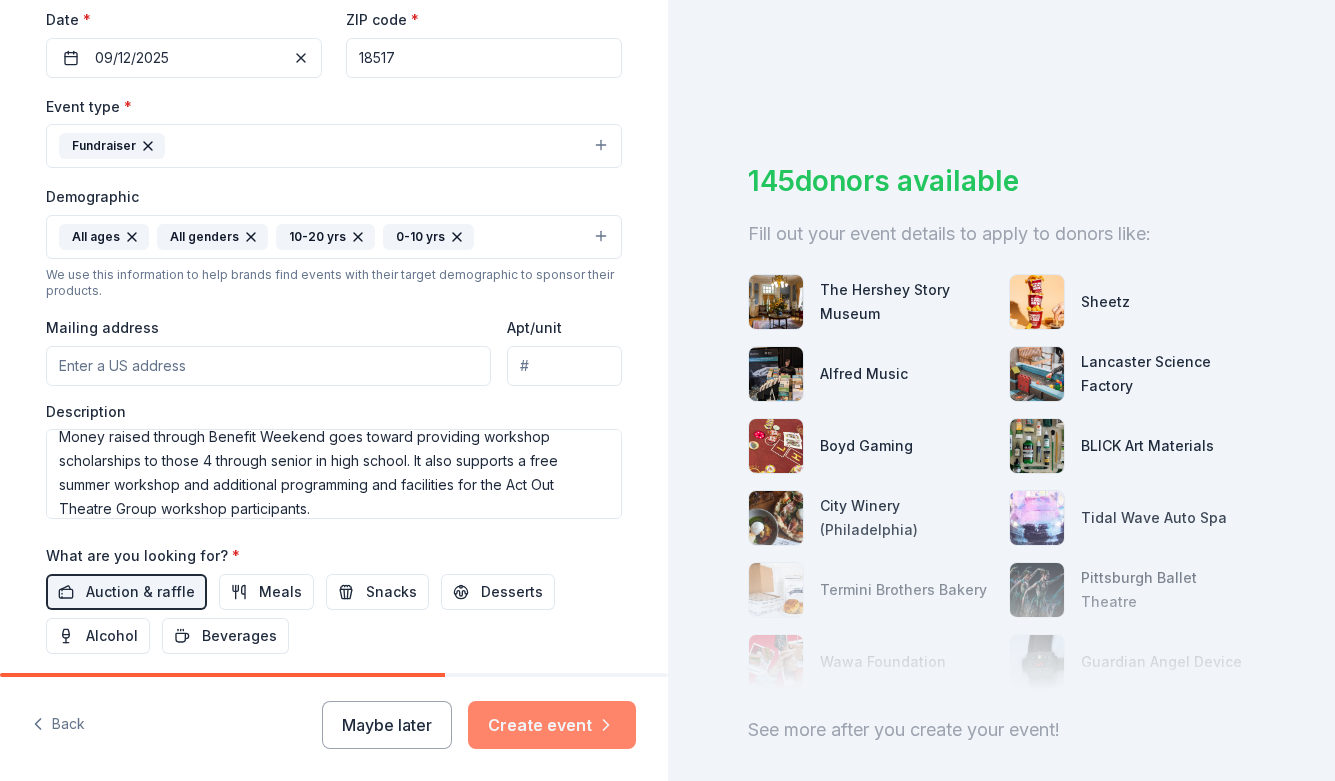 click on "Create event" at bounding box center (552, 725) 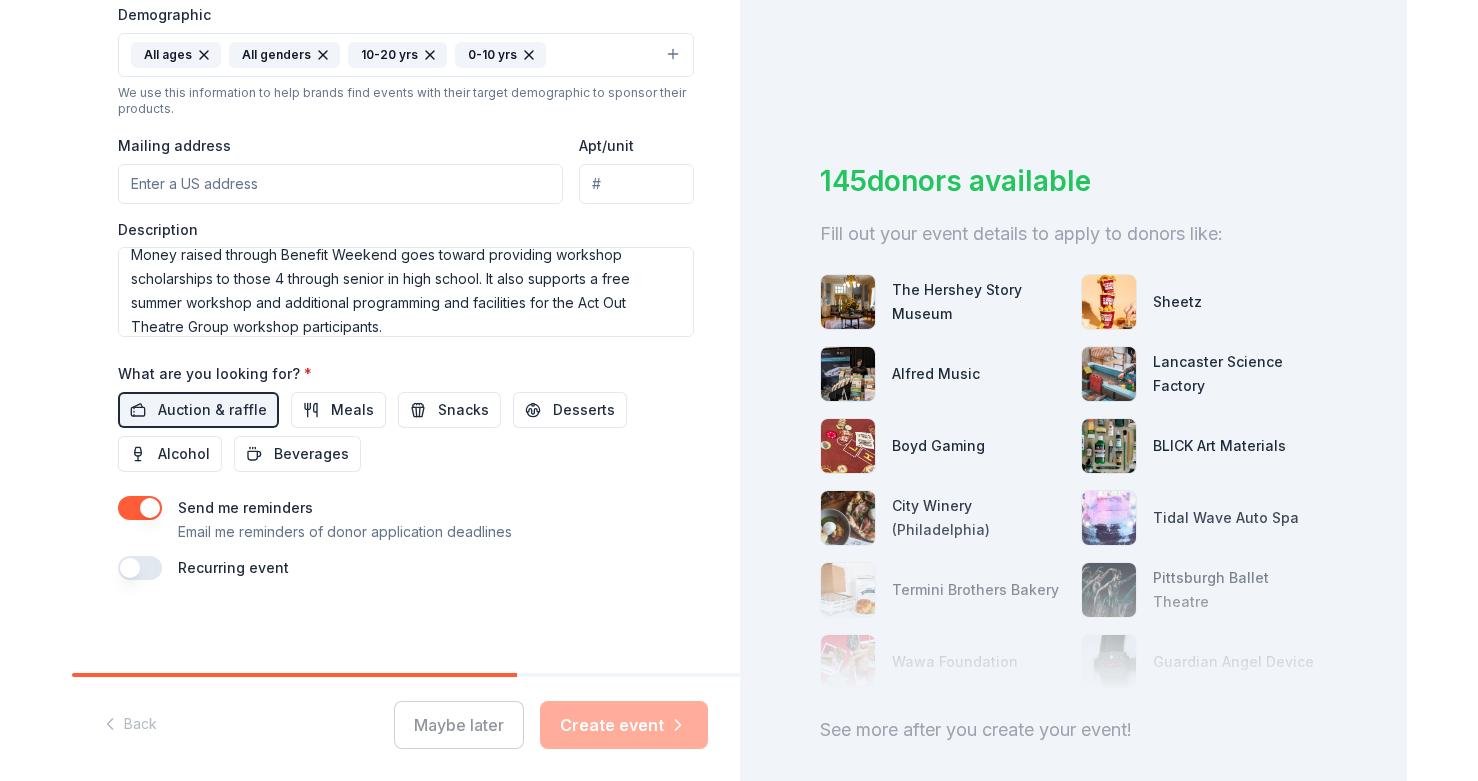 scroll, scrollTop: 662, scrollLeft: 0, axis: vertical 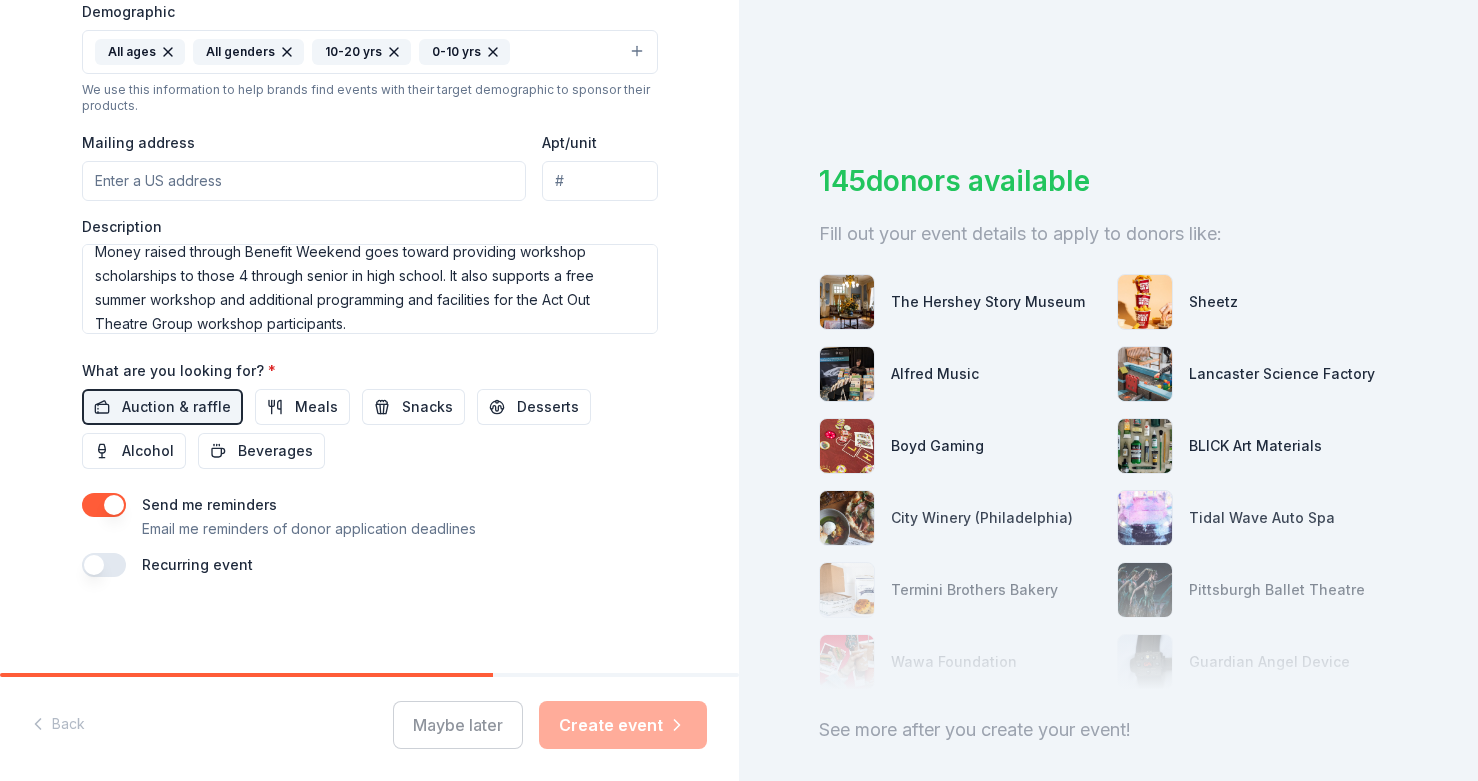 click on "Maybe later Create event" at bounding box center (550, 725) 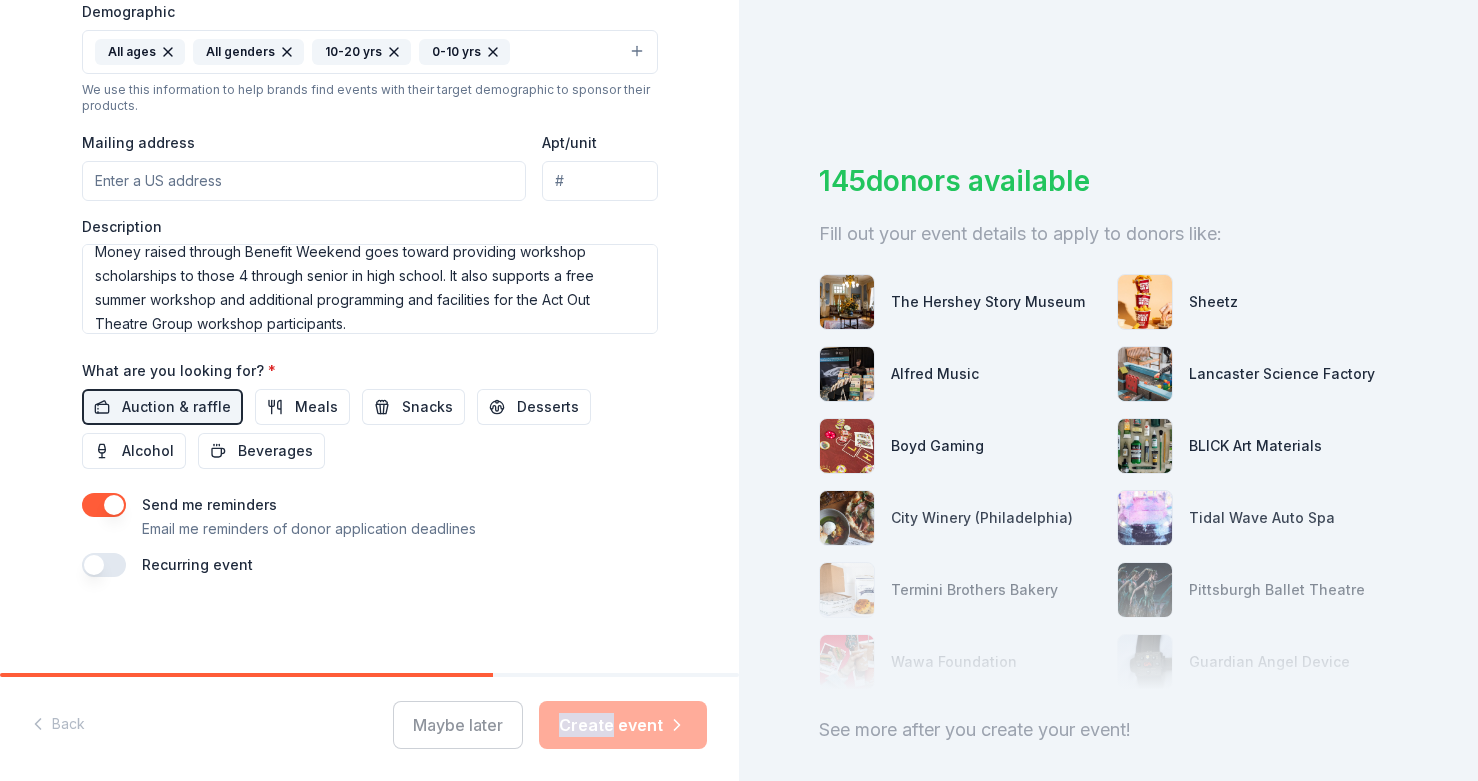 click on "Maybe later Create event" at bounding box center (550, 725) 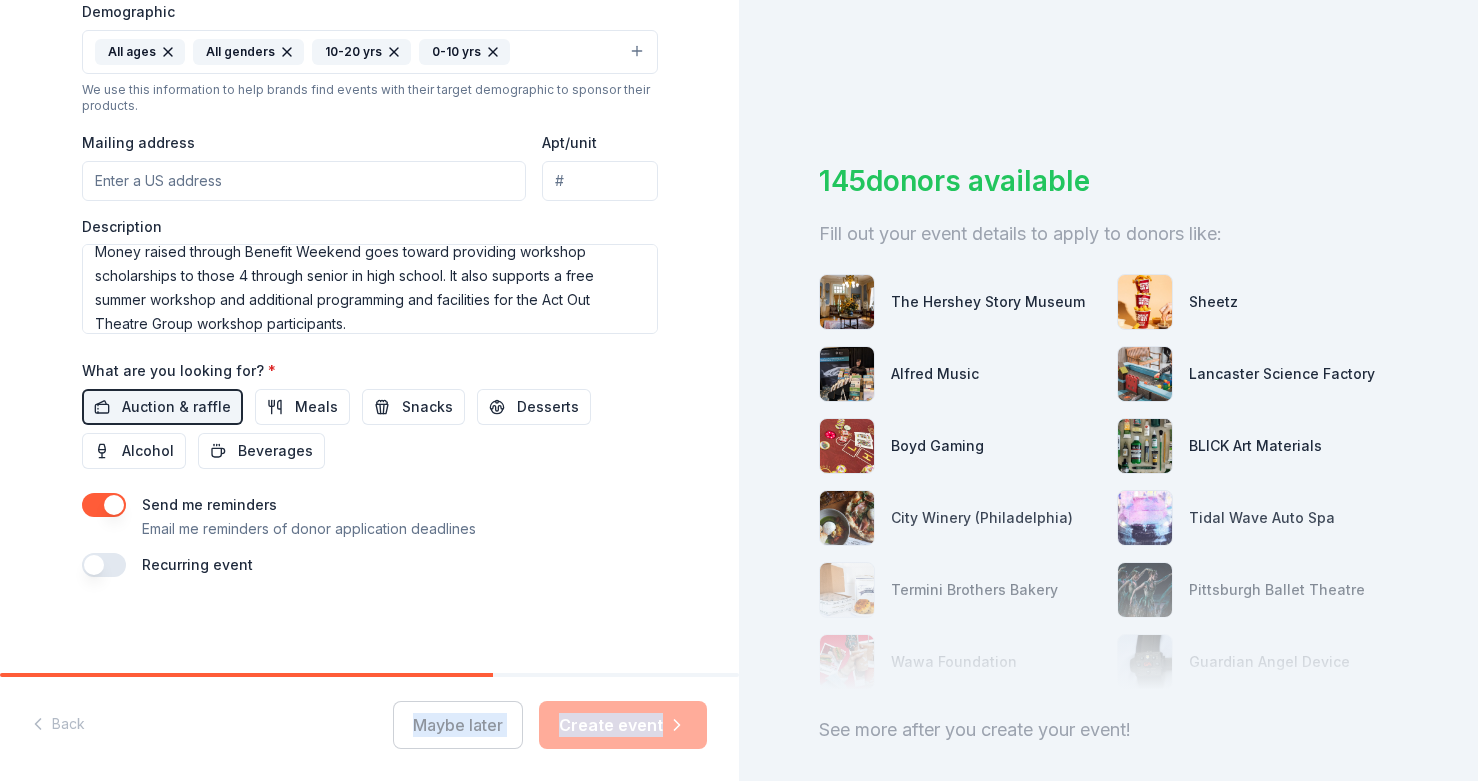 click on "Maybe later Create event" at bounding box center (550, 725) 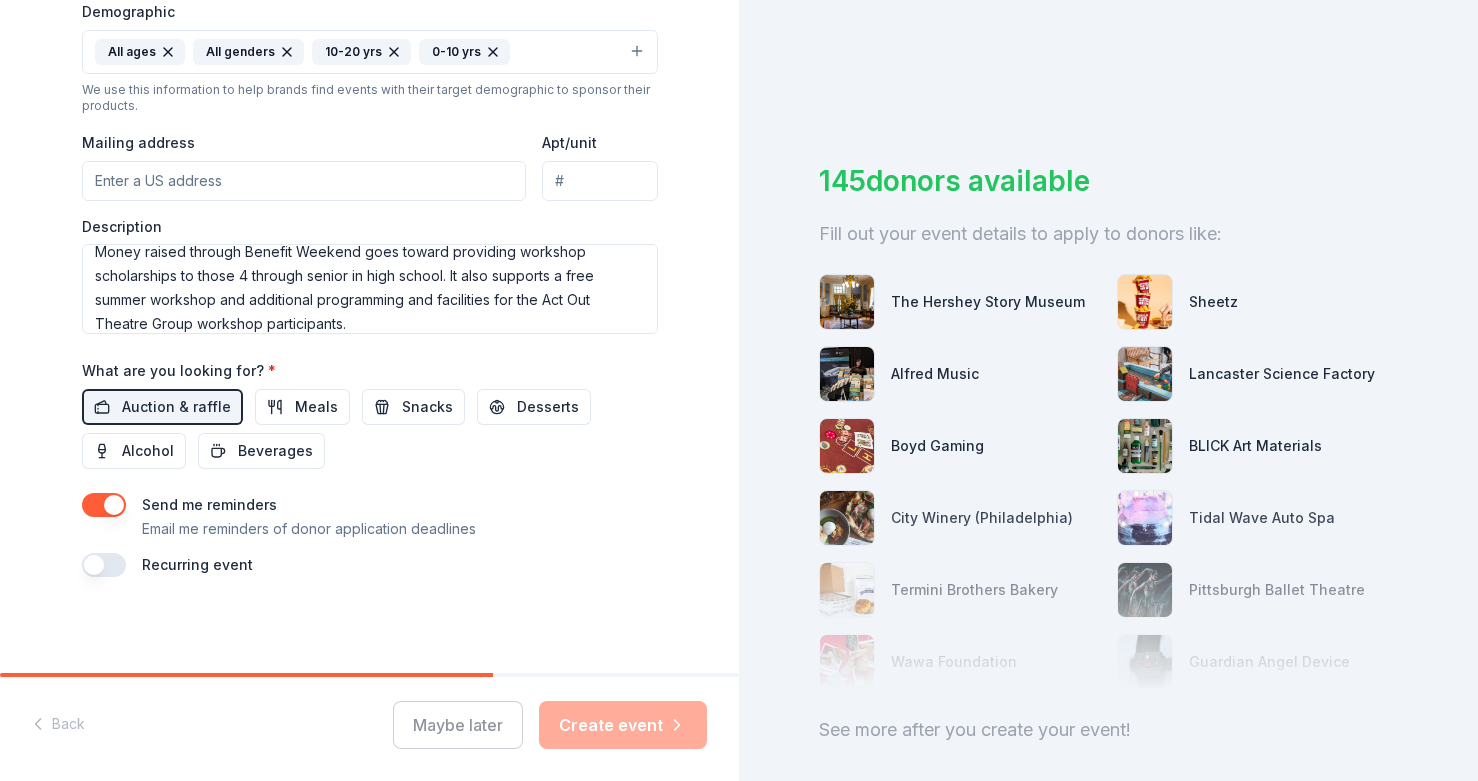 click on "Tell us about your event. We'll find in-kind donations you can apply for. Event name * Act Out Theatre Group Booster Club Benefit Weekend 50 /100 Event website www.actouttheatre.com Attendance * 300 Date * 09/12/2025 ZIP code * 18517 Event type * Fundraiser Demographic All ages All genders 10-20 yrs 0-10 yrs We use this information to help brands find events with their target demographic to sponsor their products. Mailing address Apt/unit Description Money raised through Benefit Weekend goes toward providing workshop scholarships to those 4 through senior in high school. It also supports a free summer workshop and additional programming and facilities for the Act Out Theatre Group workshop participants. What are you looking for? * Auction & raffle Meals Snacks Desserts Alcohol Beverages Send me reminders Email me reminders of donor application deadlines Recurring event" at bounding box center [370, 5] 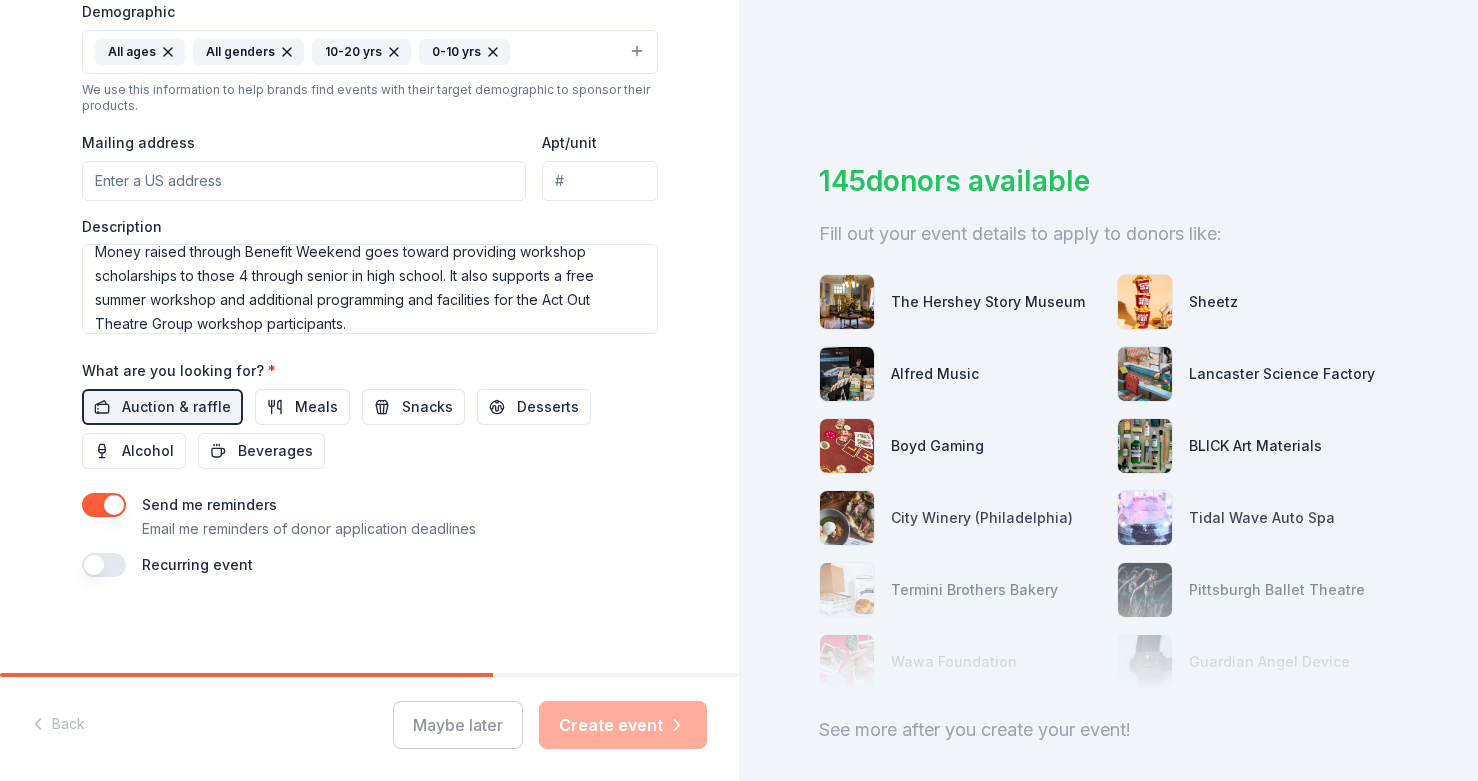 click on "Maybe later Create event" at bounding box center (550, 725) 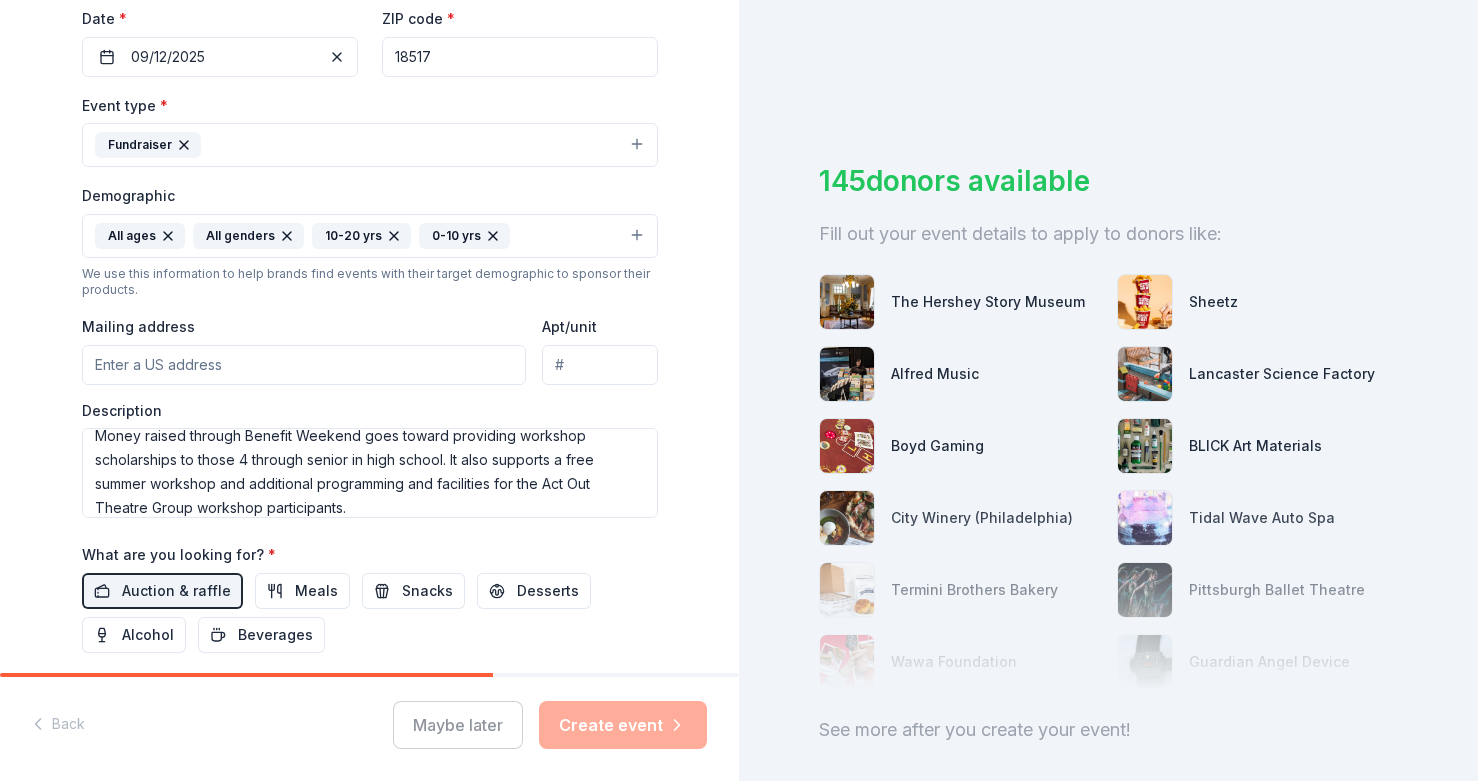 scroll, scrollTop: 560, scrollLeft: 0, axis: vertical 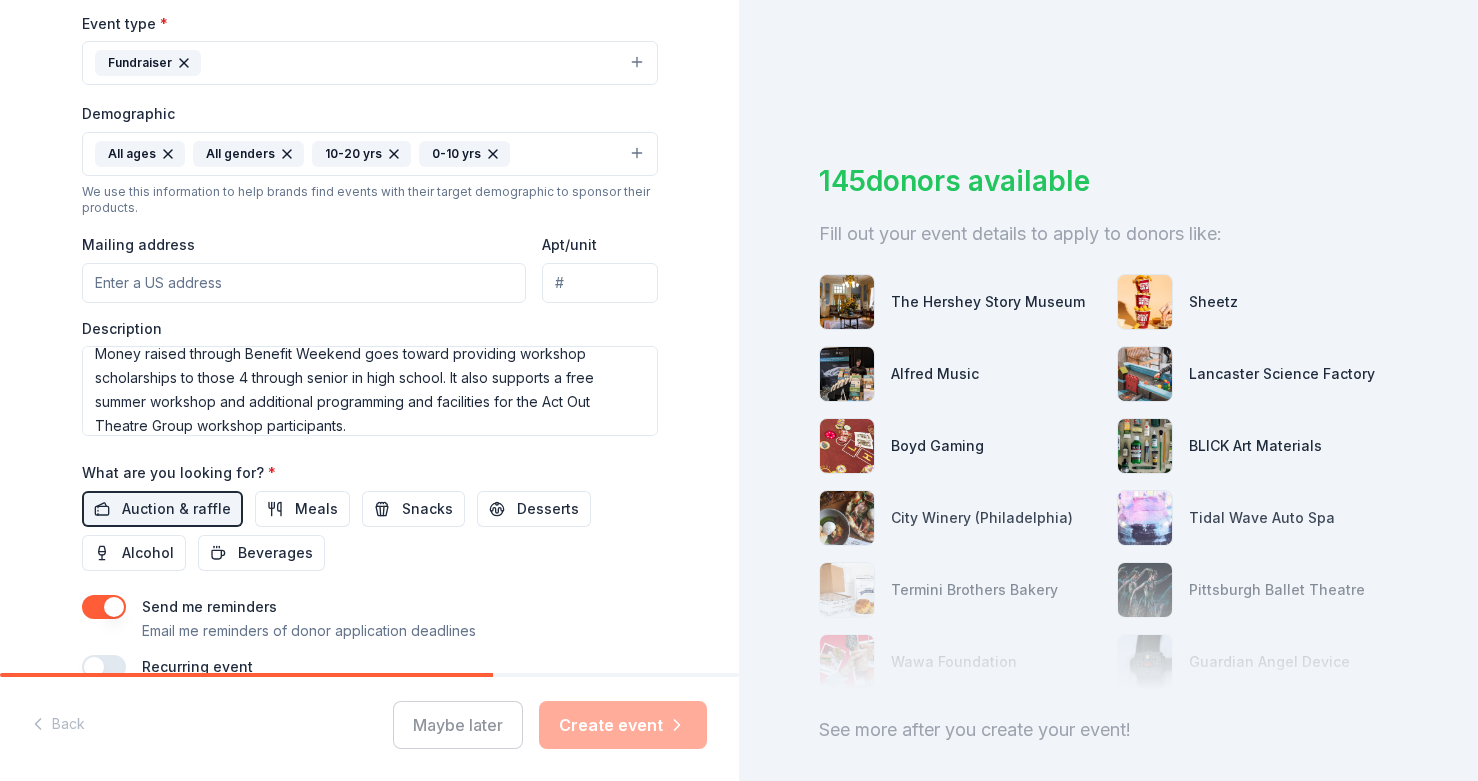 click on "Send me reminders Email me reminders of donor application deadlines" at bounding box center [370, 619] 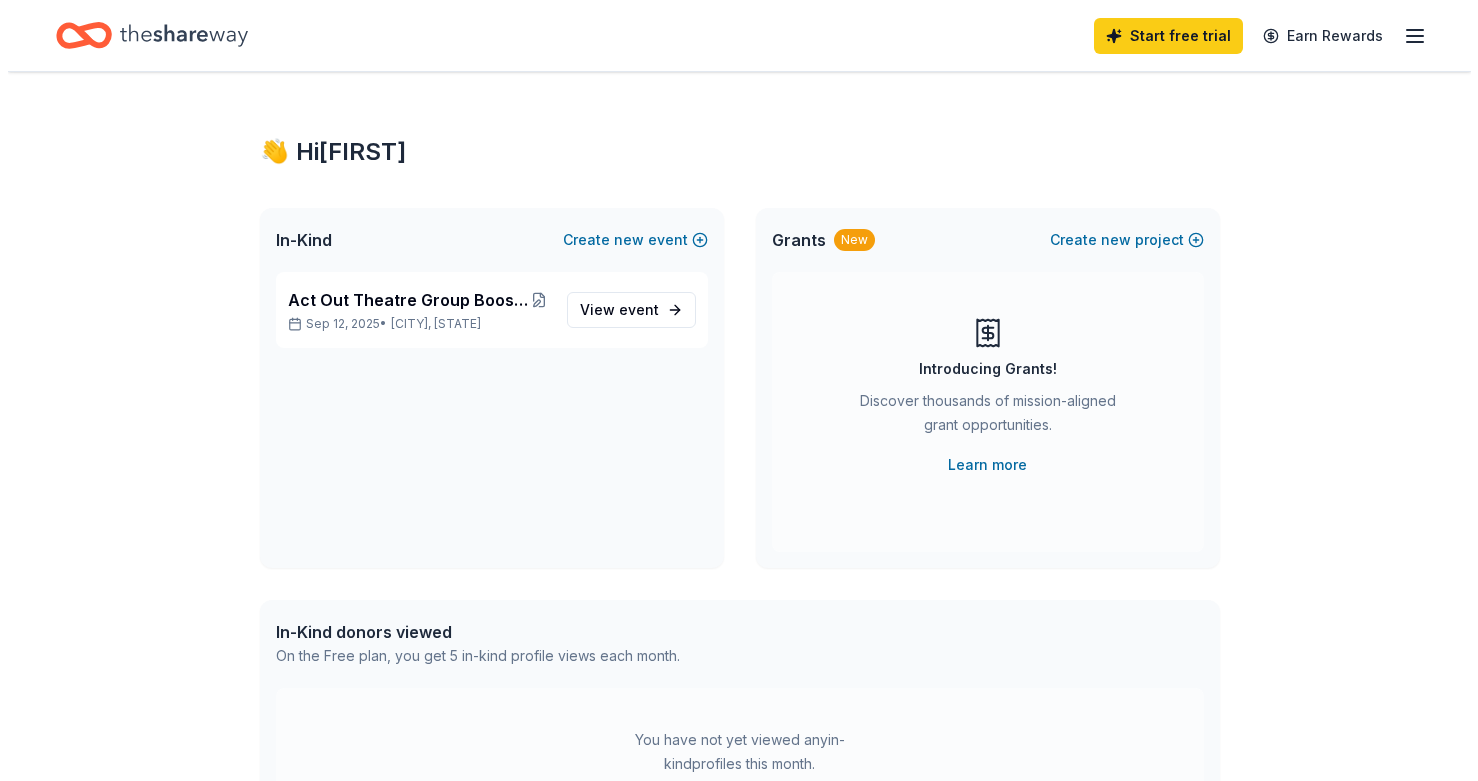 scroll, scrollTop: 0, scrollLeft: 0, axis: both 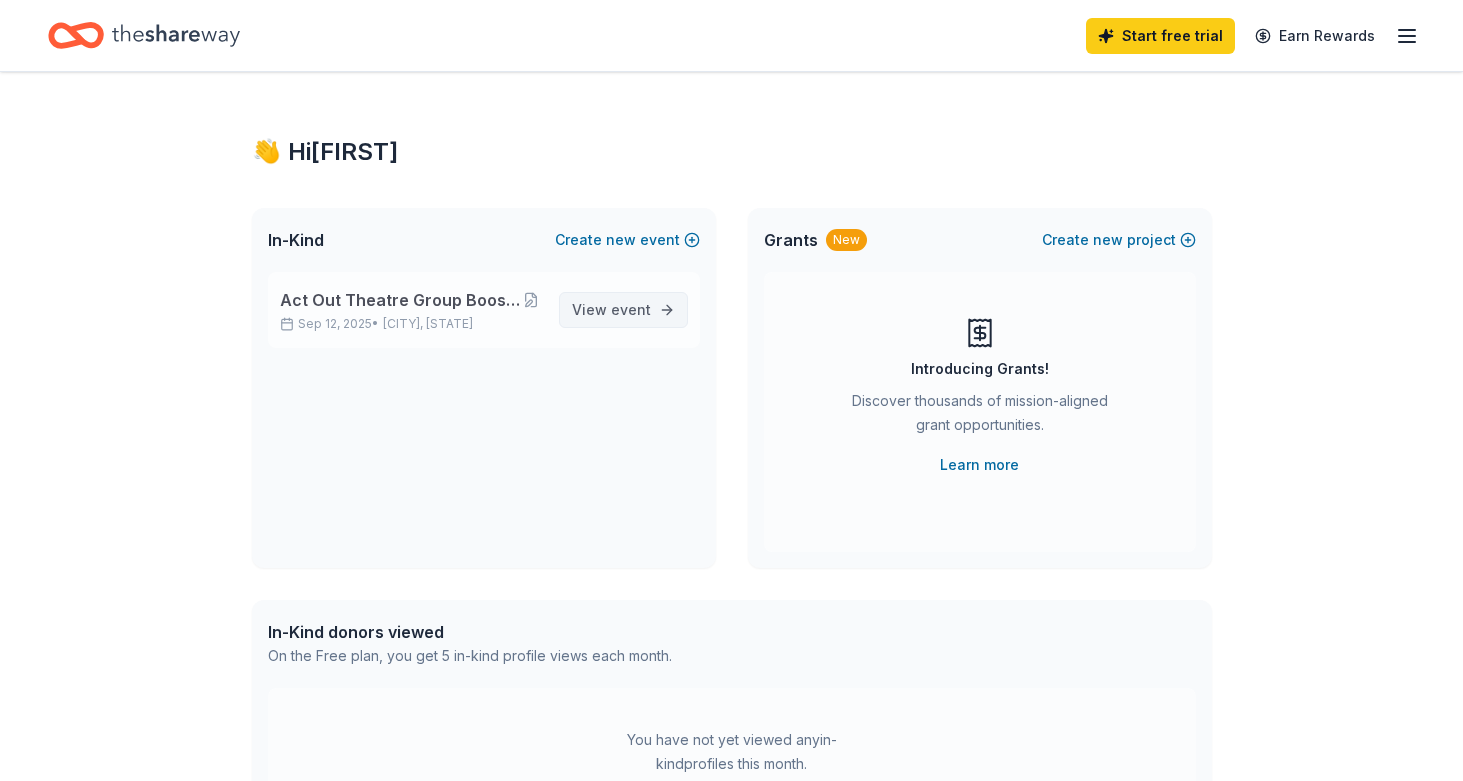 click on "event" at bounding box center (631, 309) 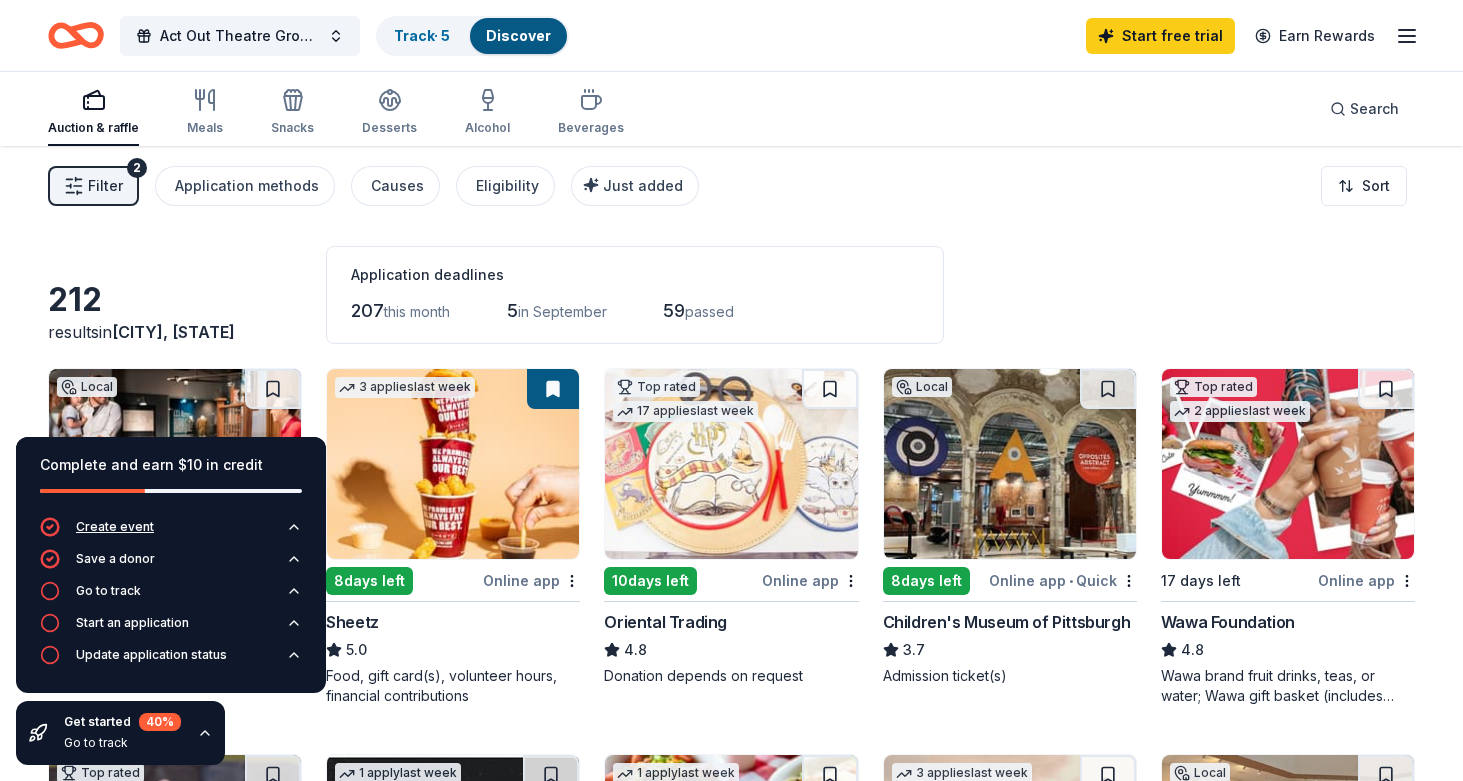 click on "Create event" at bounding box center (115, 527) 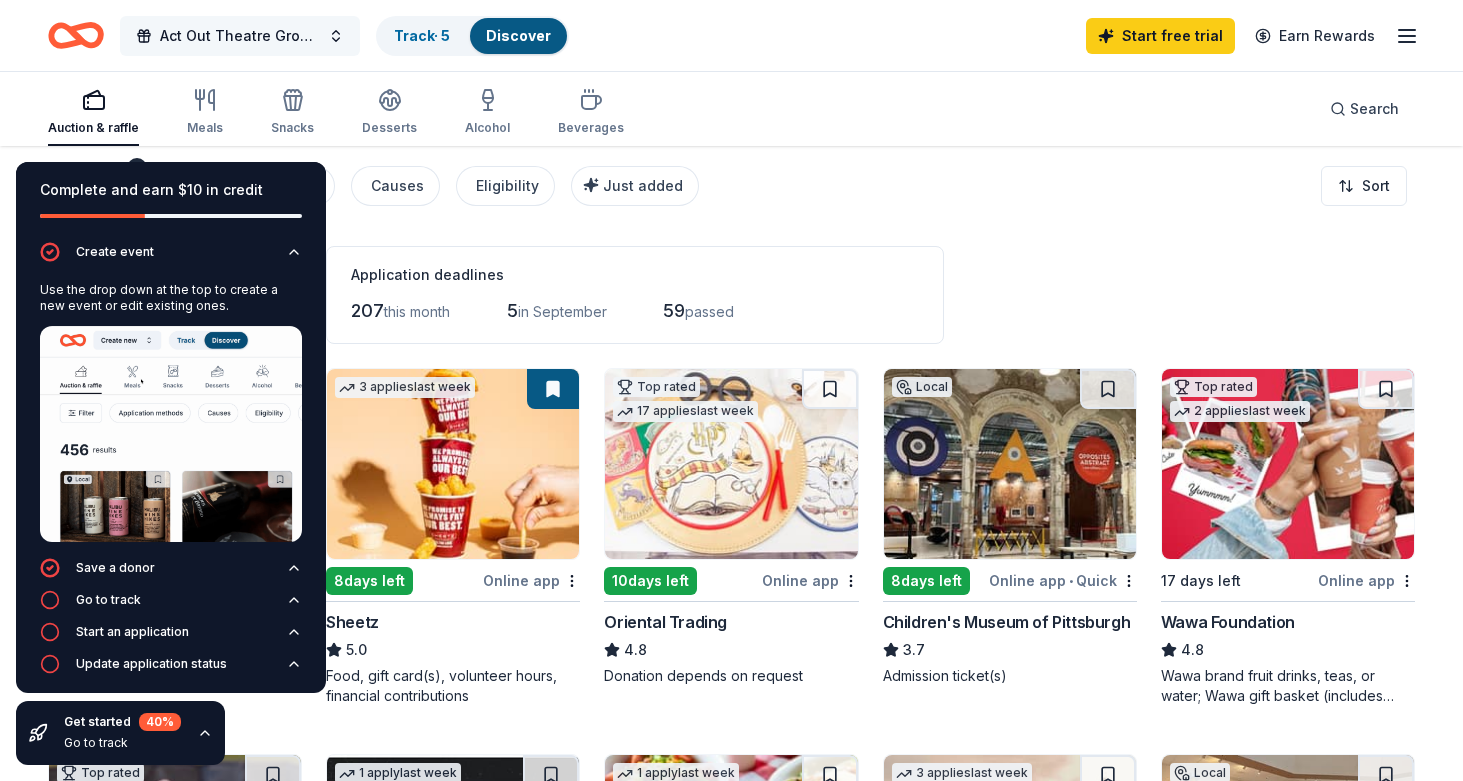 click on "Act Out Theatre Group Booster Club Benefit Weekend" at bounding box center (240, 36) 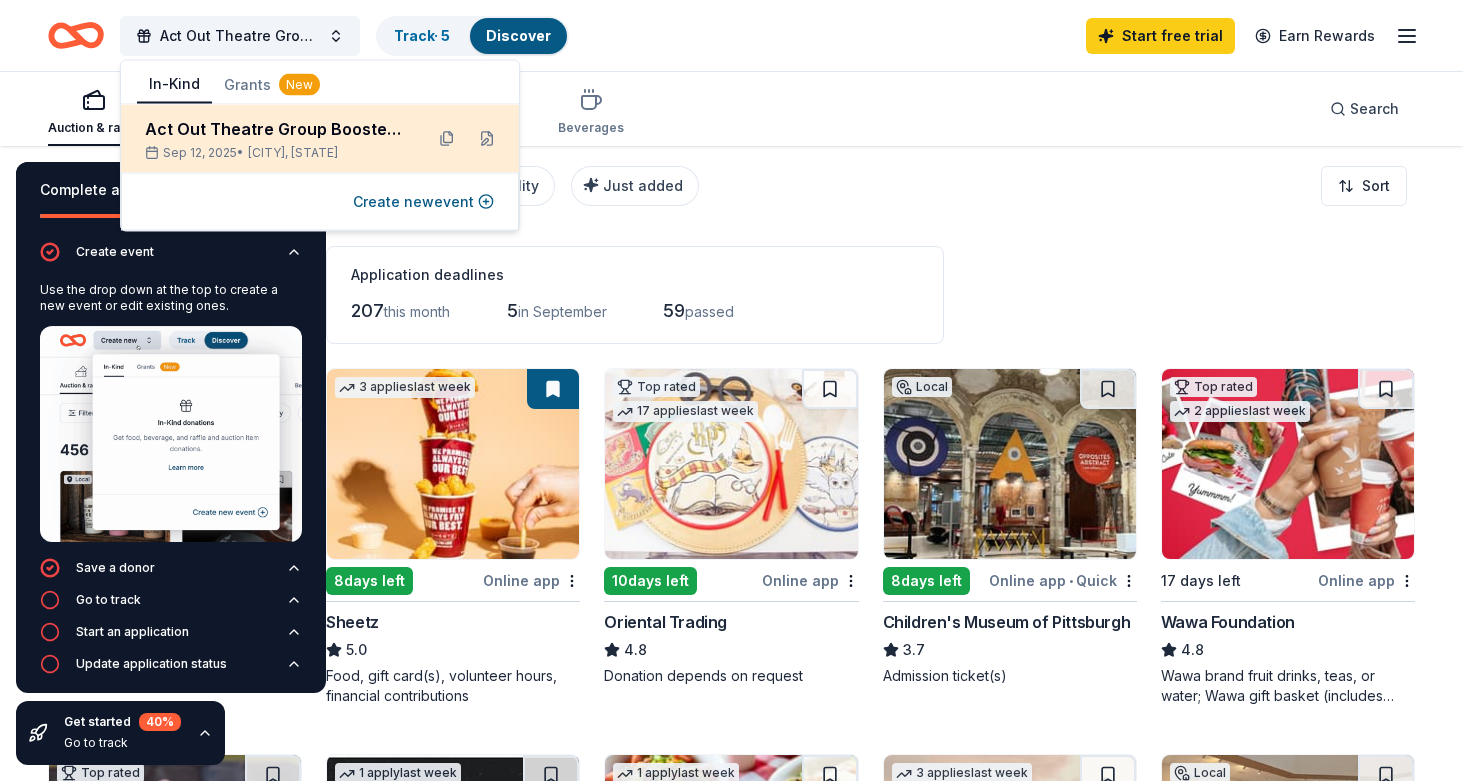 click on "Act Out Theatre Group Booster Club Benefit Weekend" at bounding box center (276, 129) 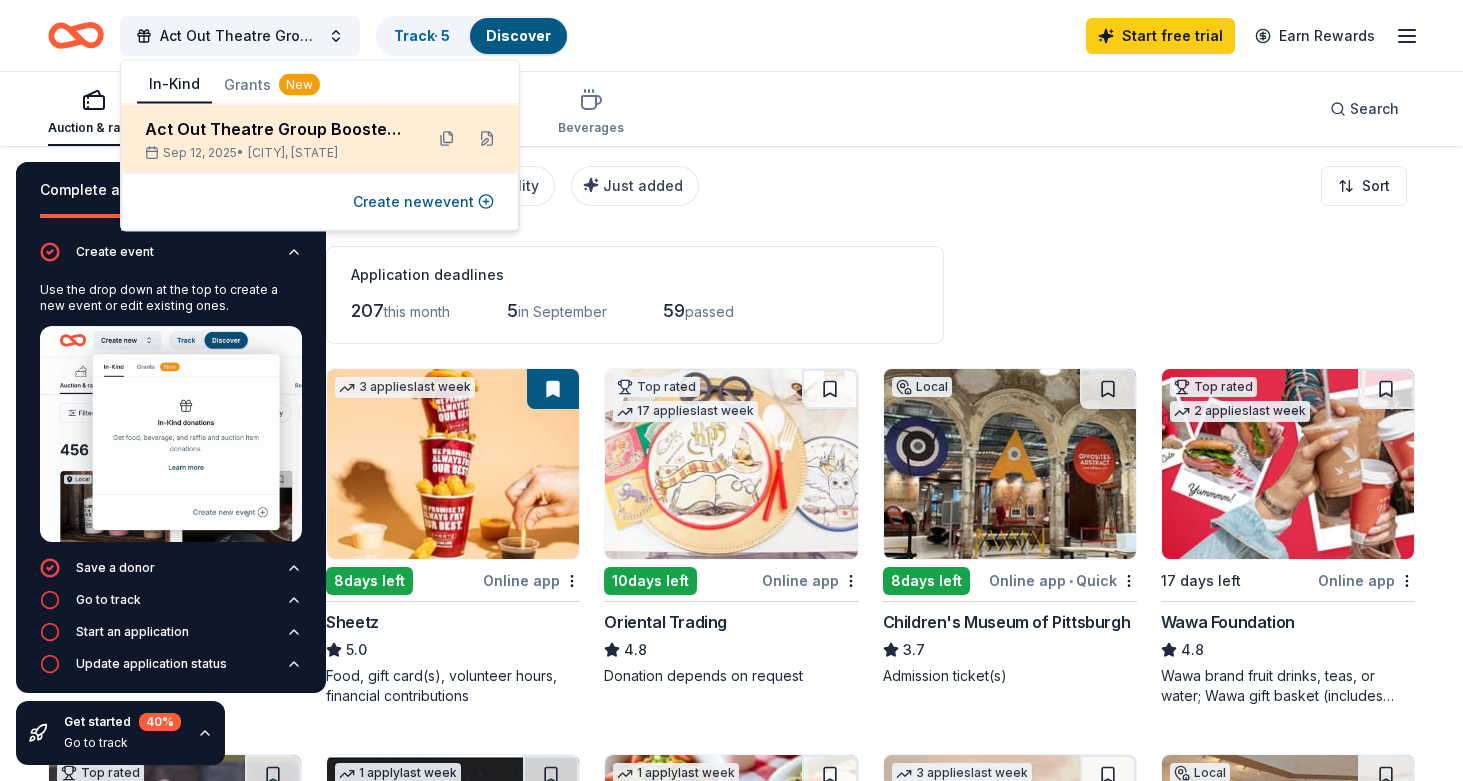 click on "Act Out Theatre Group Booster Club Benefit Weekend" at bounding box center [276, 129] 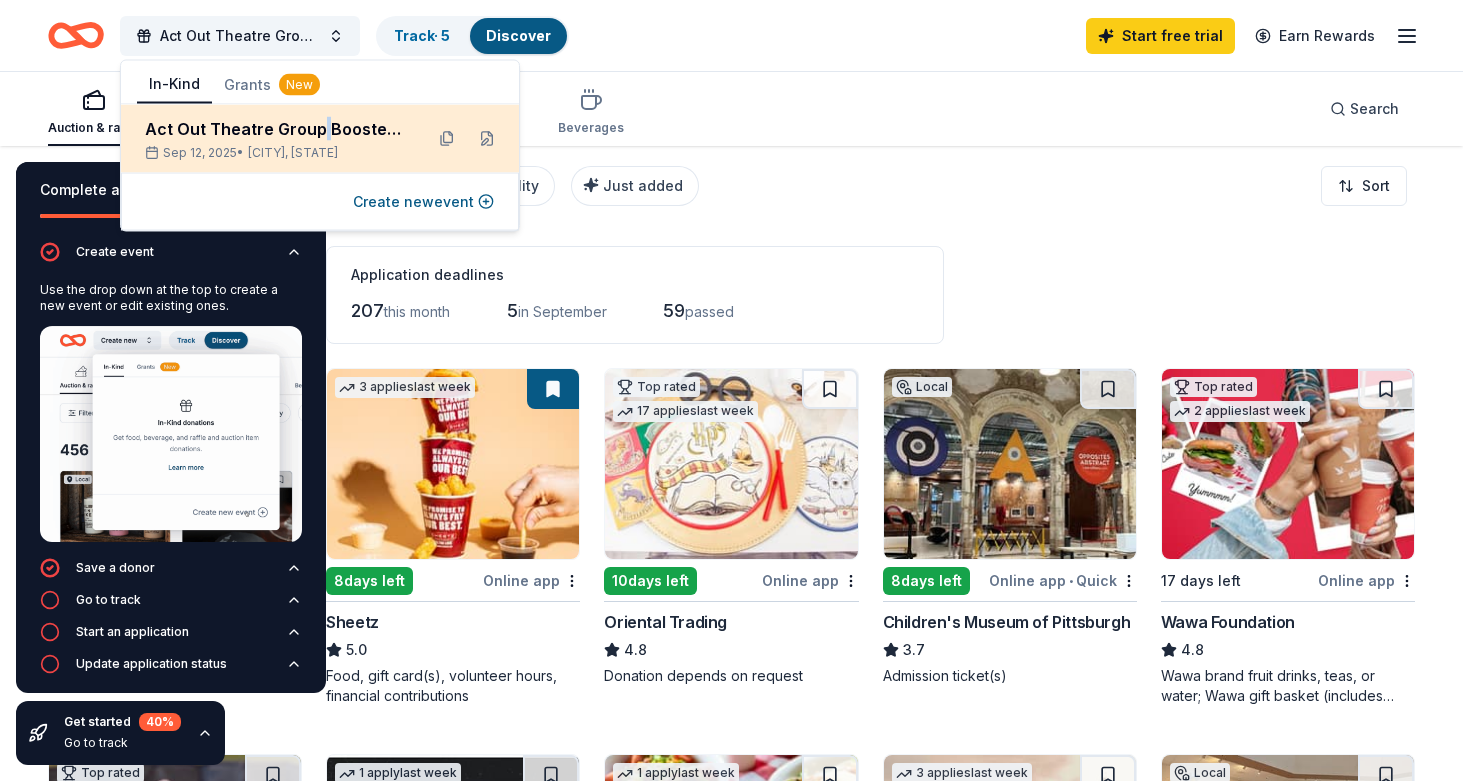 click on "Act Out Theatre Group Booster Club Benefit Weekend" at bounding box center [276, 129] 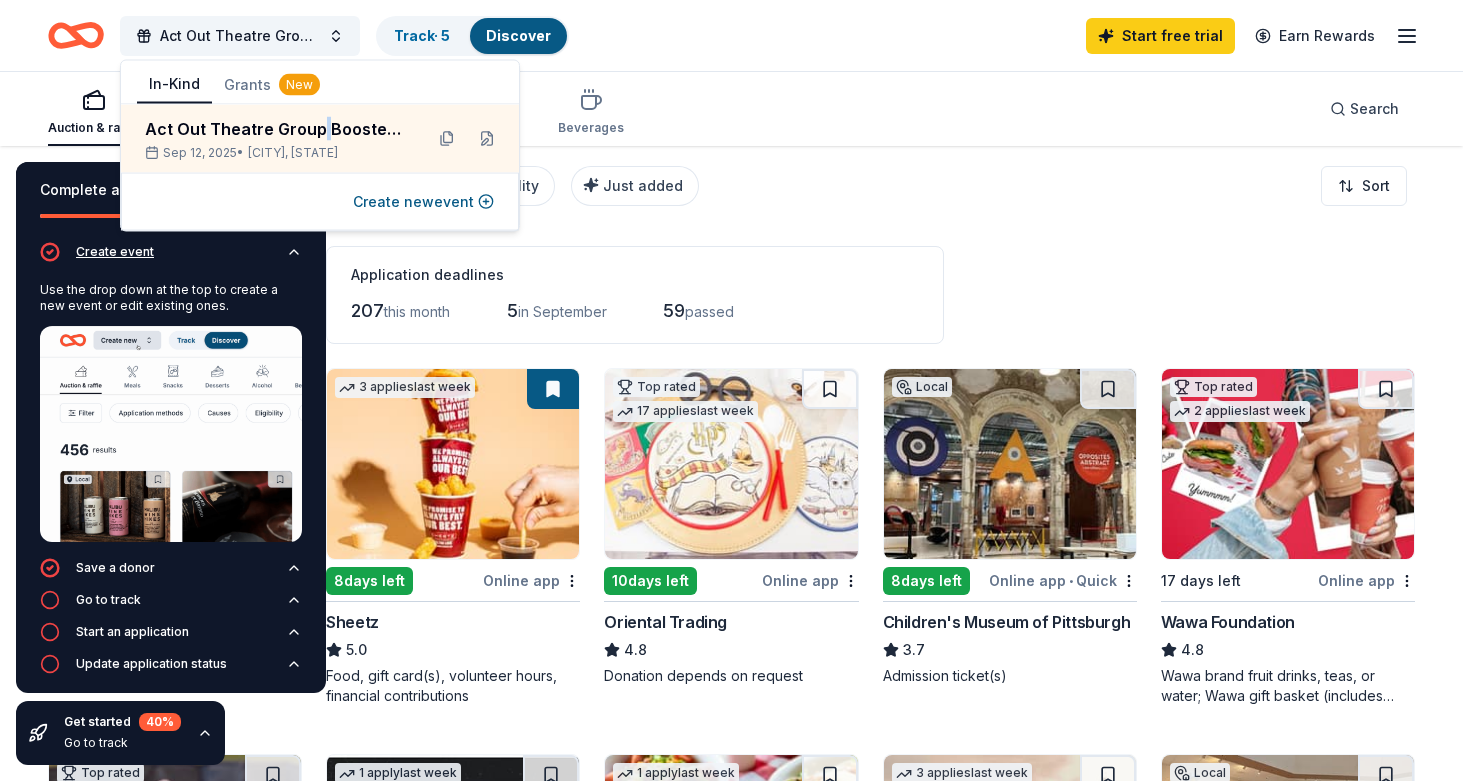 click 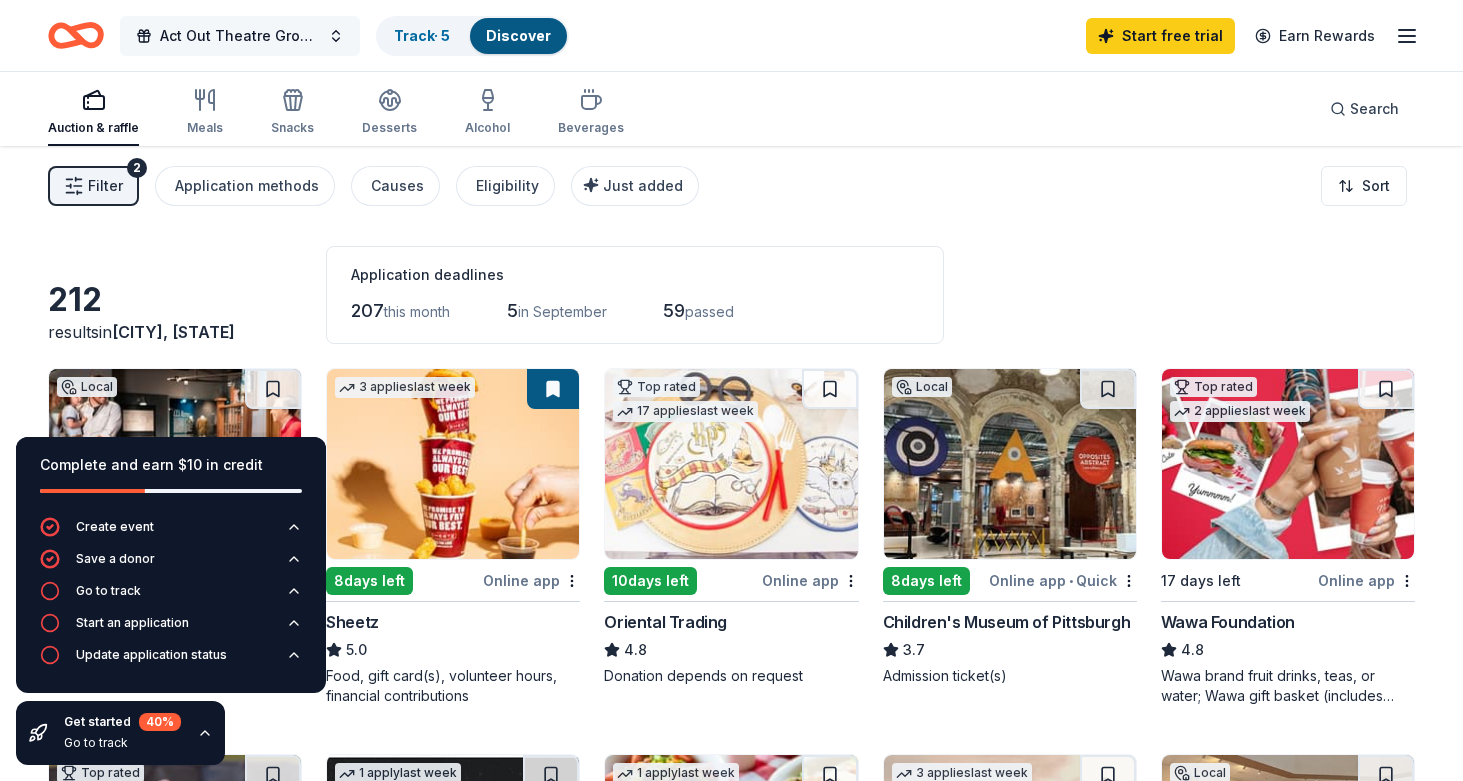 click on "Act Out Theatre Group Booster Club Benefit Weekend" at bounding box center (240, 36) 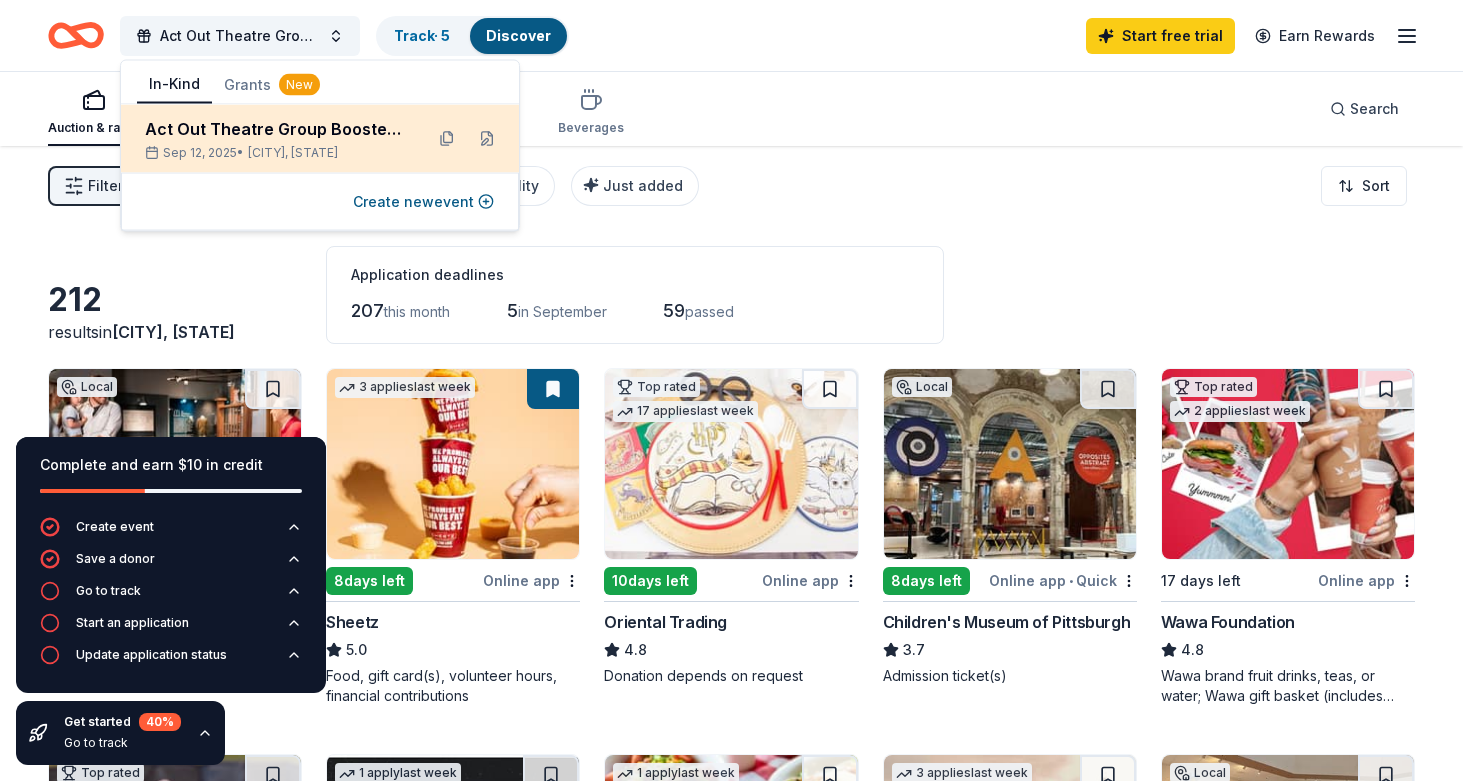 click on "Act Out Theatre Group Booster Club Benefit Weekend" at bounding box center (276, 129) 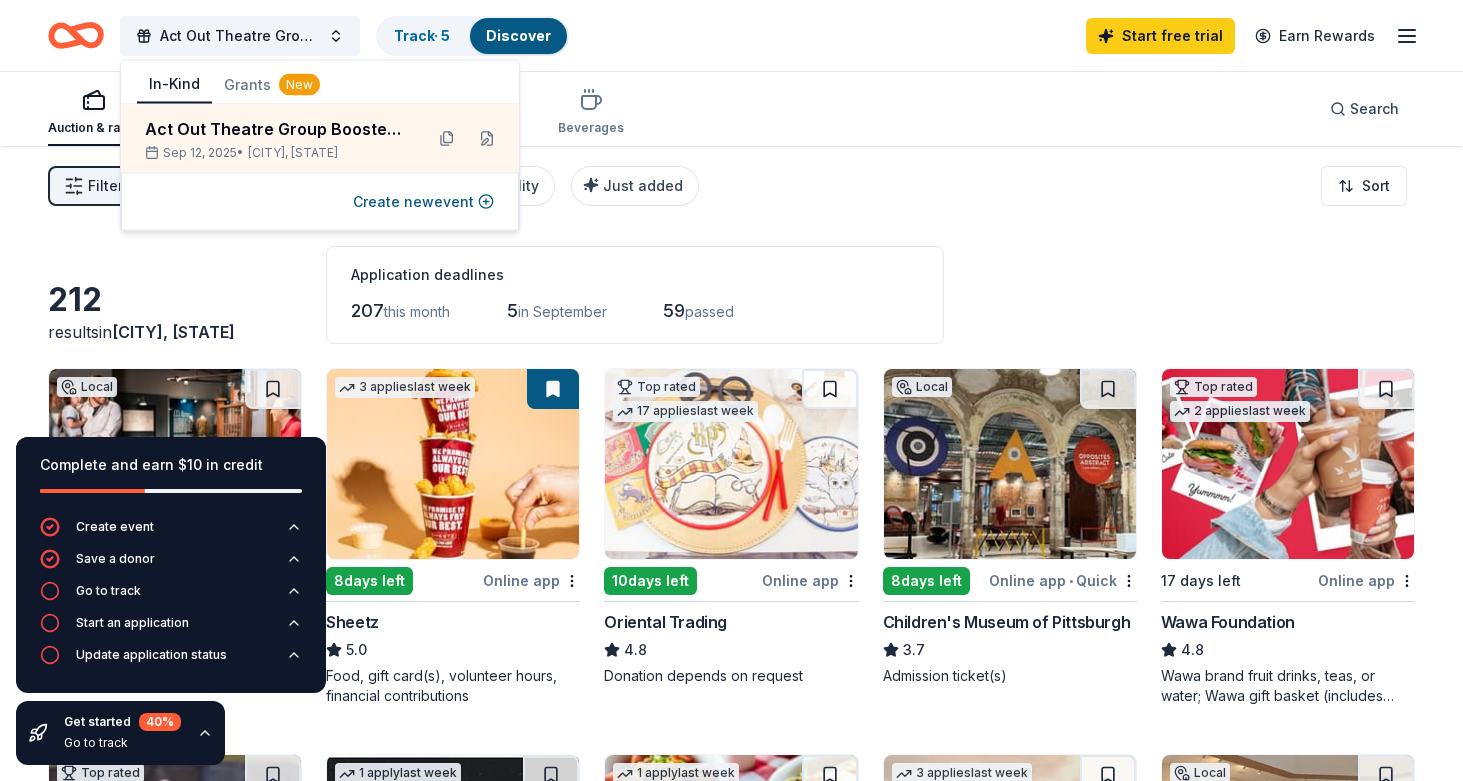click on "Auction & raffle Meals Snacks Desserts Alcohol Beverages Search" at bounding box center [731, 109] 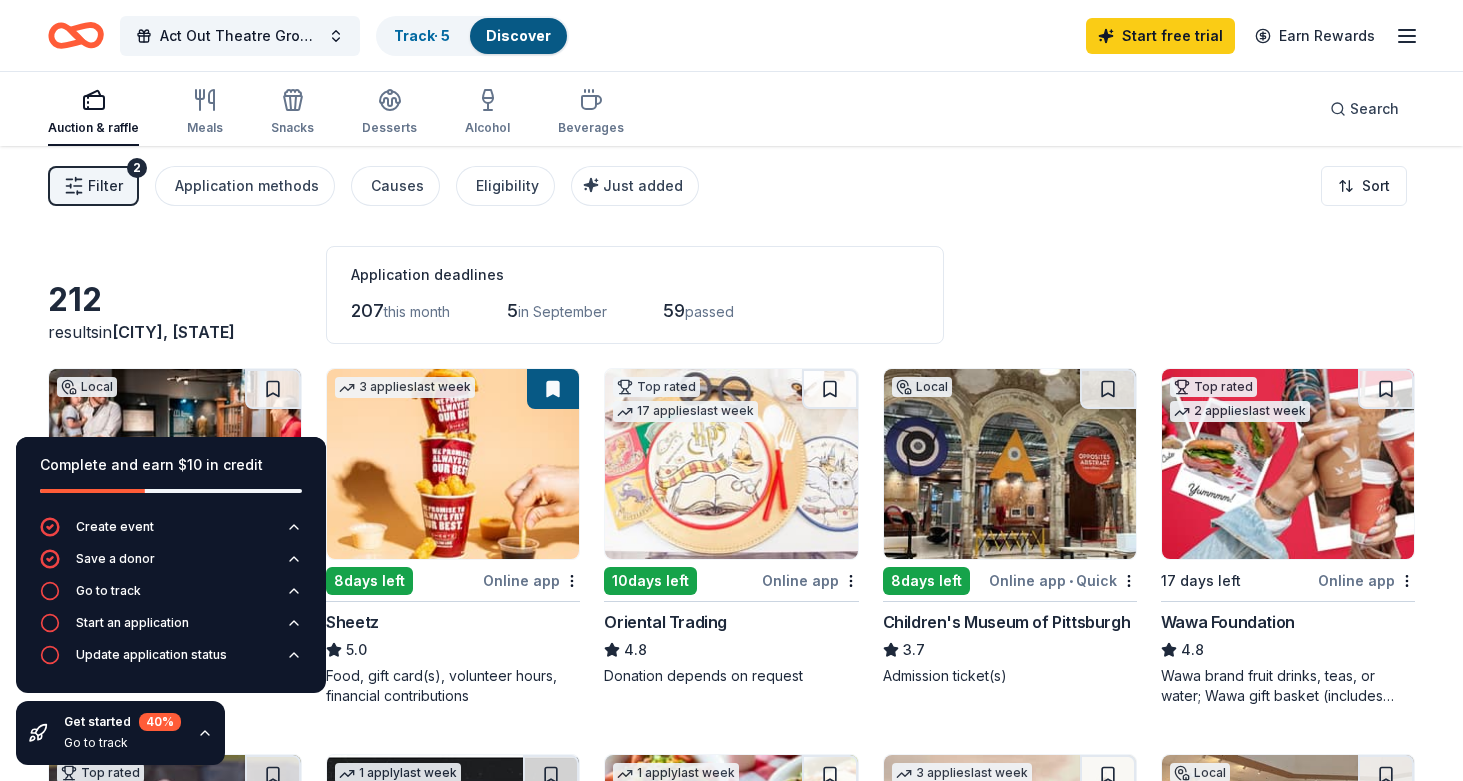 click on "Application deadlines 207  this month 5  in September 59  passed" at bounding box center [635, 295] 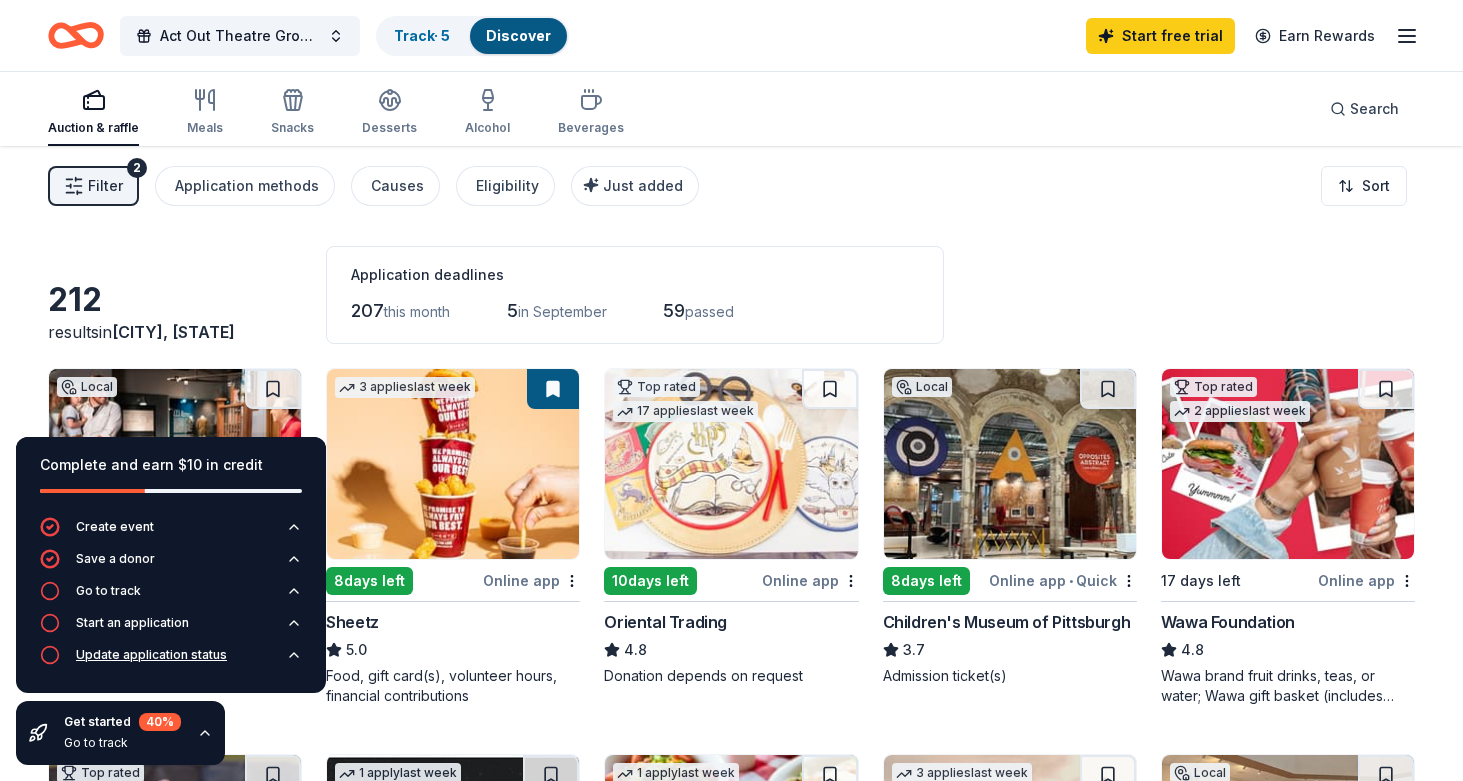 click on "Update application status" at bounding box center (151, 655) 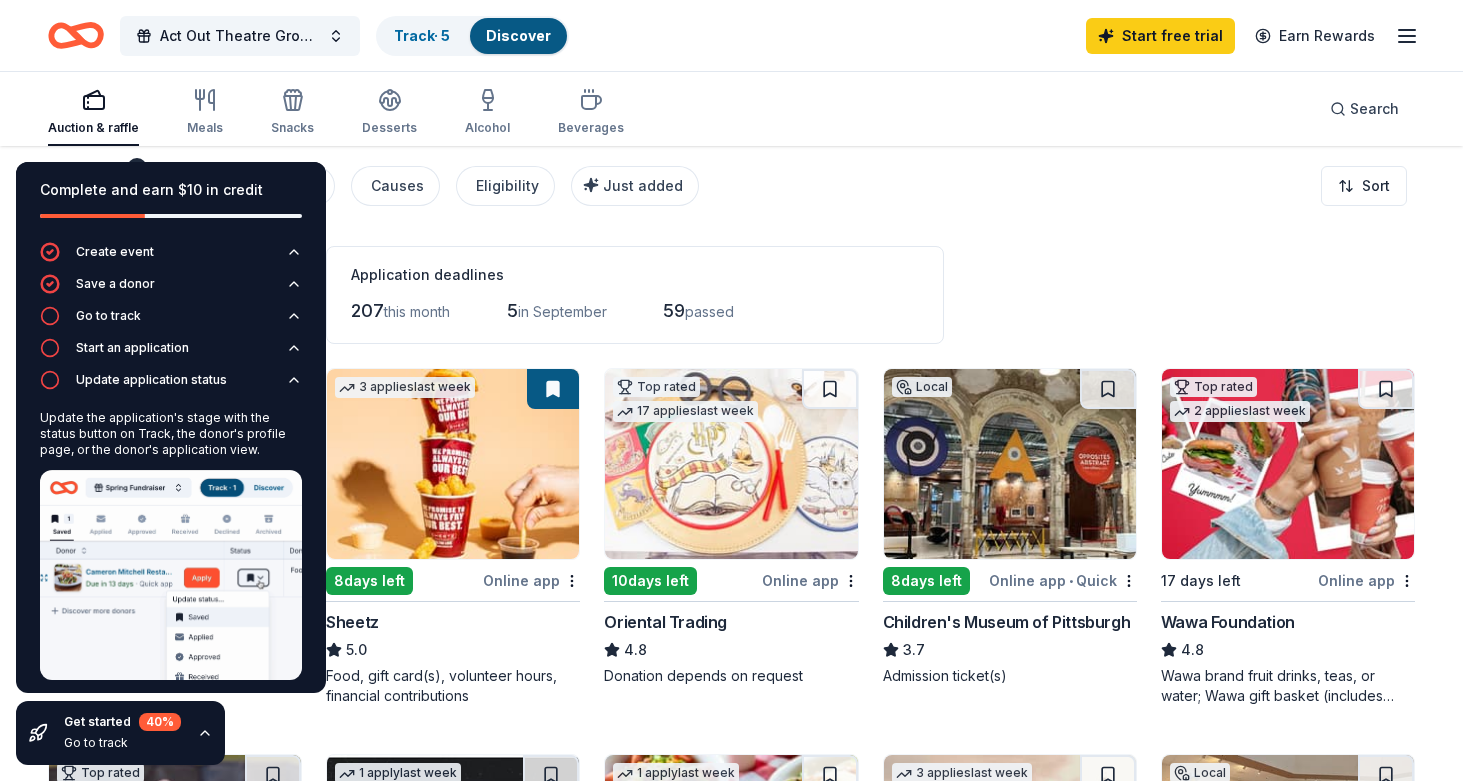 click on "Auction & raffle Meals Snacks Desserts Alcohol Beverages Search" at bounding box center [731, 109] 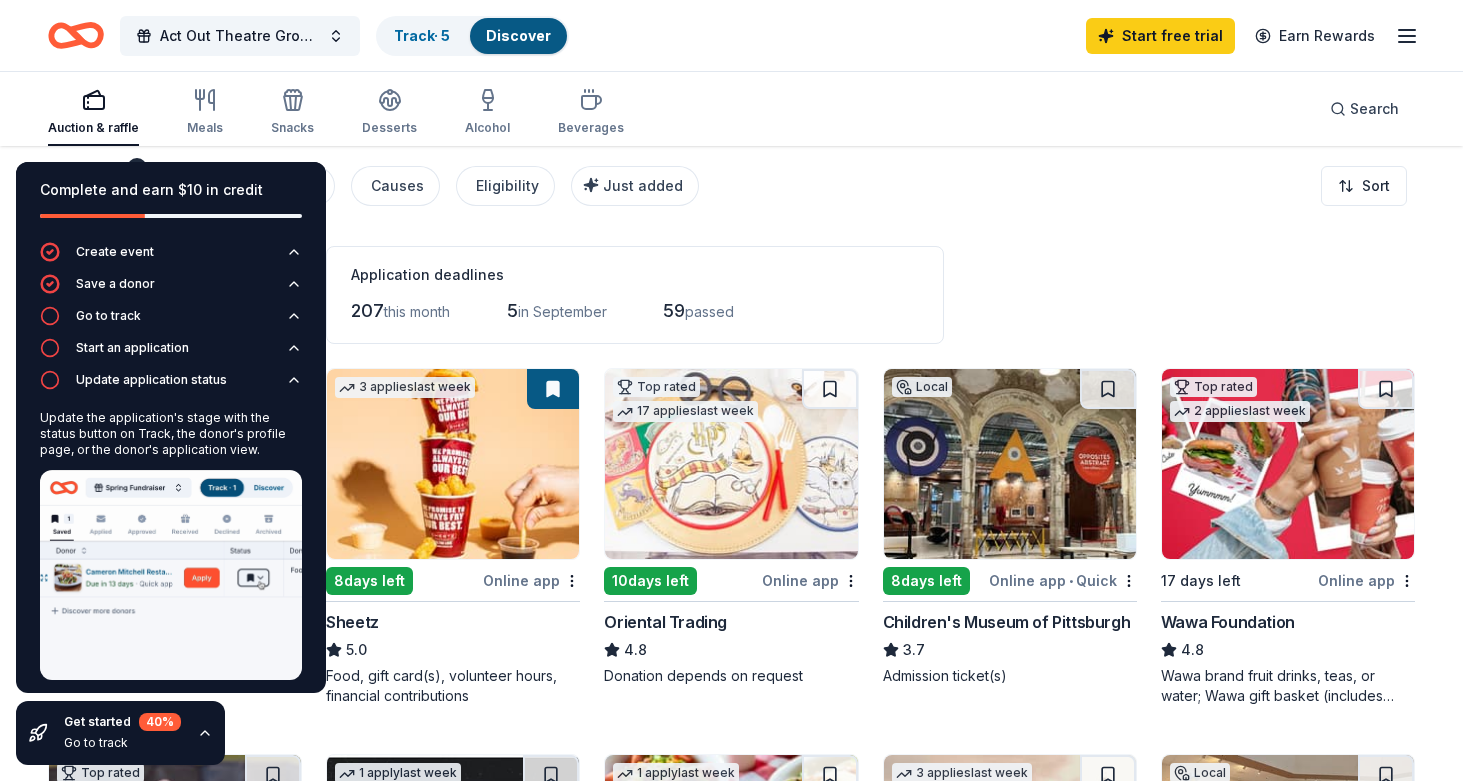 click on "Complete and earn $10 in credit" at bounding box center [171, 202] 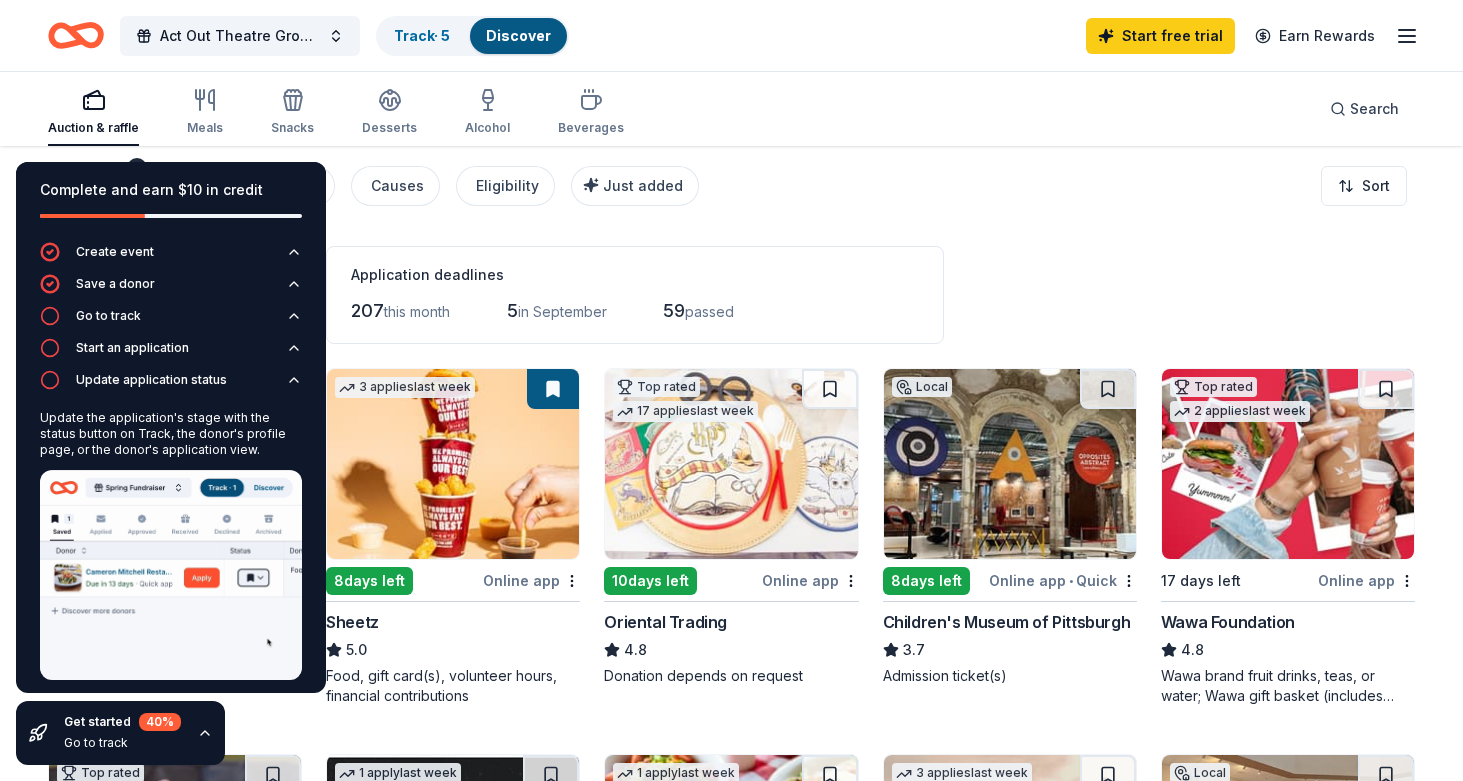 click on "Auction & raffle Meals Snacks Desserts Alcohol Beverages Search" at bounding box center [731, 109] 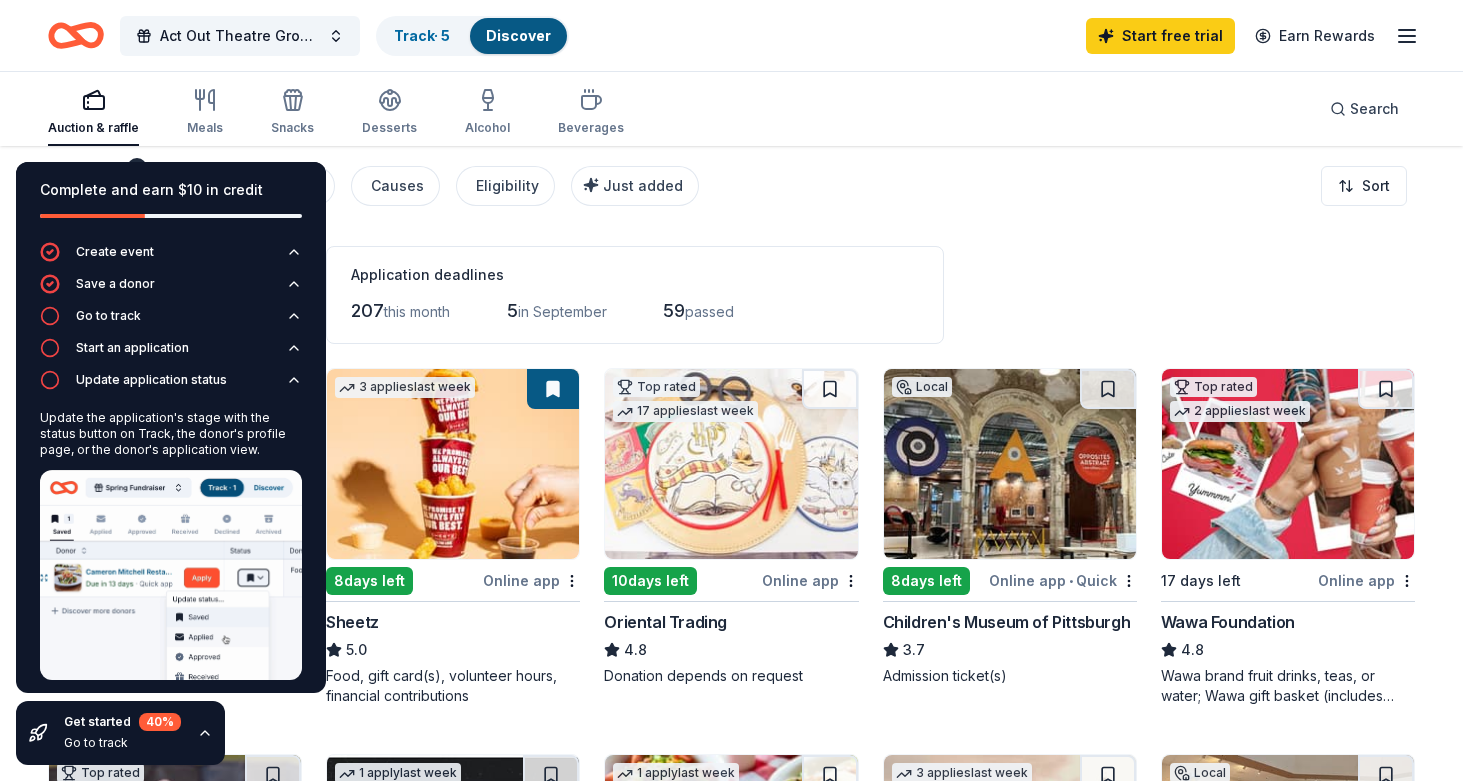 click 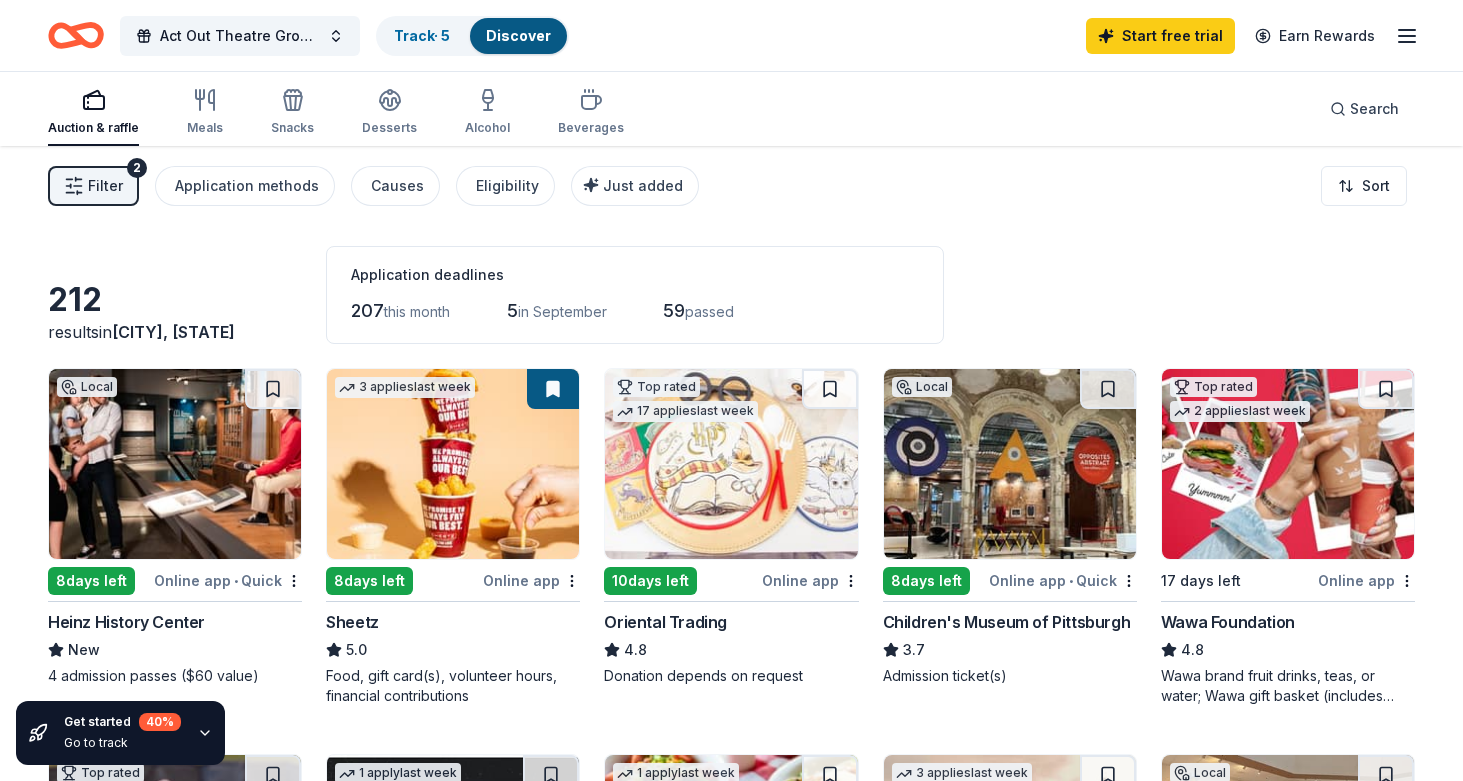 click on "Get started 40 %" at bounding box center (122, 722) 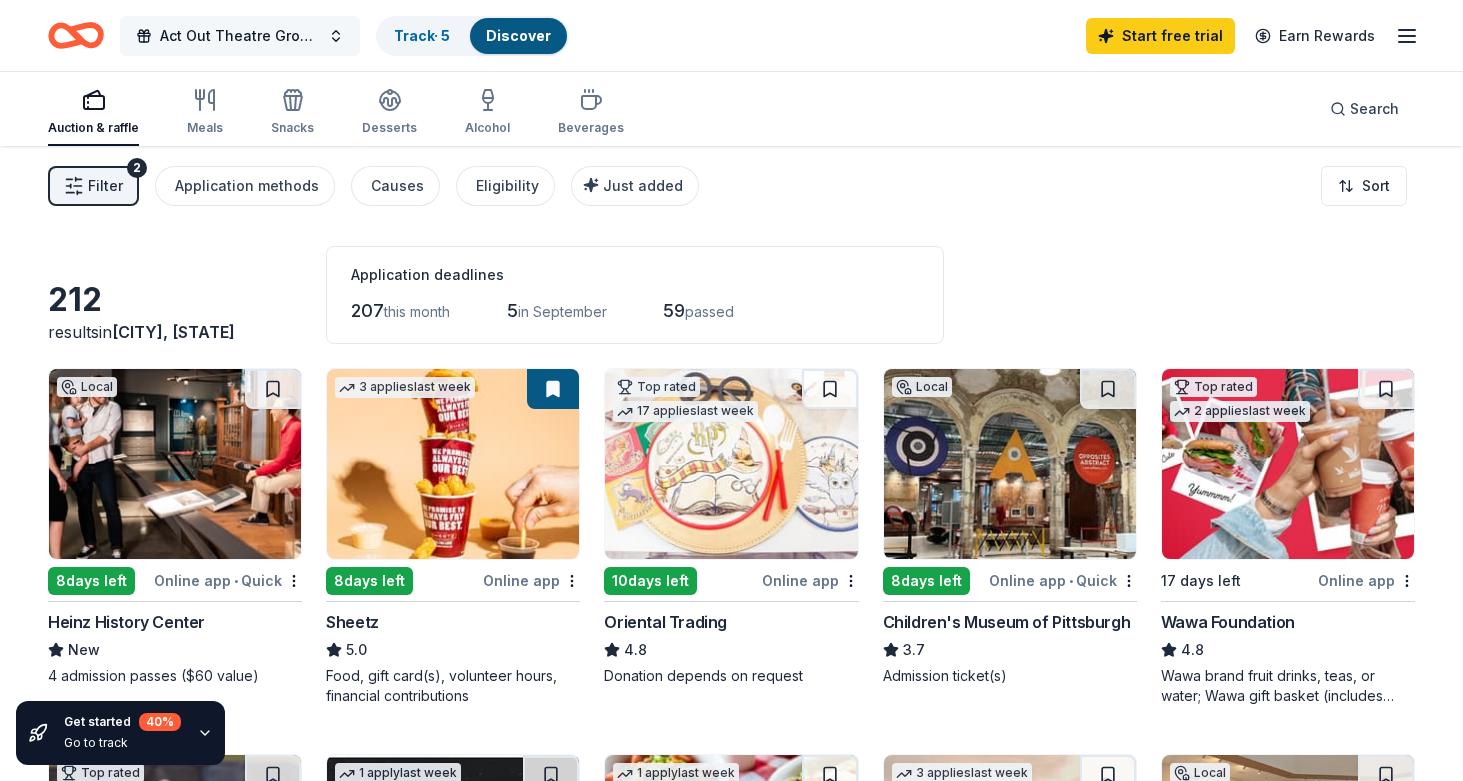 click on "Act Out Theatre Group Booster Club Benefit Weekend" at bounding box center [240, 36] 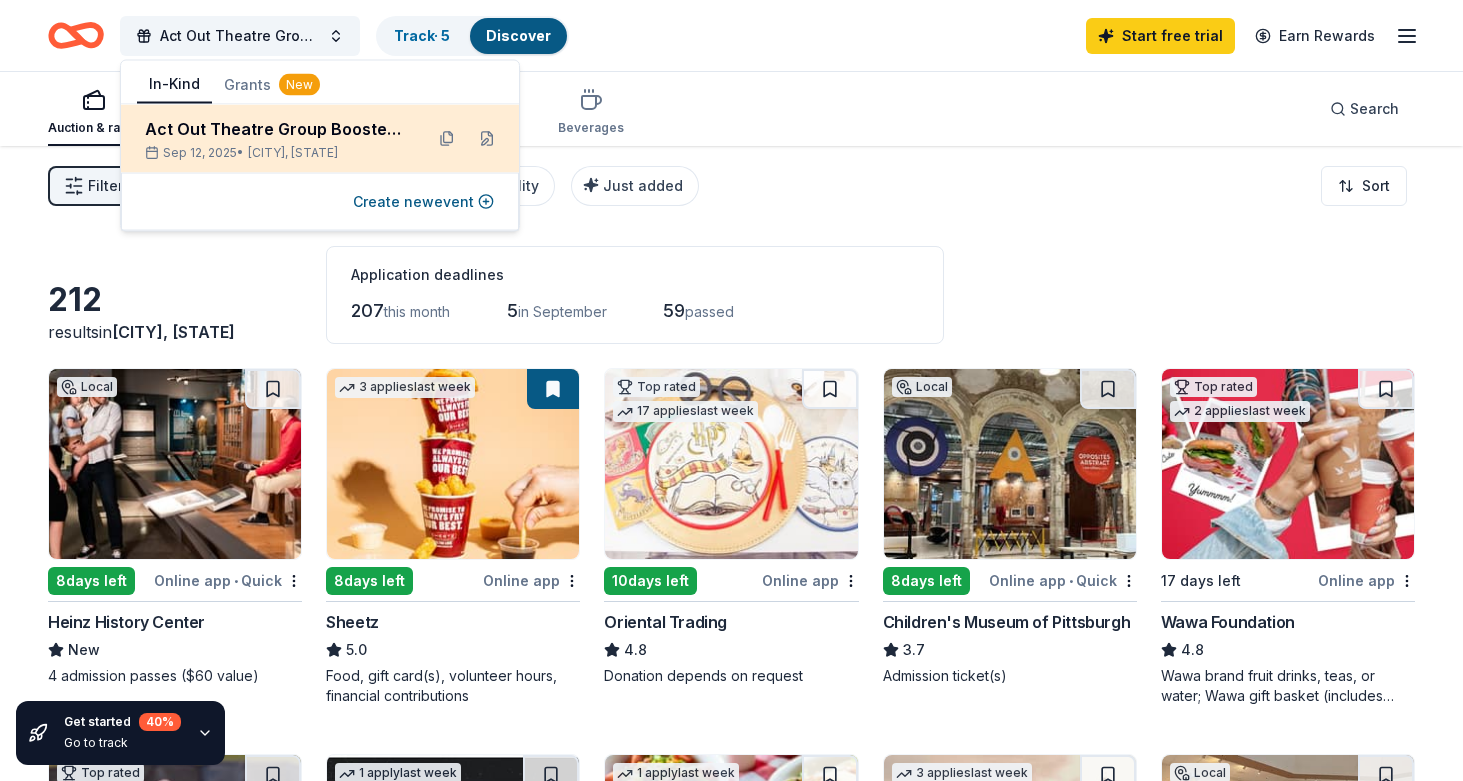 click on "Act Out Theatre Group Booster Club Benefit Weekend" at bounding box center [276, 129] 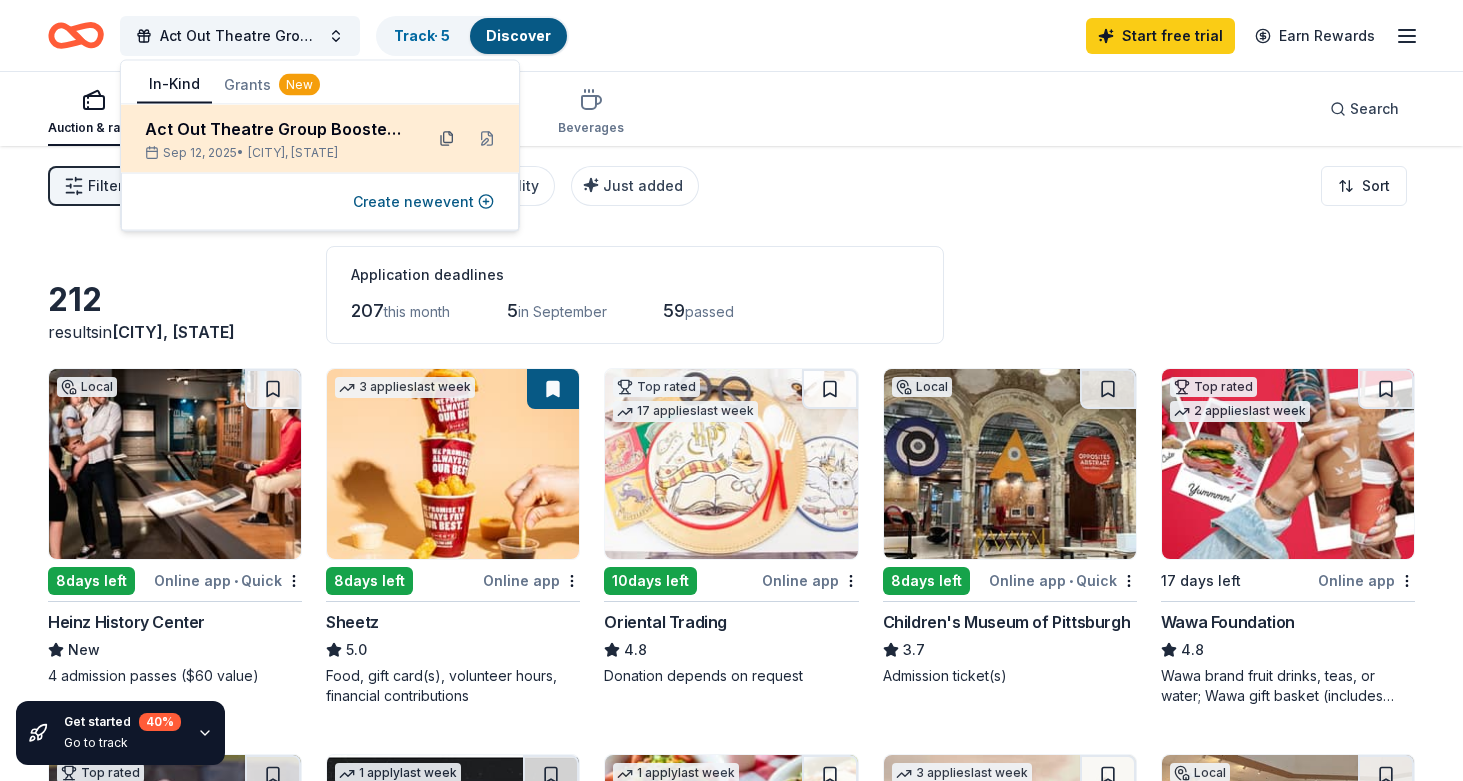 click at bounding box center [447, 139] 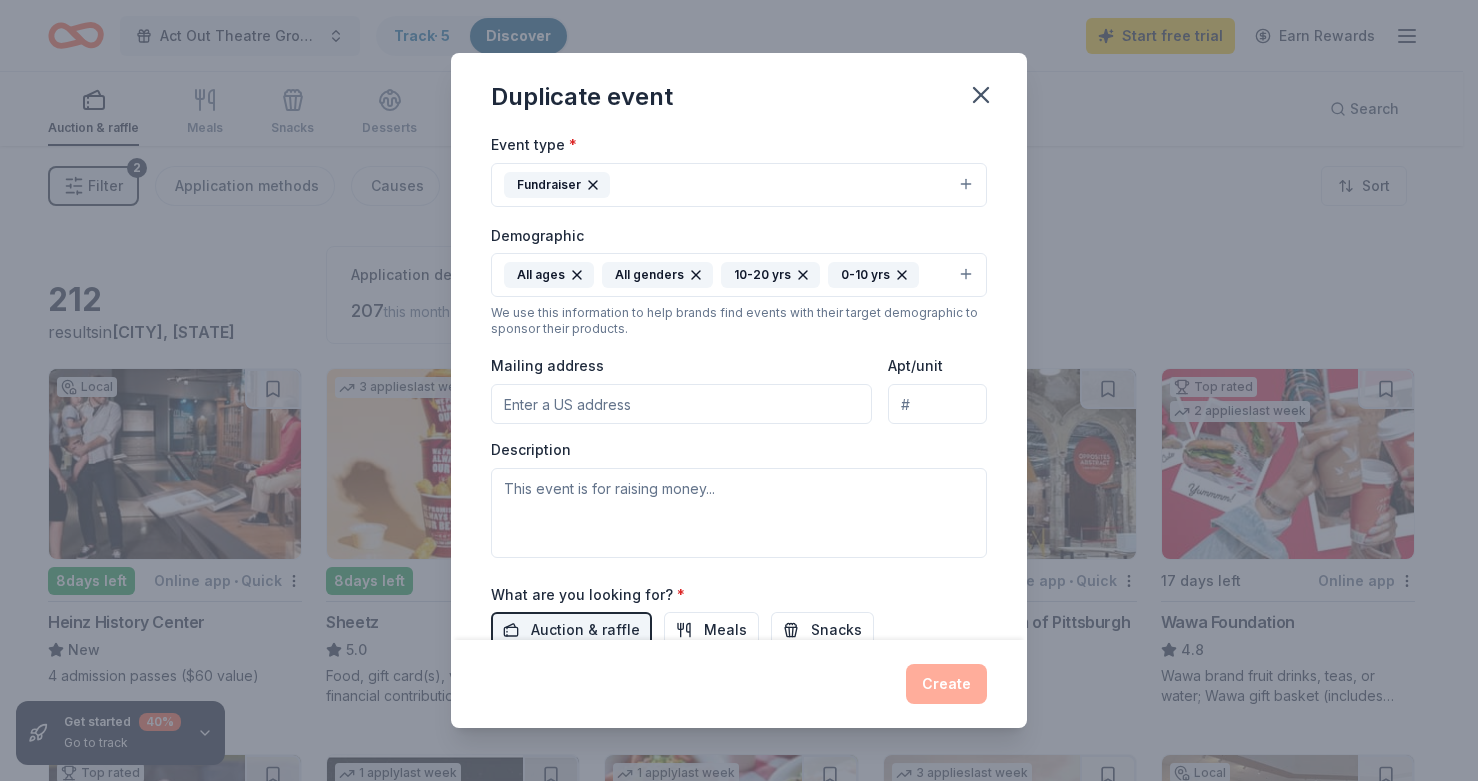 scroll, scrollTop: 300, scrollLeft: 0, axis: vertical 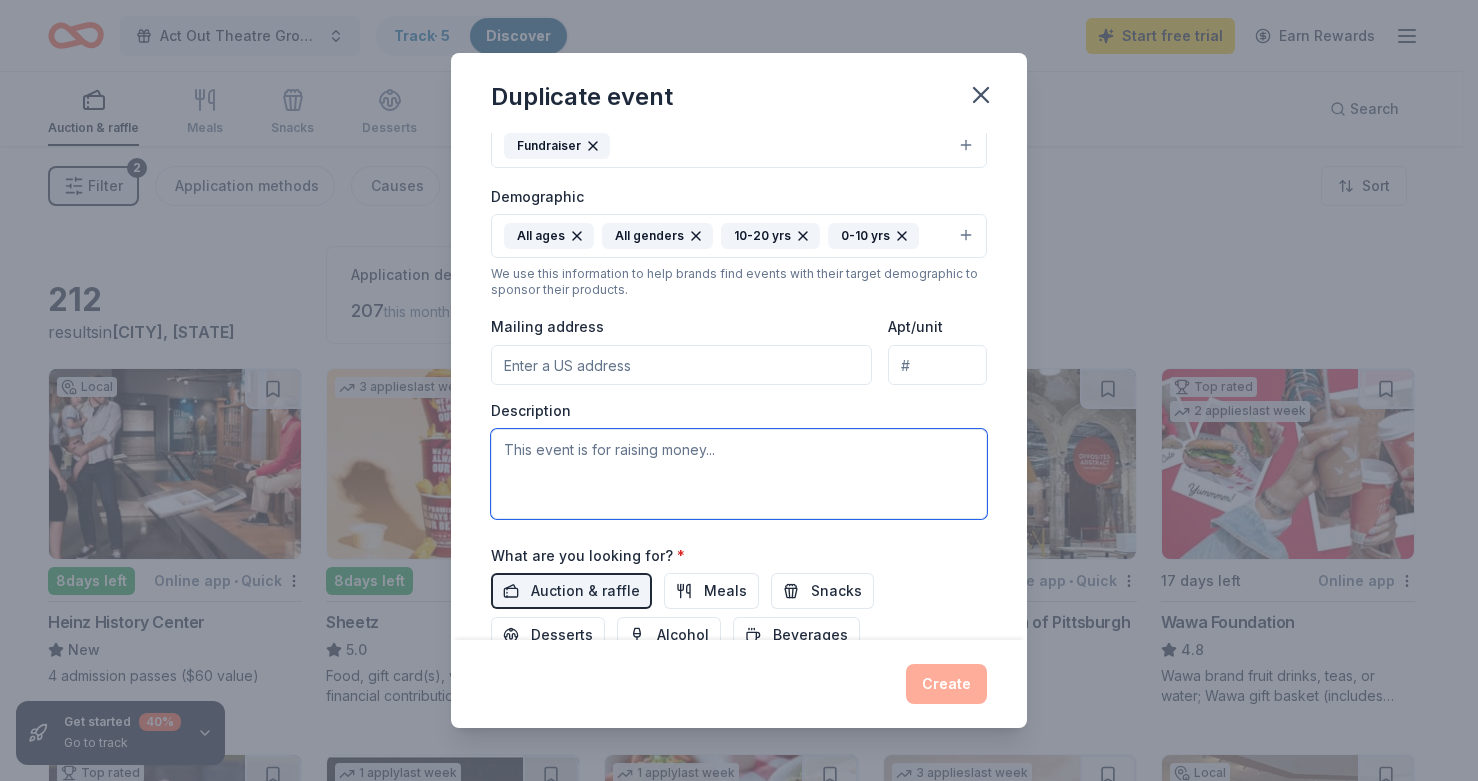 click at bounding box center (739, 474) 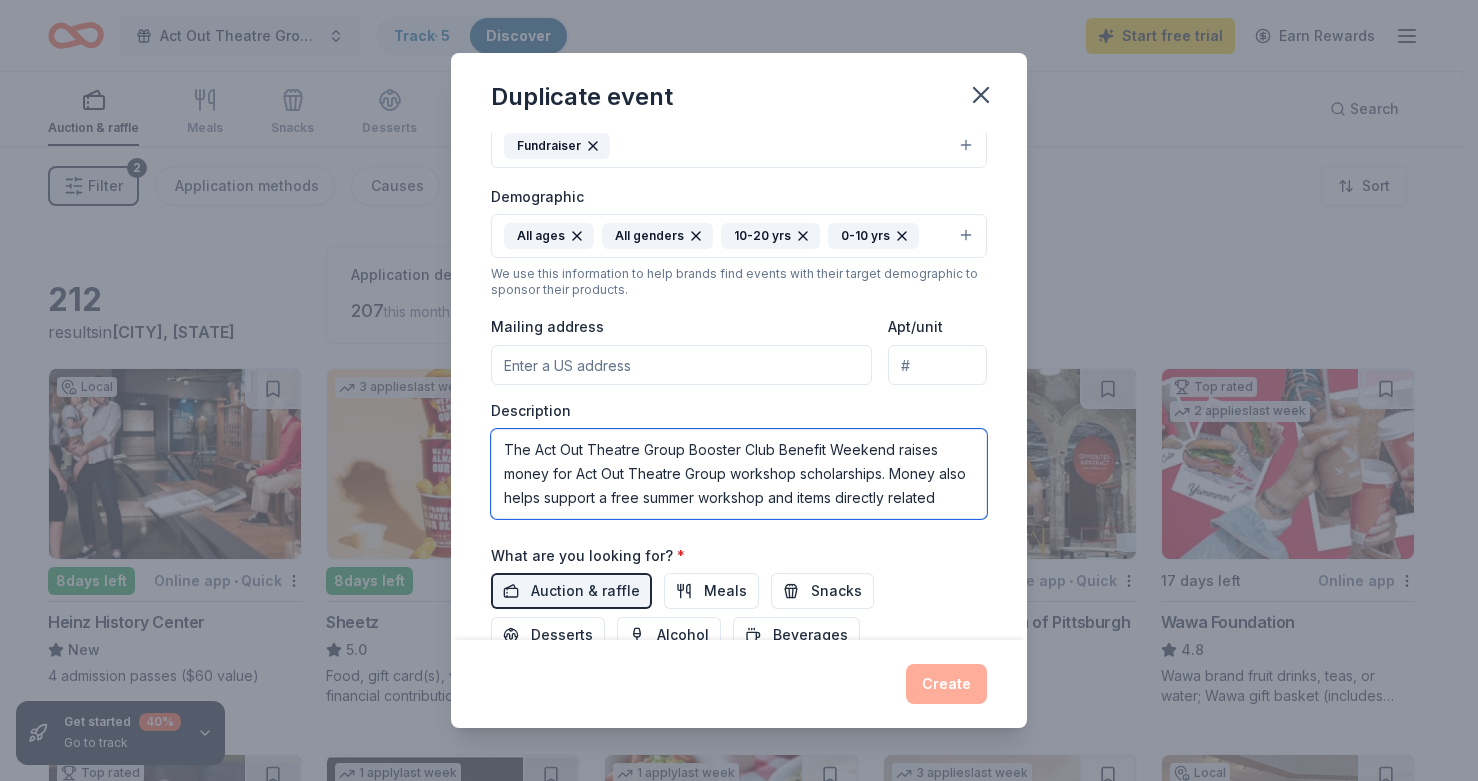 scroll, scrollTop: 13, scrollLeft: 0, axis: vertical 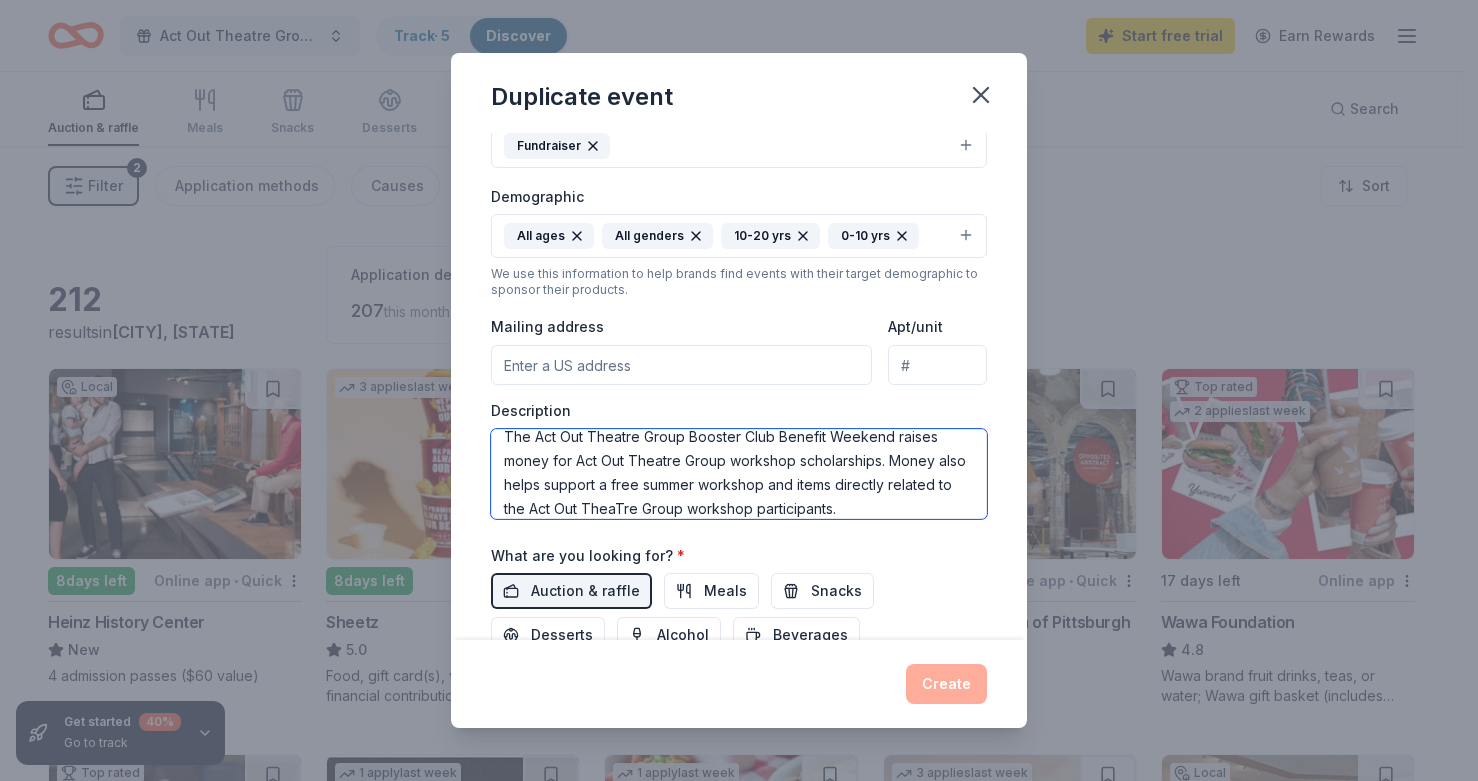 type on "The Act Out Theatre Group Booster Club Benefit Weekend raises money for Act Out Theatre Group workshop scholarships. Money also helps support a free summer workshop and items directly related to the Act Out TheaTre Group workshop participants." 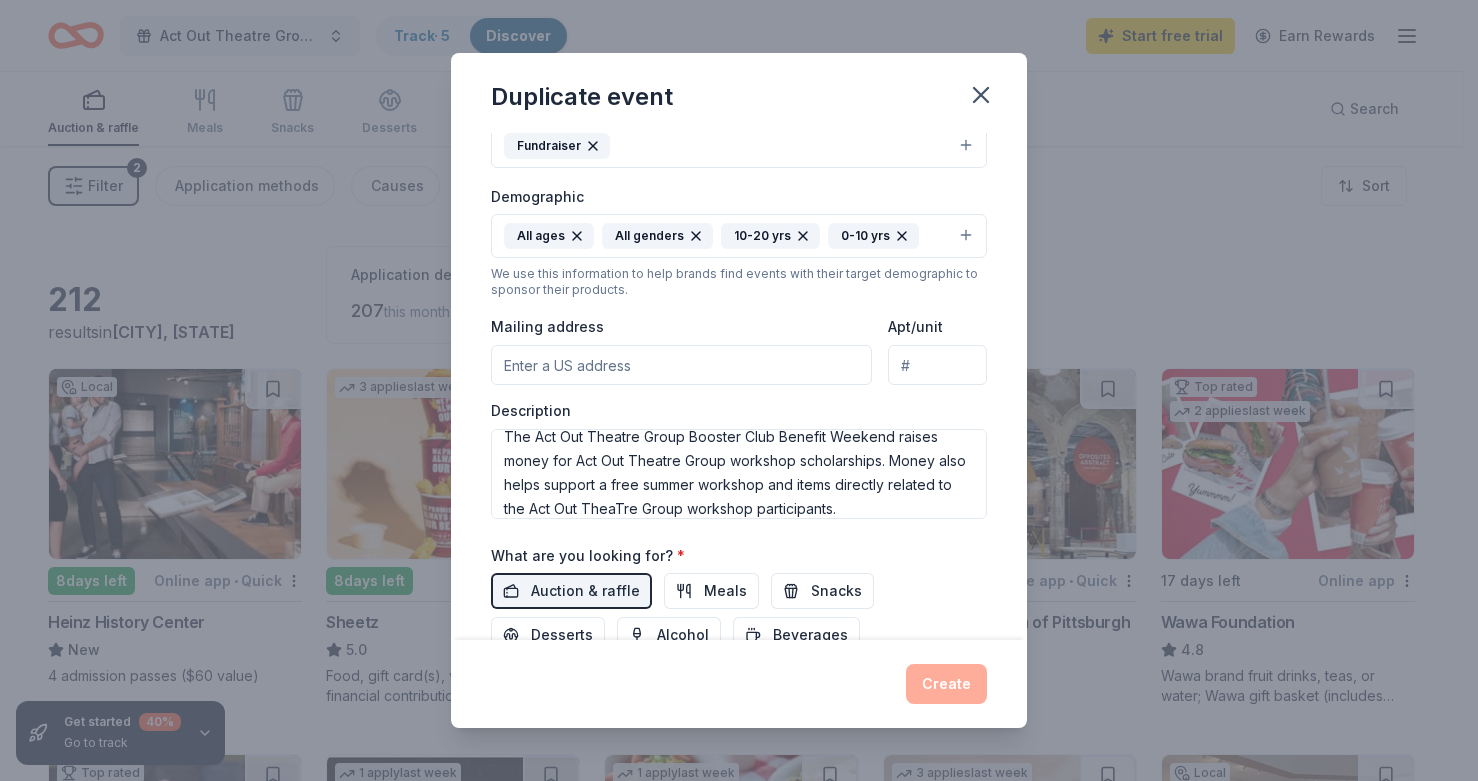 click on "Auction & raffle Meals Snacks Desserts Alcohol Beverages" at bounding box center [739, 613] 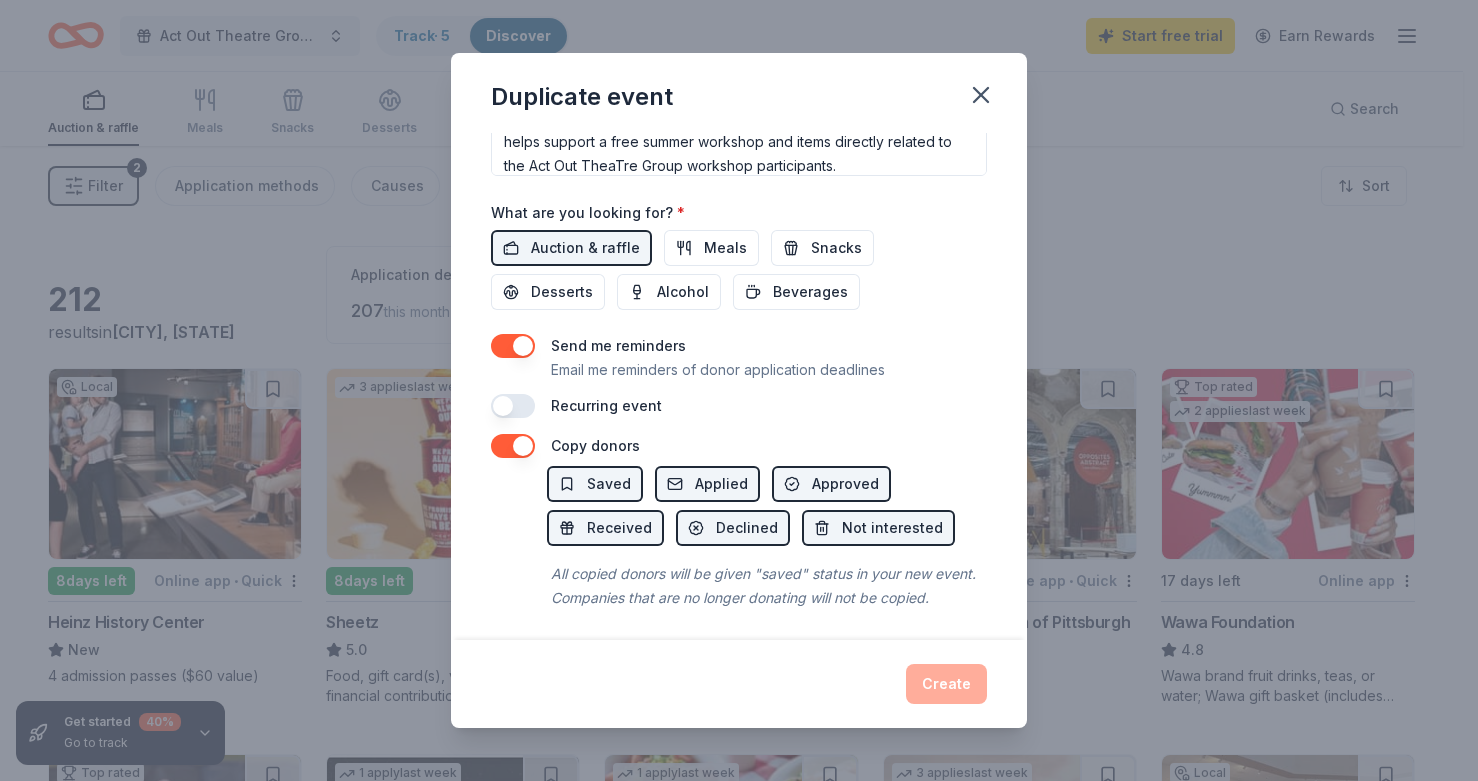 scroll, scrollTop: 673, scrollLeft: 0, axis: vertical 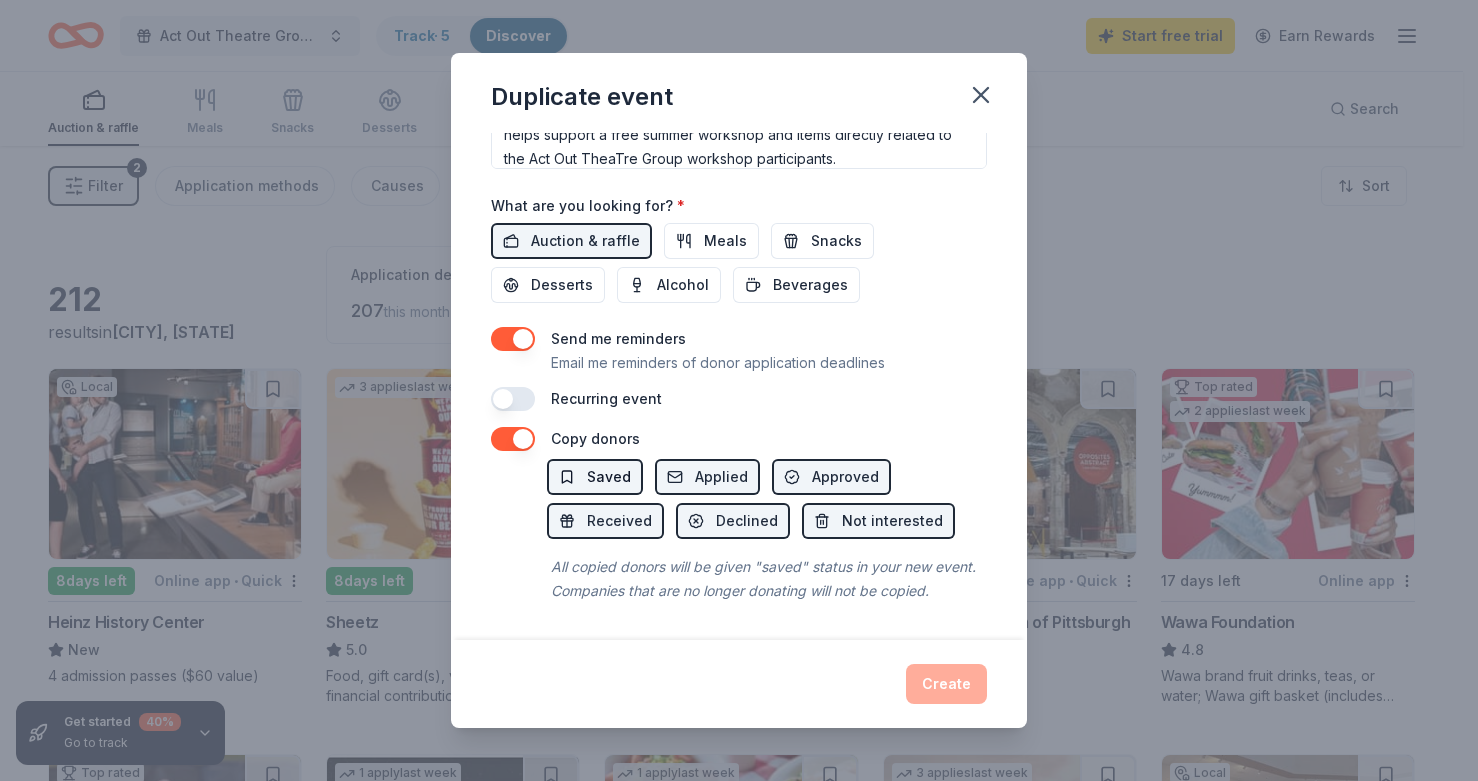 click on "Saved" at bounding box center [609, 477] 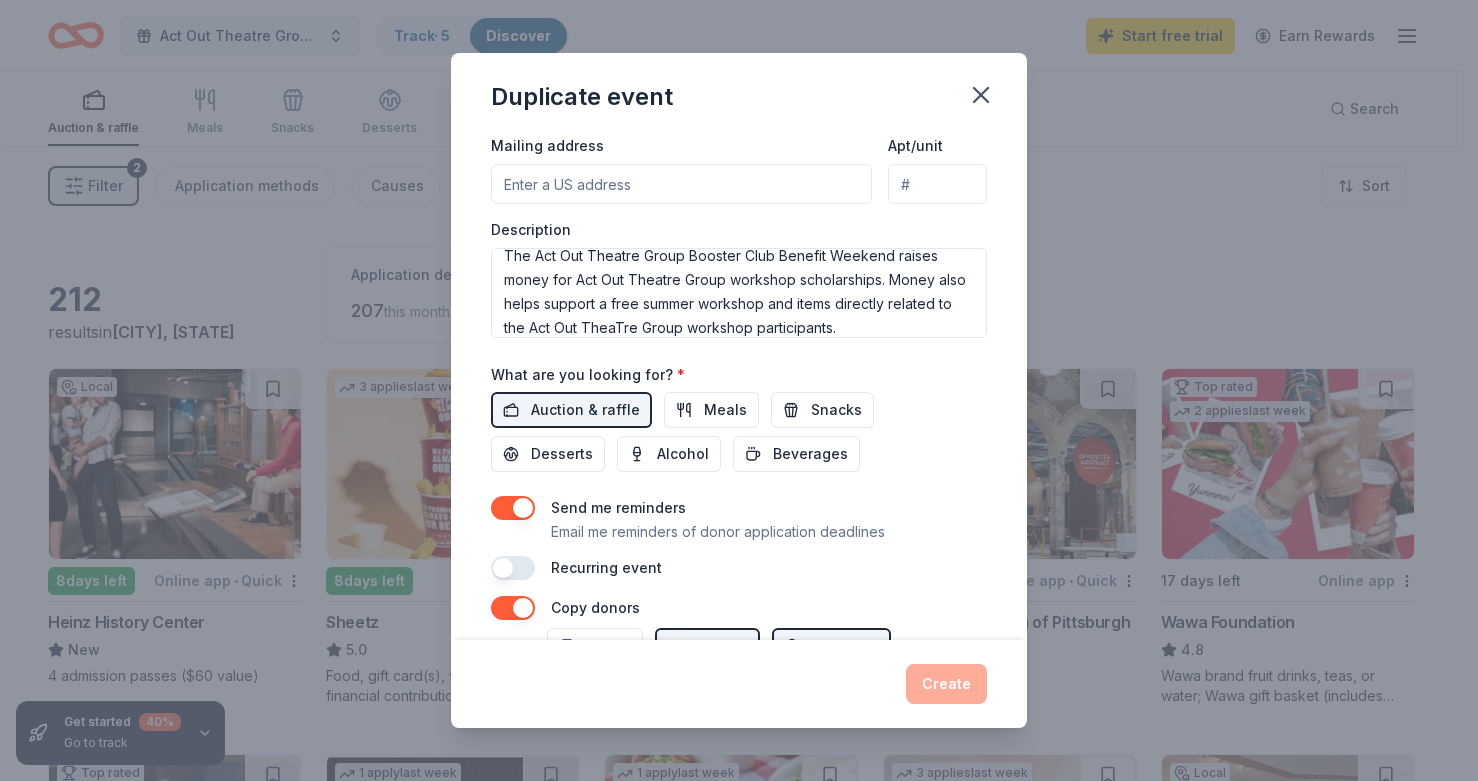 scroll, scrollTop: 480, scrollLeft: 0, axis: vertical 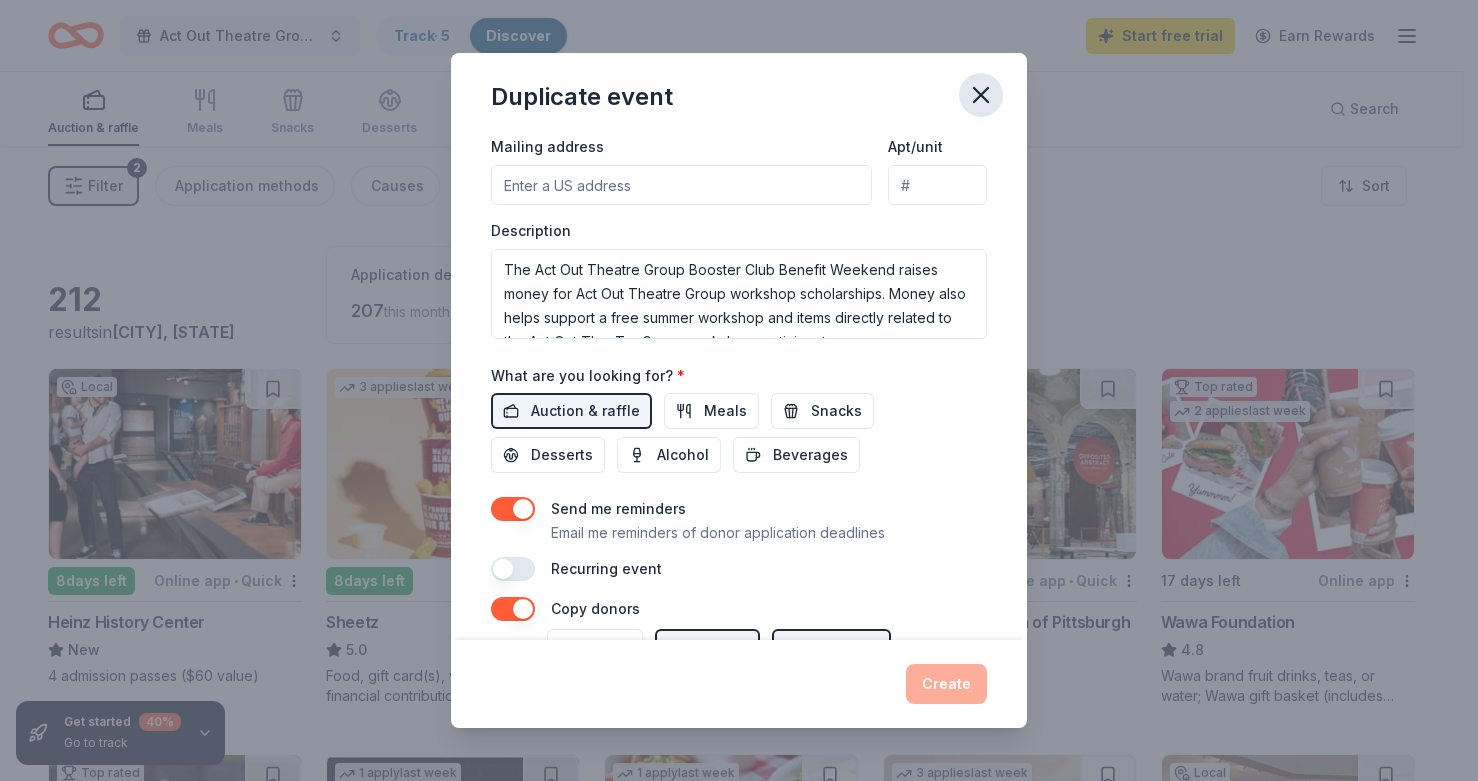 click 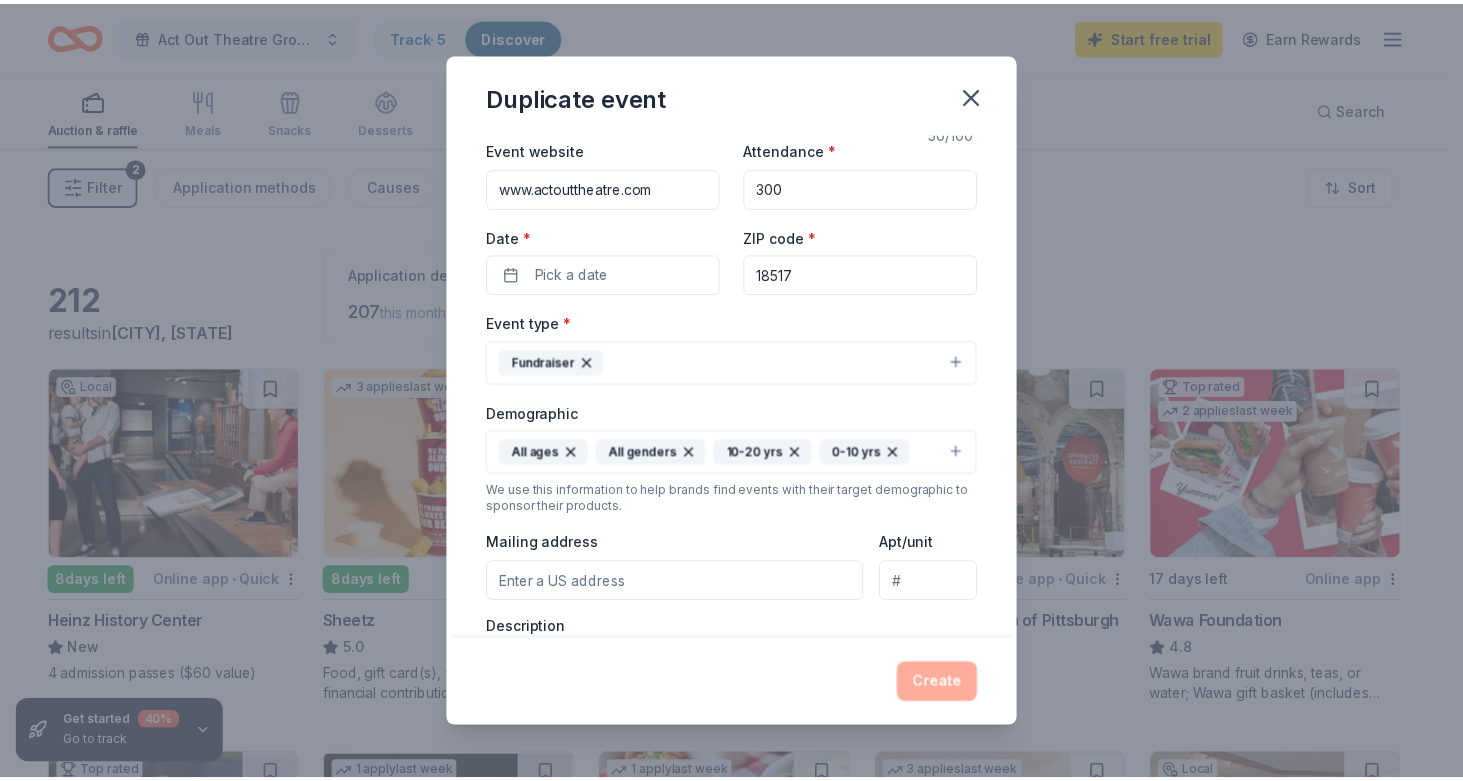 scroll, scrollTop: 0, scrollLeft: 0, axis: both 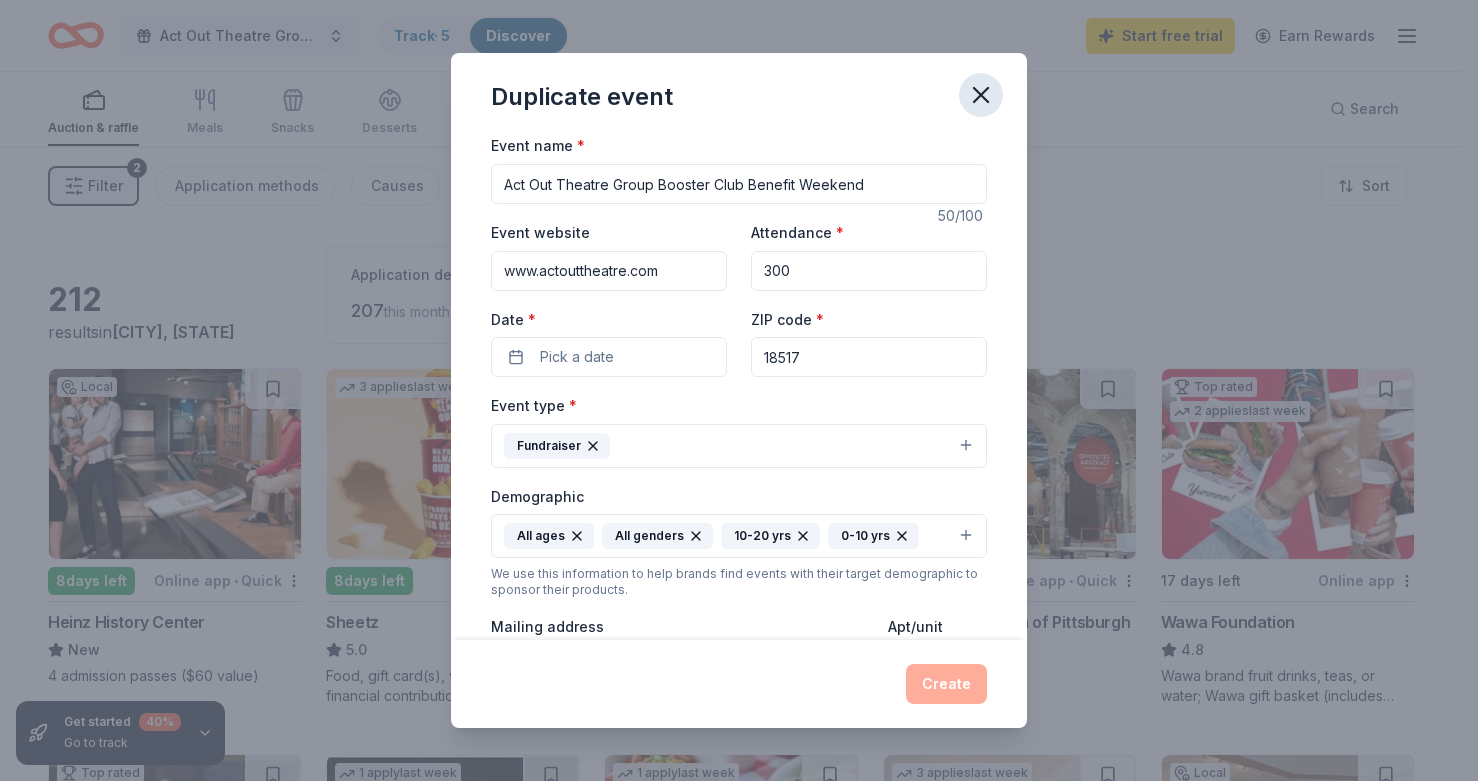 click 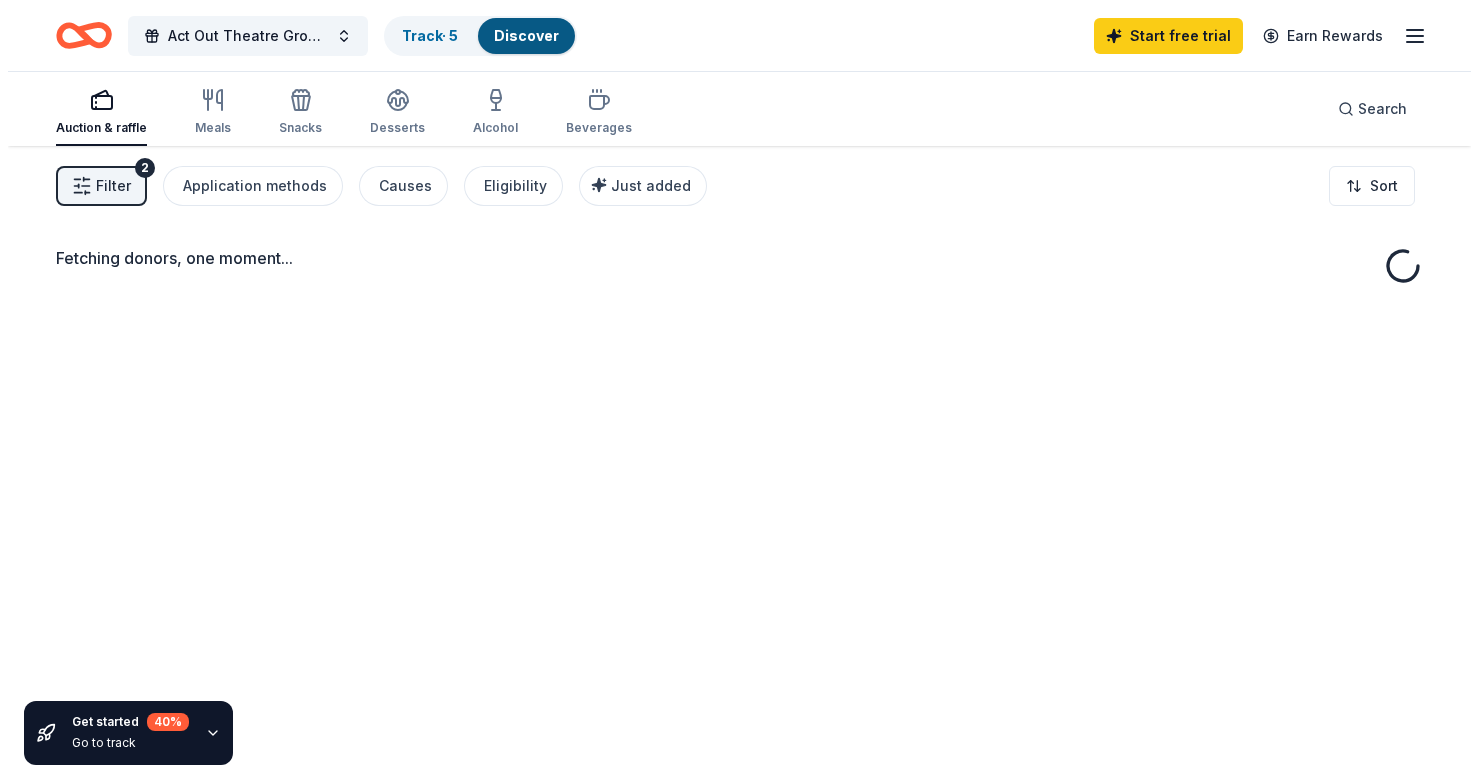 scroll, scrollTop: 0, scrollLeft: 0, axis: both 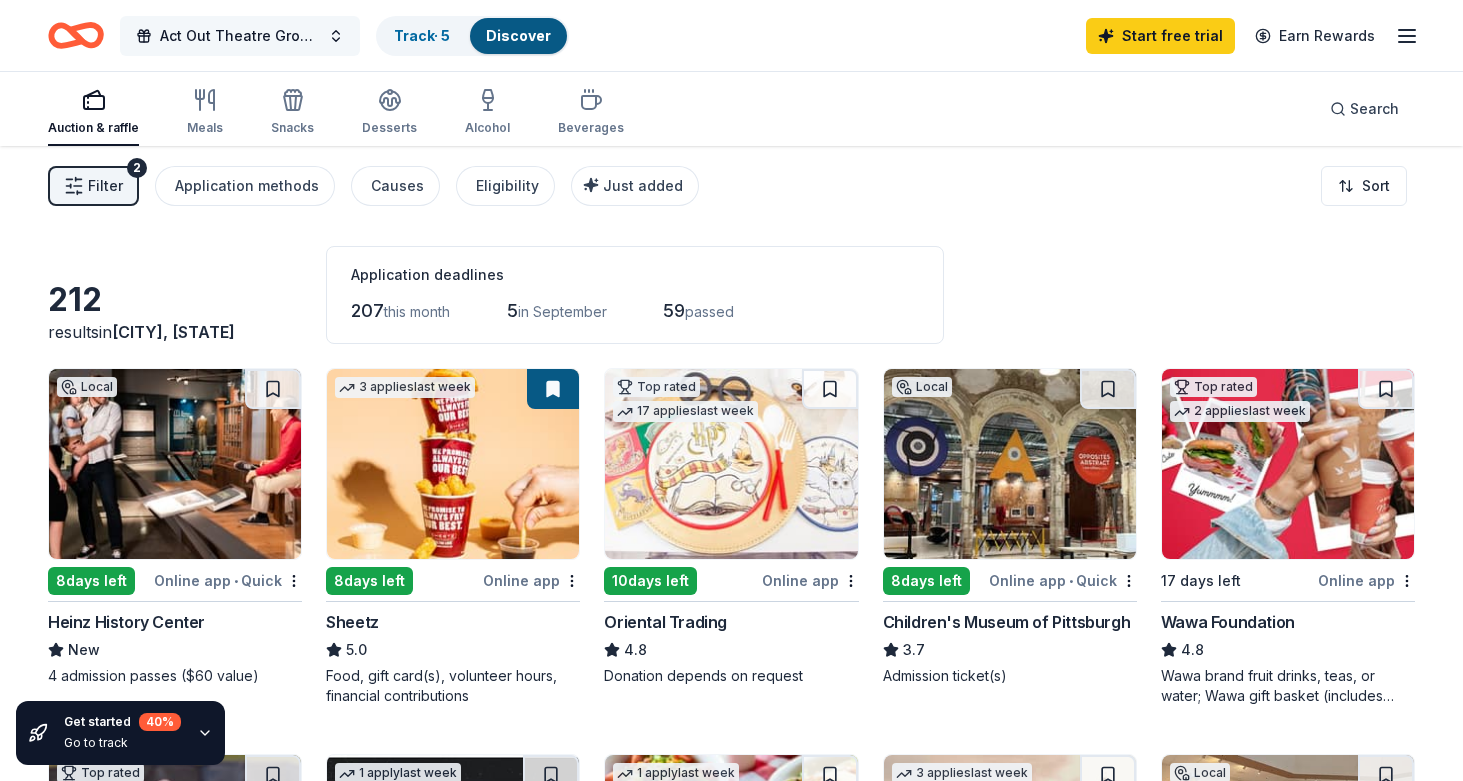 click on "Act Out Theatre Group Booster Club Benefit Weekend" at bounding box center (240, 36) 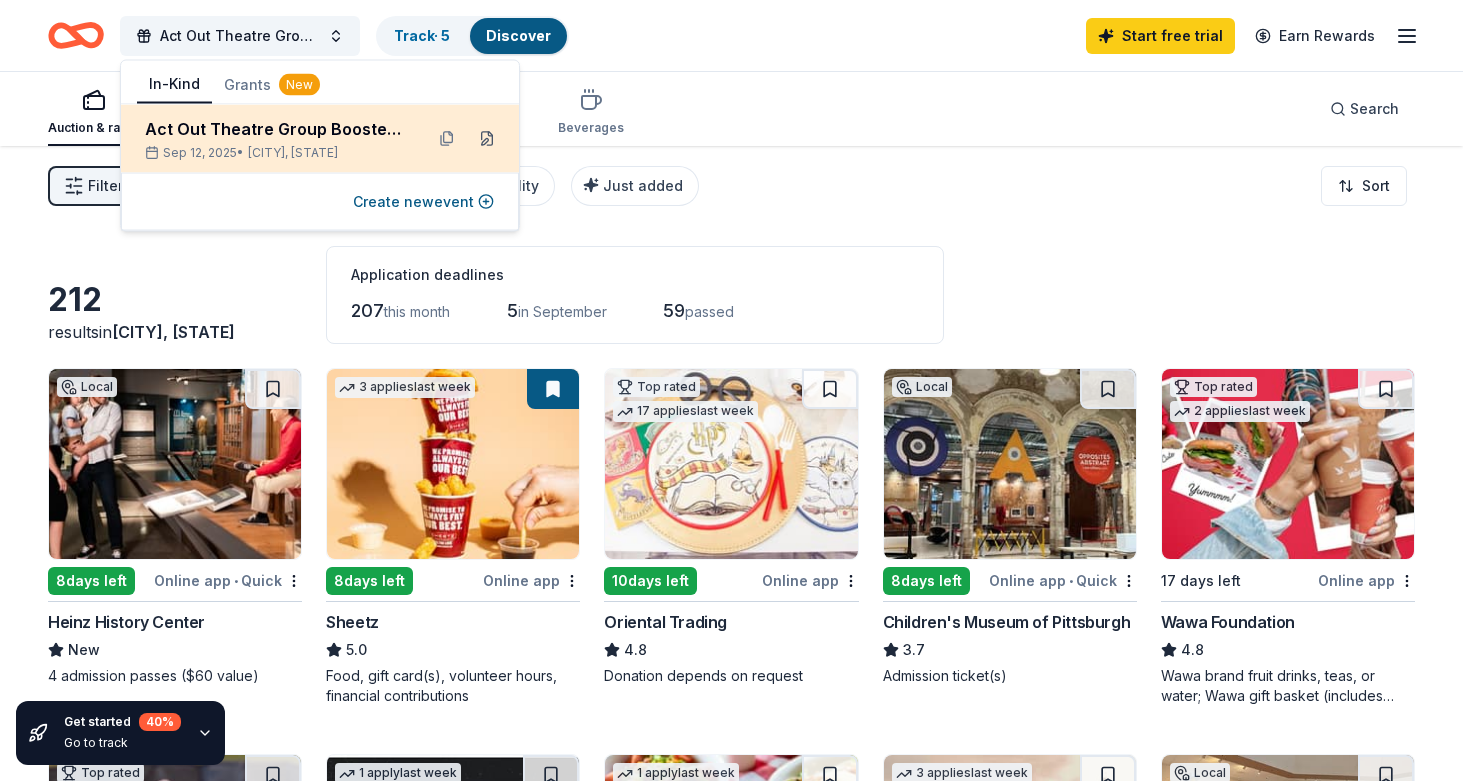 click at bounding box center (487, 139) 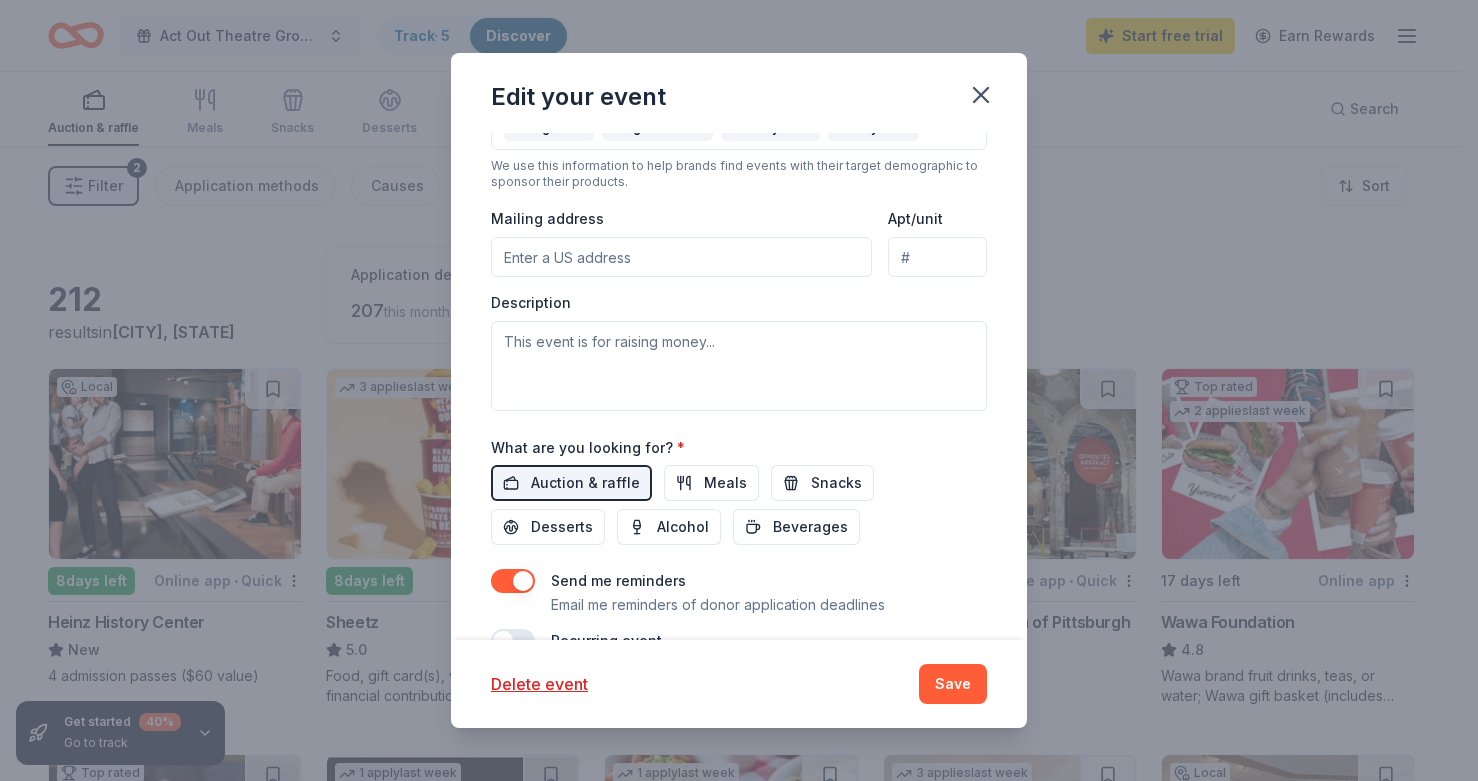 scroll, scrollTop: 577, scrollLeft: 0, axis: vertical 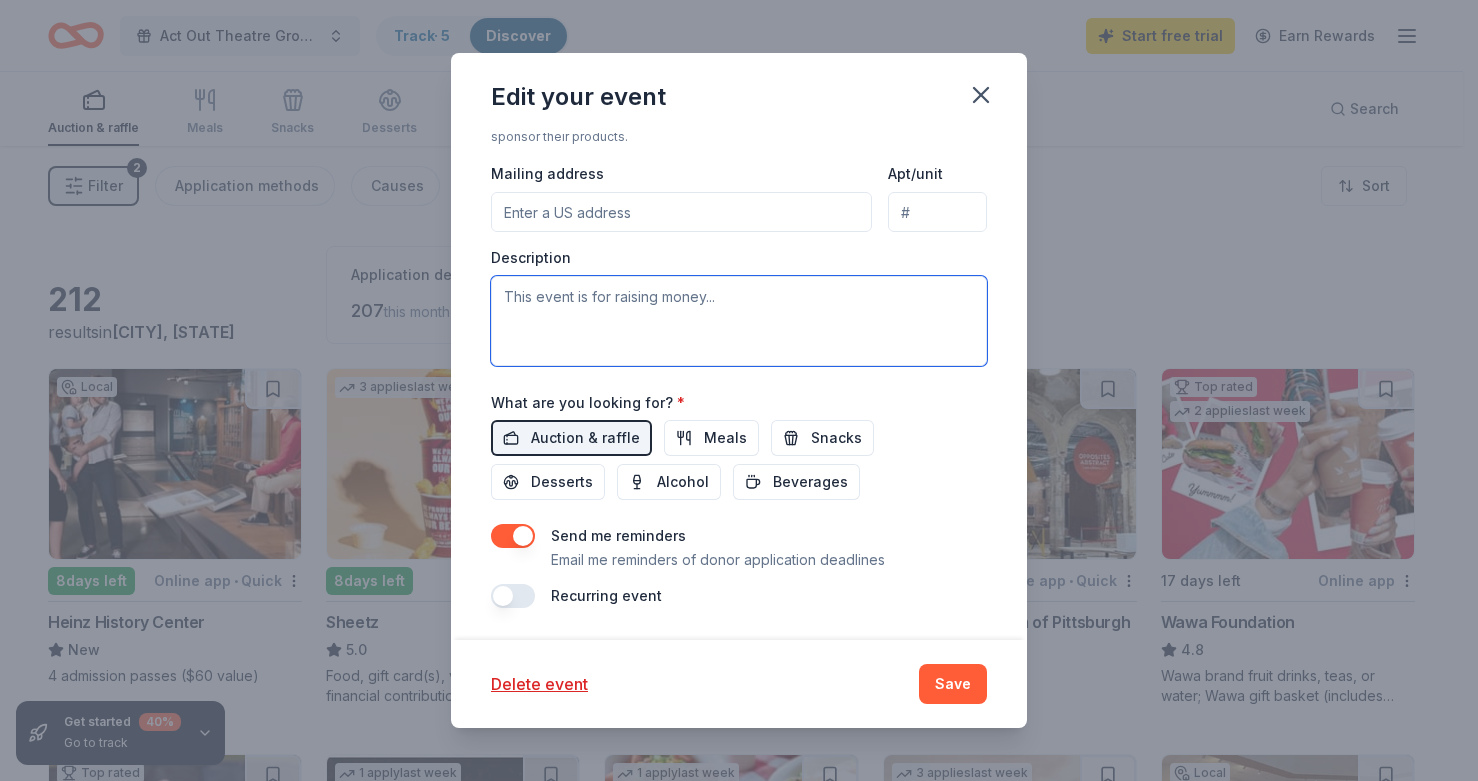 click at bounding box center [739, 321] 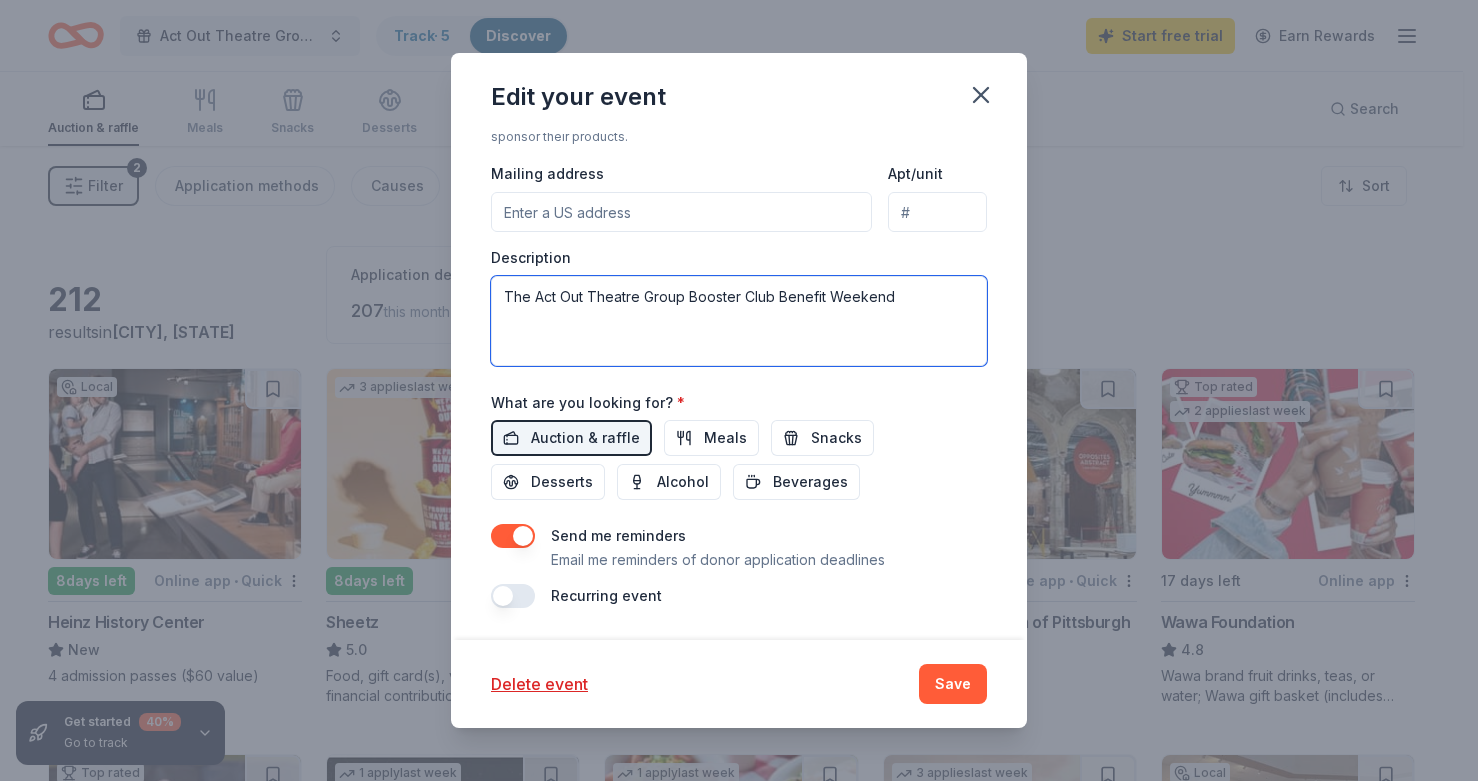 click on "The Act Out Theatre Group Booster Club Benefit Weekend" at bounding box center [739, 321] 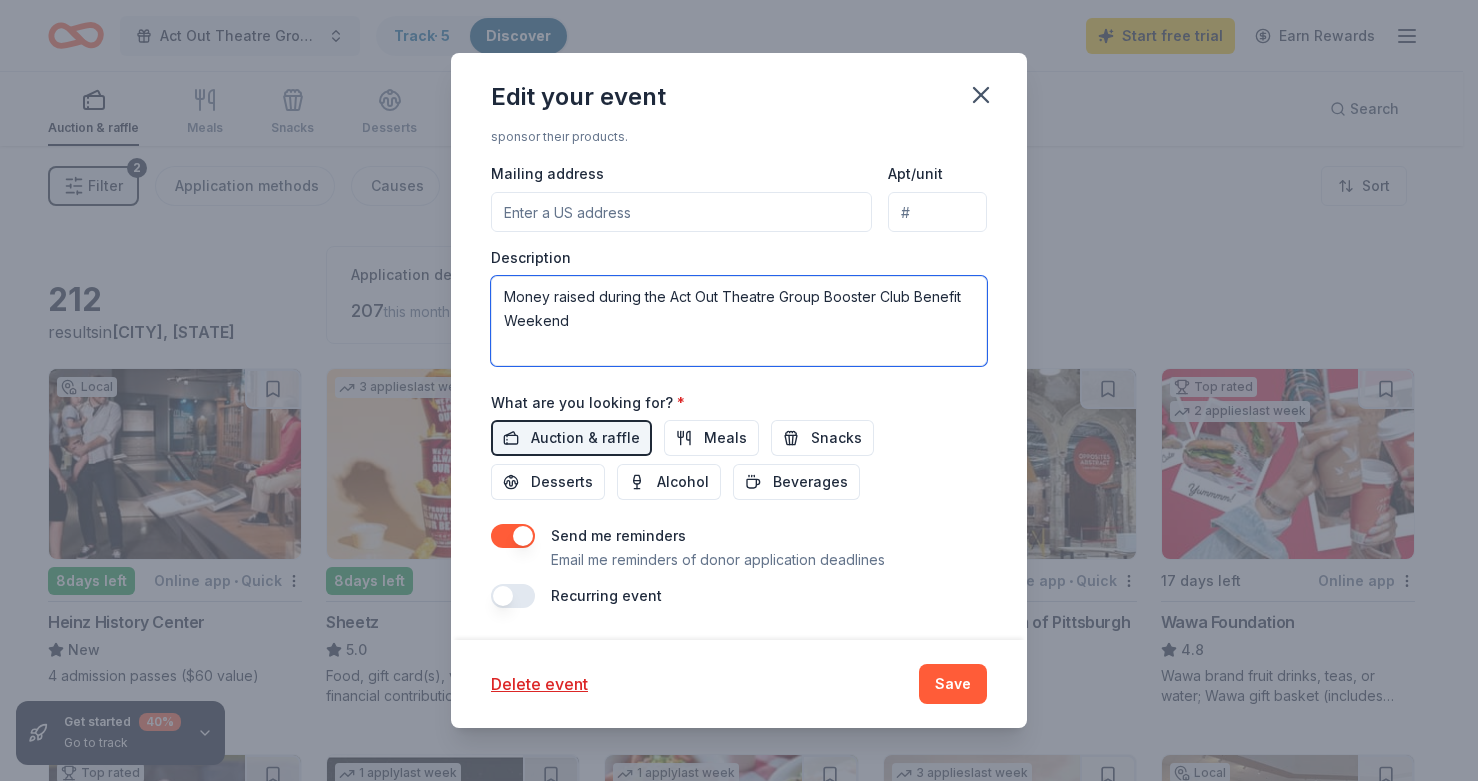 click on "Money raised during the Act Out Theatre Group Booster Club Benefit Weekend" at bounding box center (739, 321) 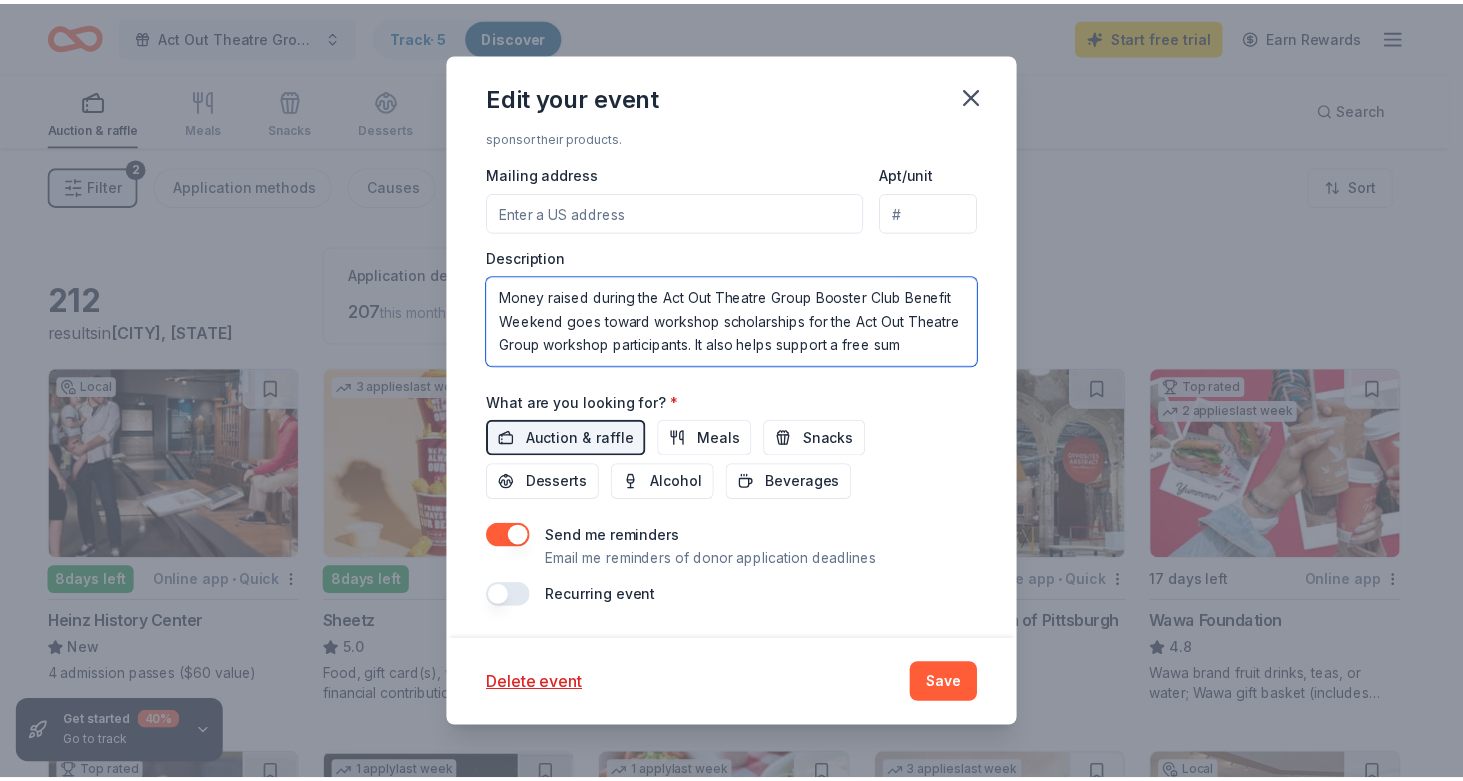 scroll, scrollTop: 13, scrollLeft: 0, axis: vertical 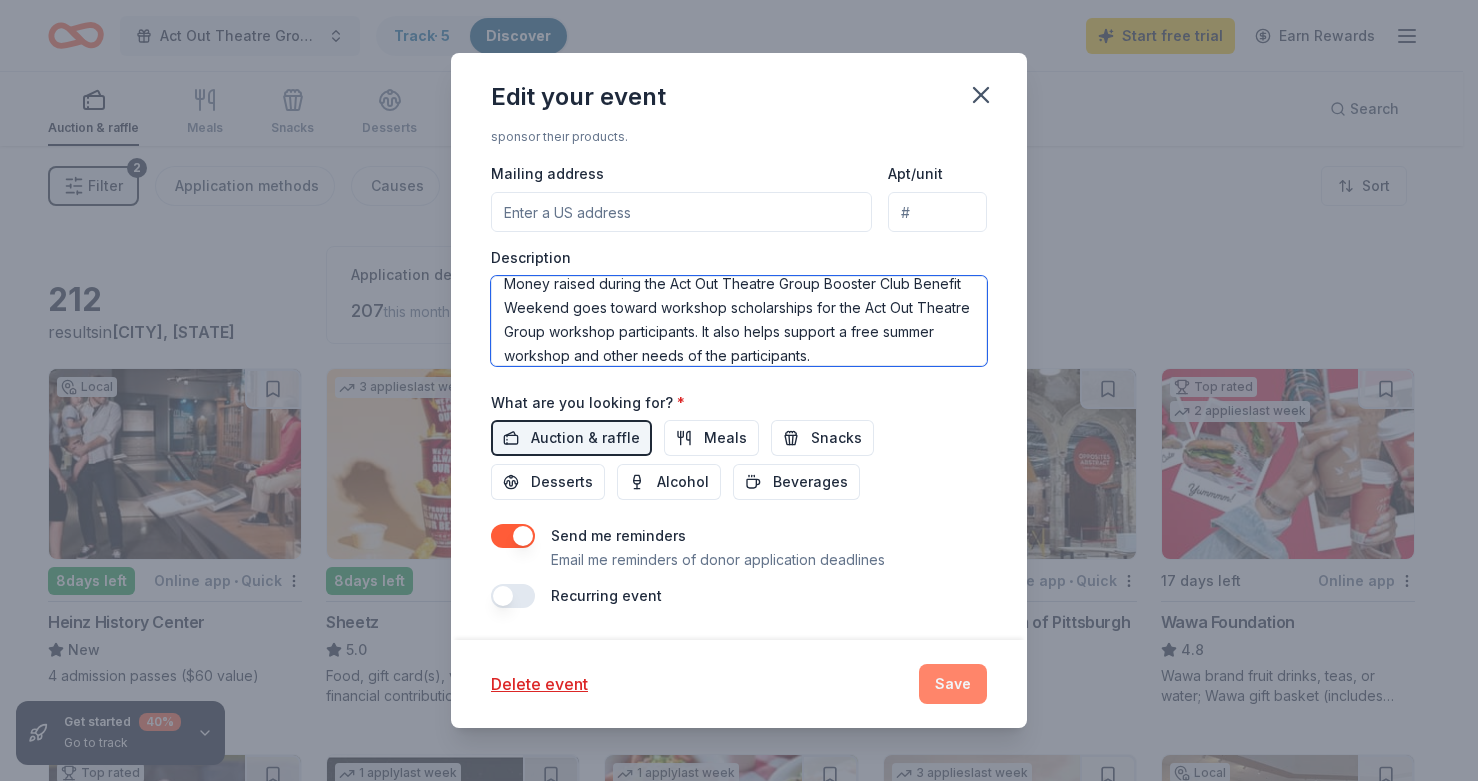type on "Money raised during the Act Out Theatre Group Booster Club Benefit Weekend goes toward workshop scholarships for the Act Out Theatre Group workshop participants. It also helps support a free summer workshop and other needs of the participants." 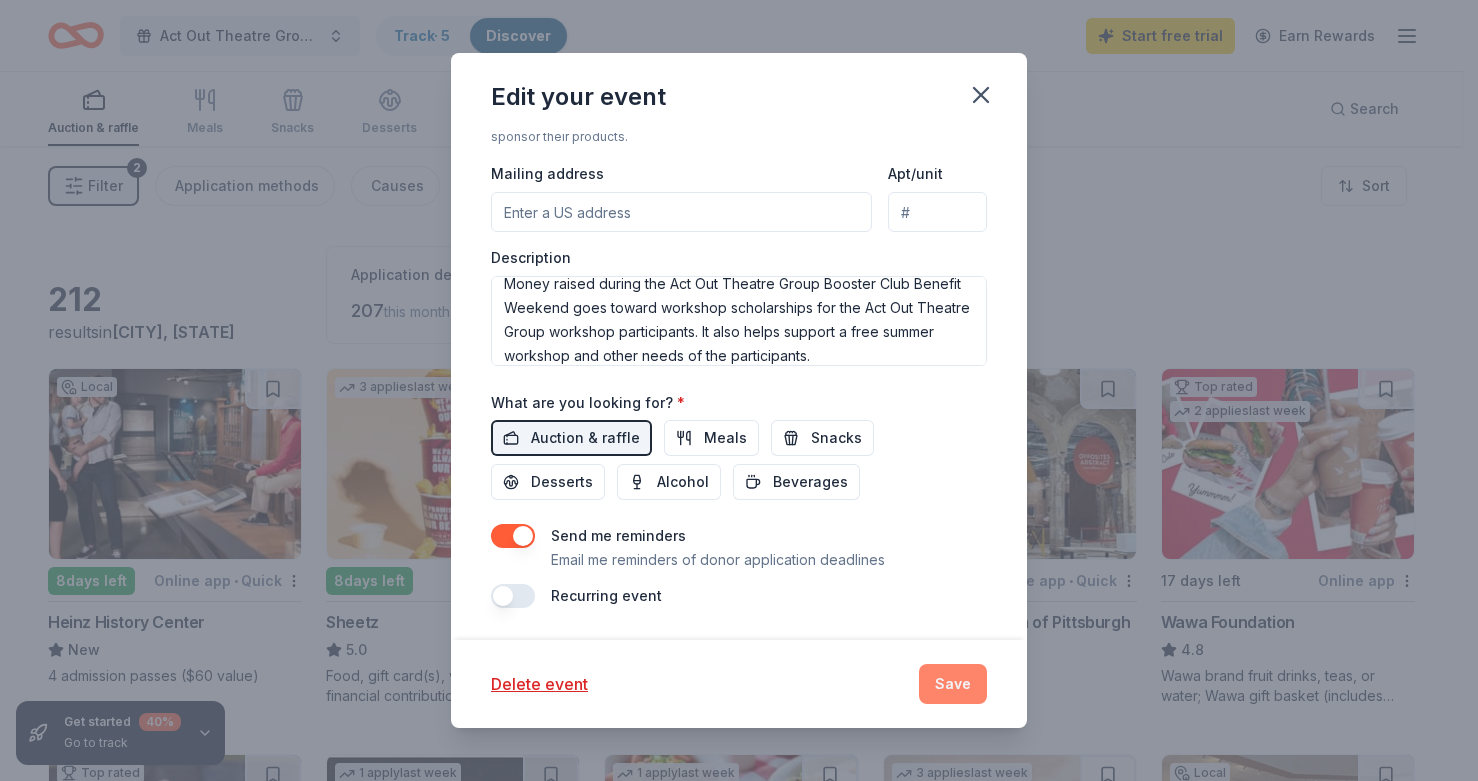 click on "Save" at bounding box center [953, 684] 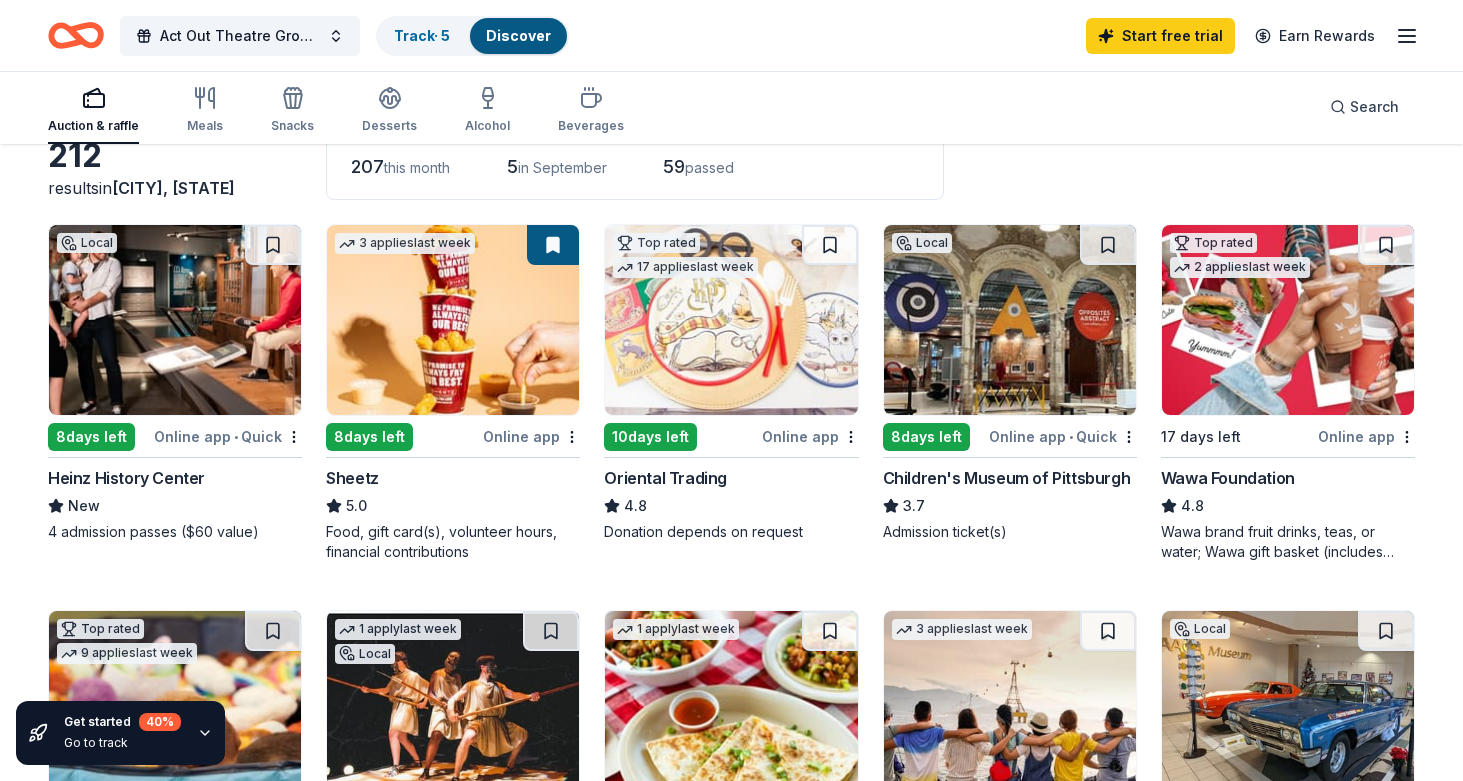 scroll, scrollTop: 146, scrollLeft: 0, axis: vertical 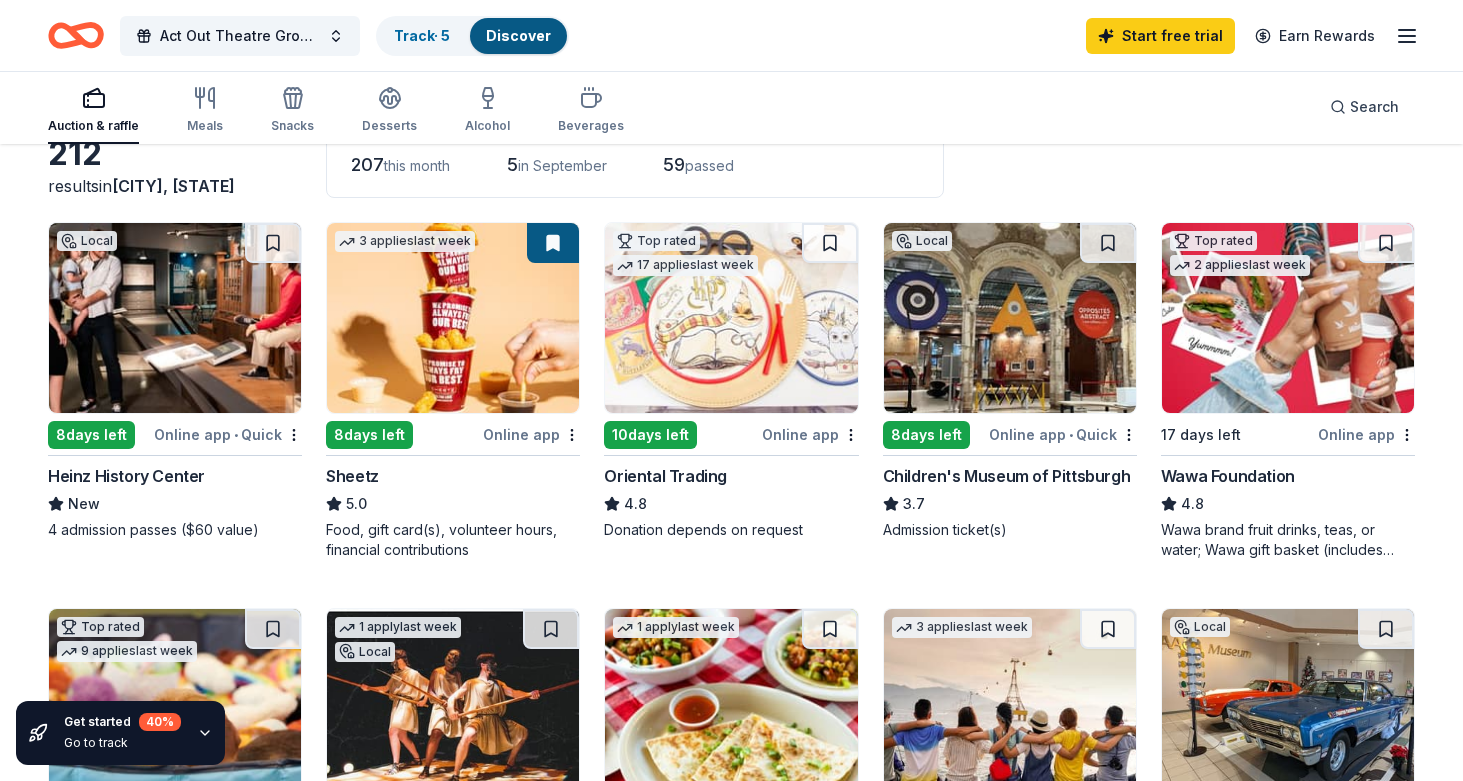 click on "Heinz History Center" at bounding box center (126, 476) 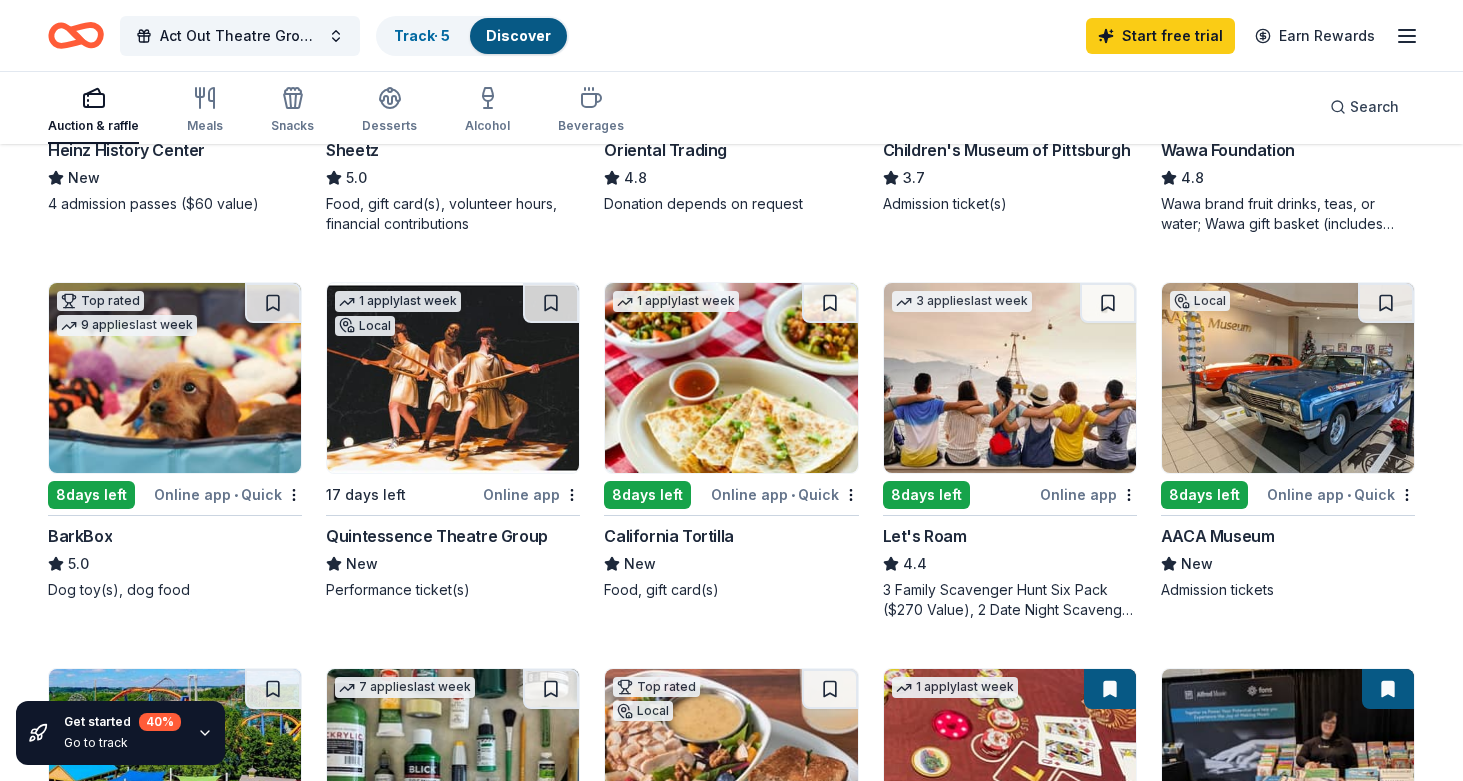 scroll, scrollTop: 474, scrollLeft: 0, axis: vertical 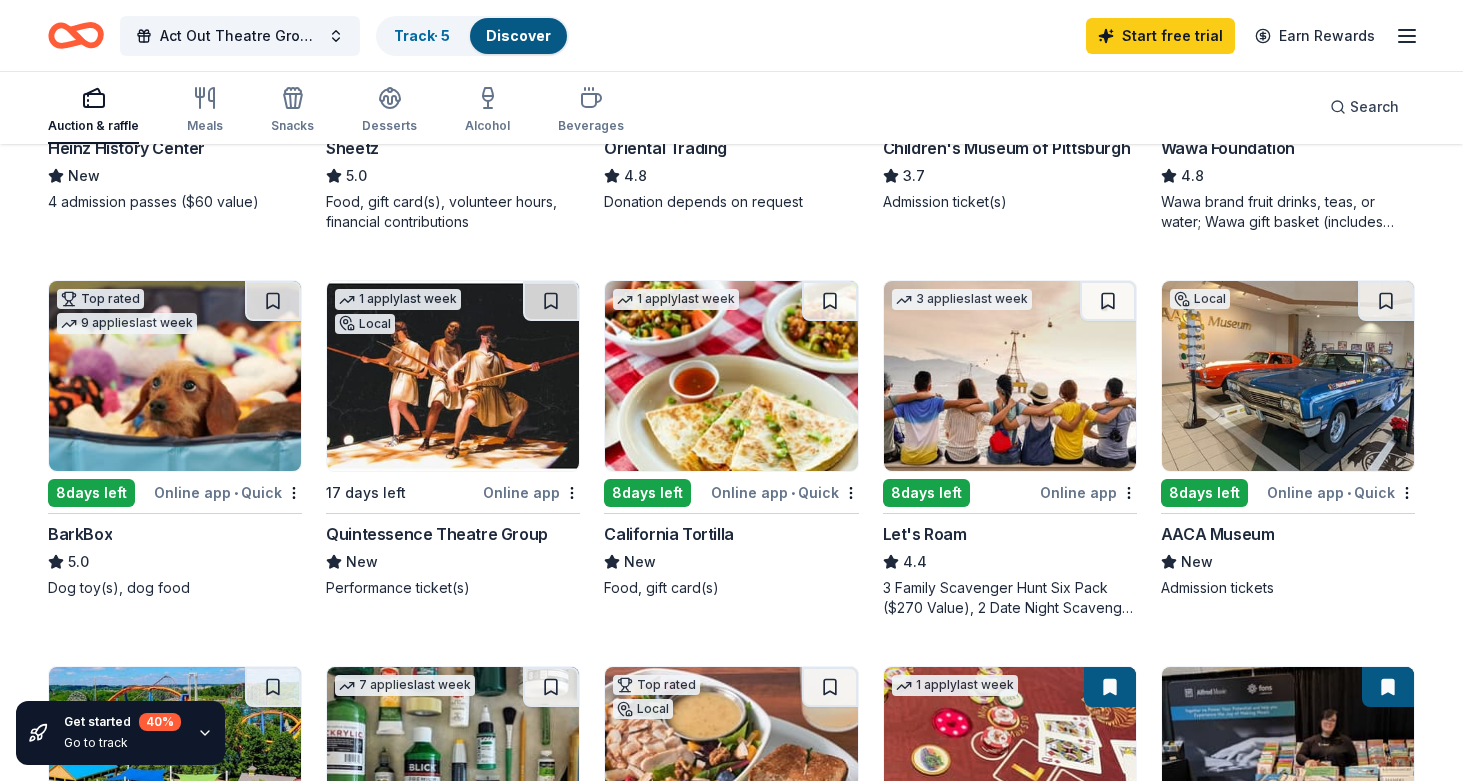 click on "Quintessence Theatre Group" at bounding box center [437, 534] 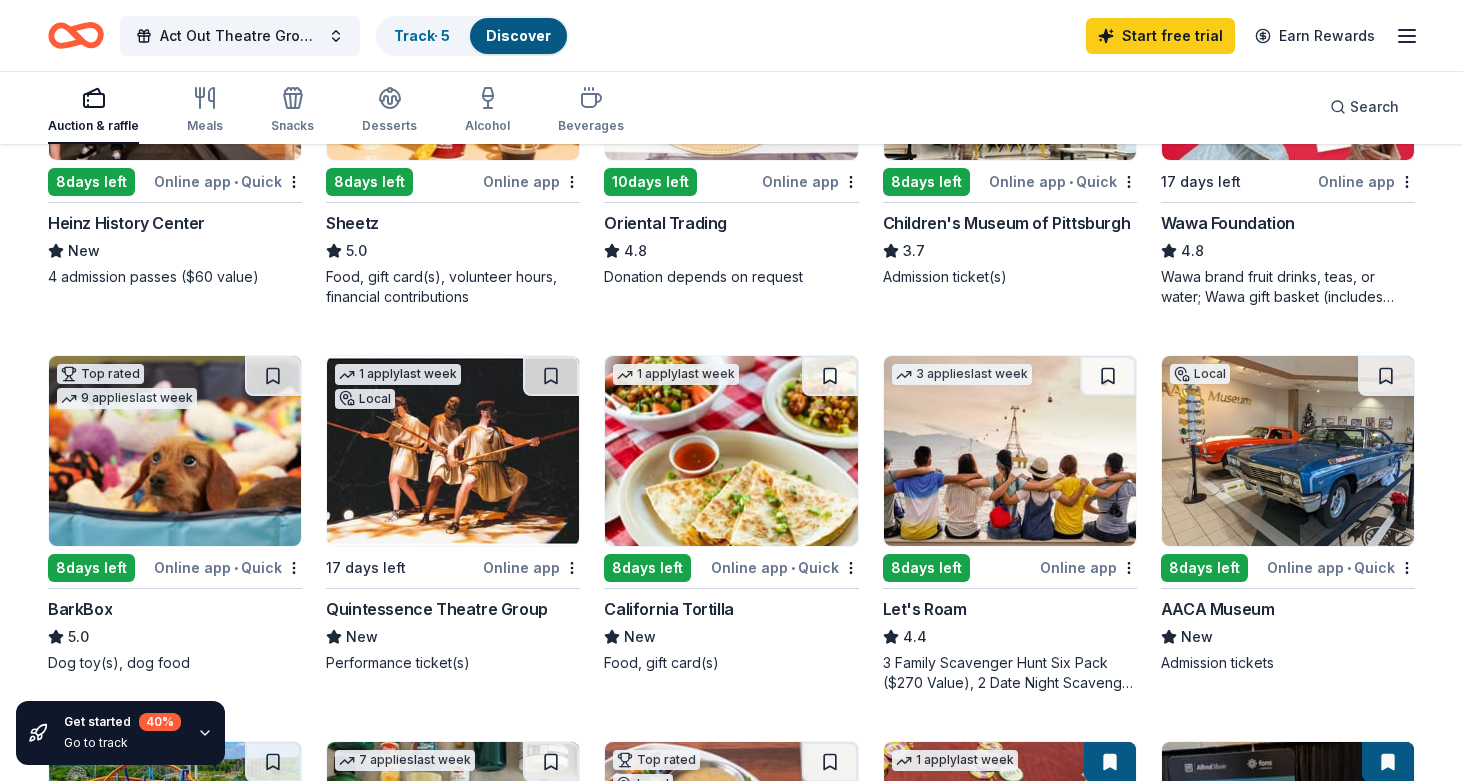 scroll, scrollTop: 395, scrollLeft: 0, axis: vertical 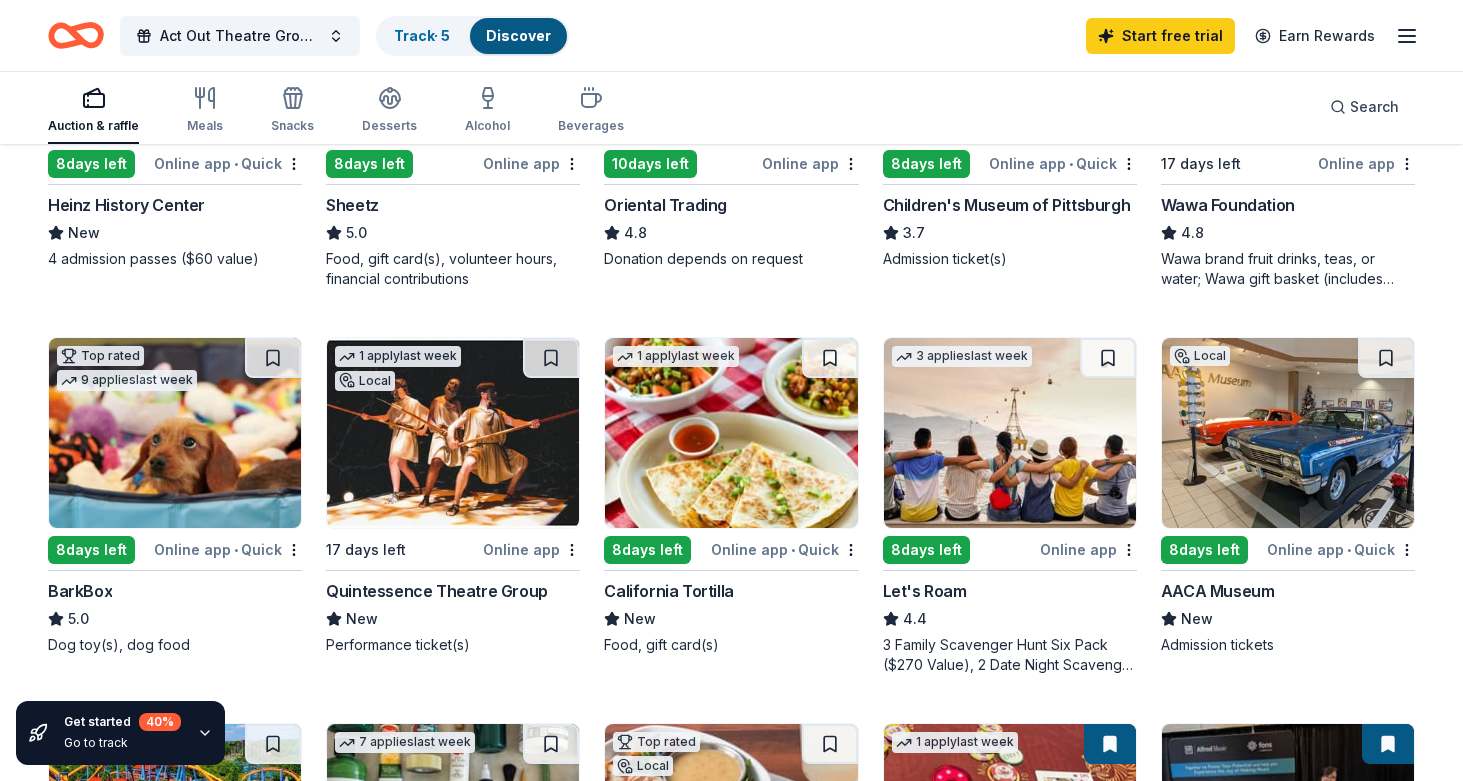 click on "California Tortilla" at bounding box center [668, 591] 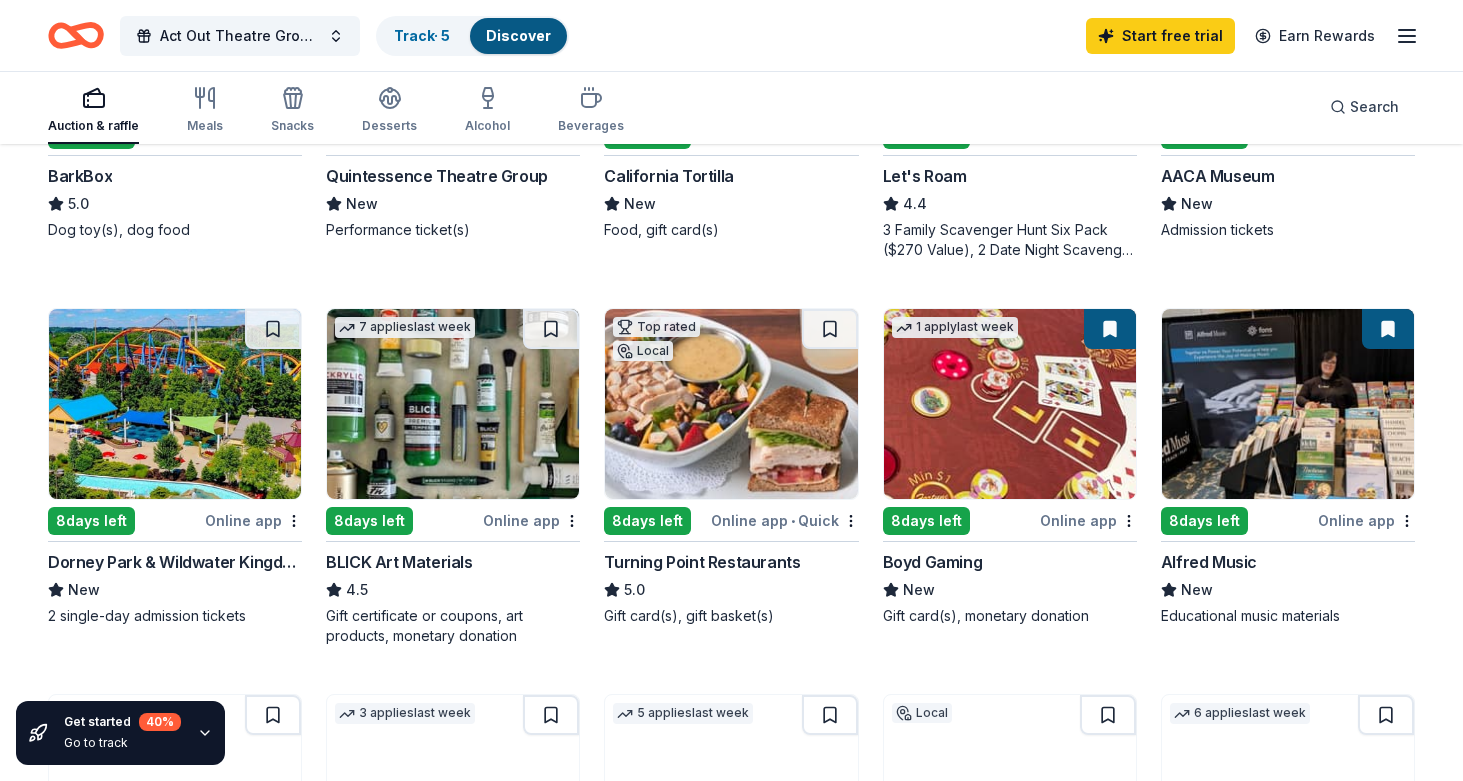scroll, scrollTop: 834, scrollLeft: 0, axis: vertical 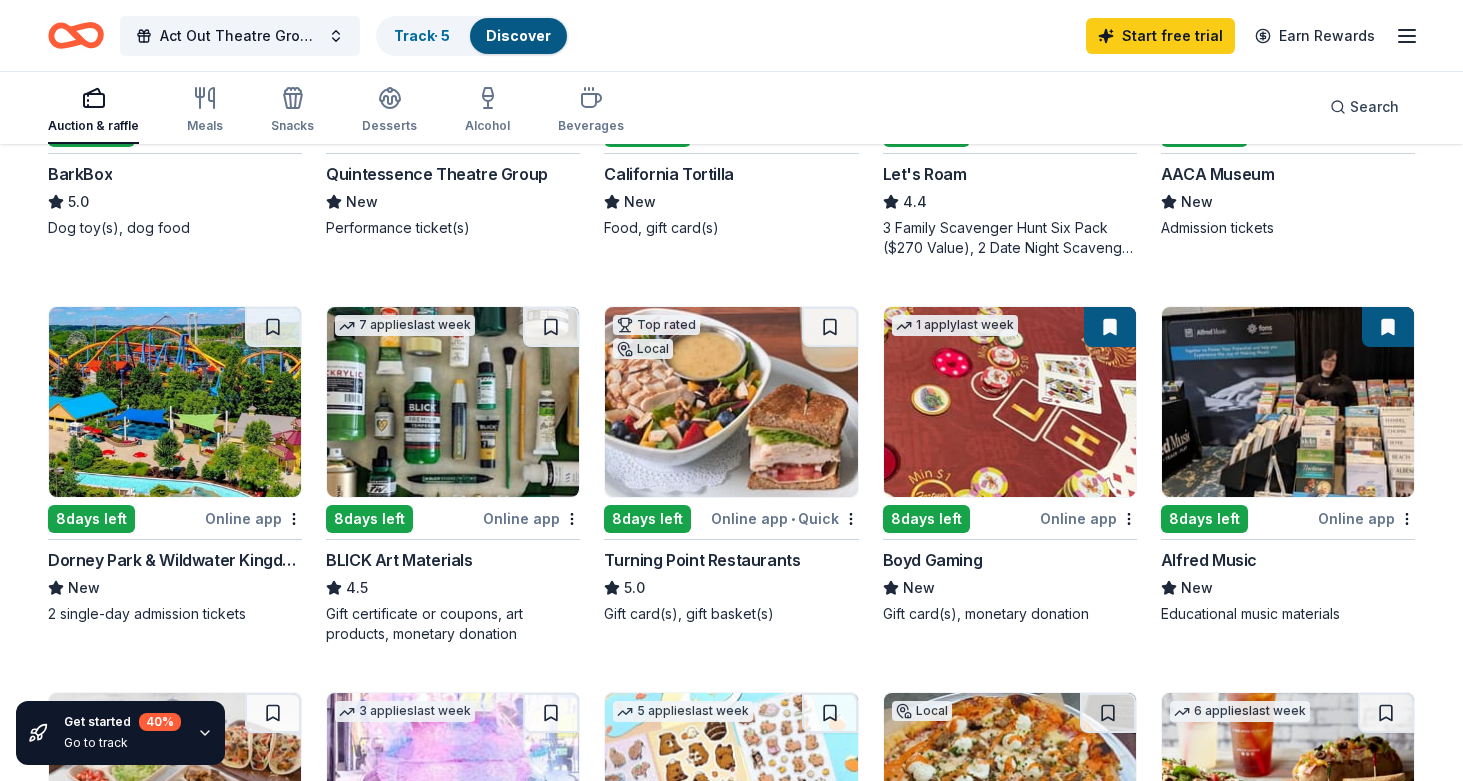 click on "4.5" at bounding box center (453, 588) 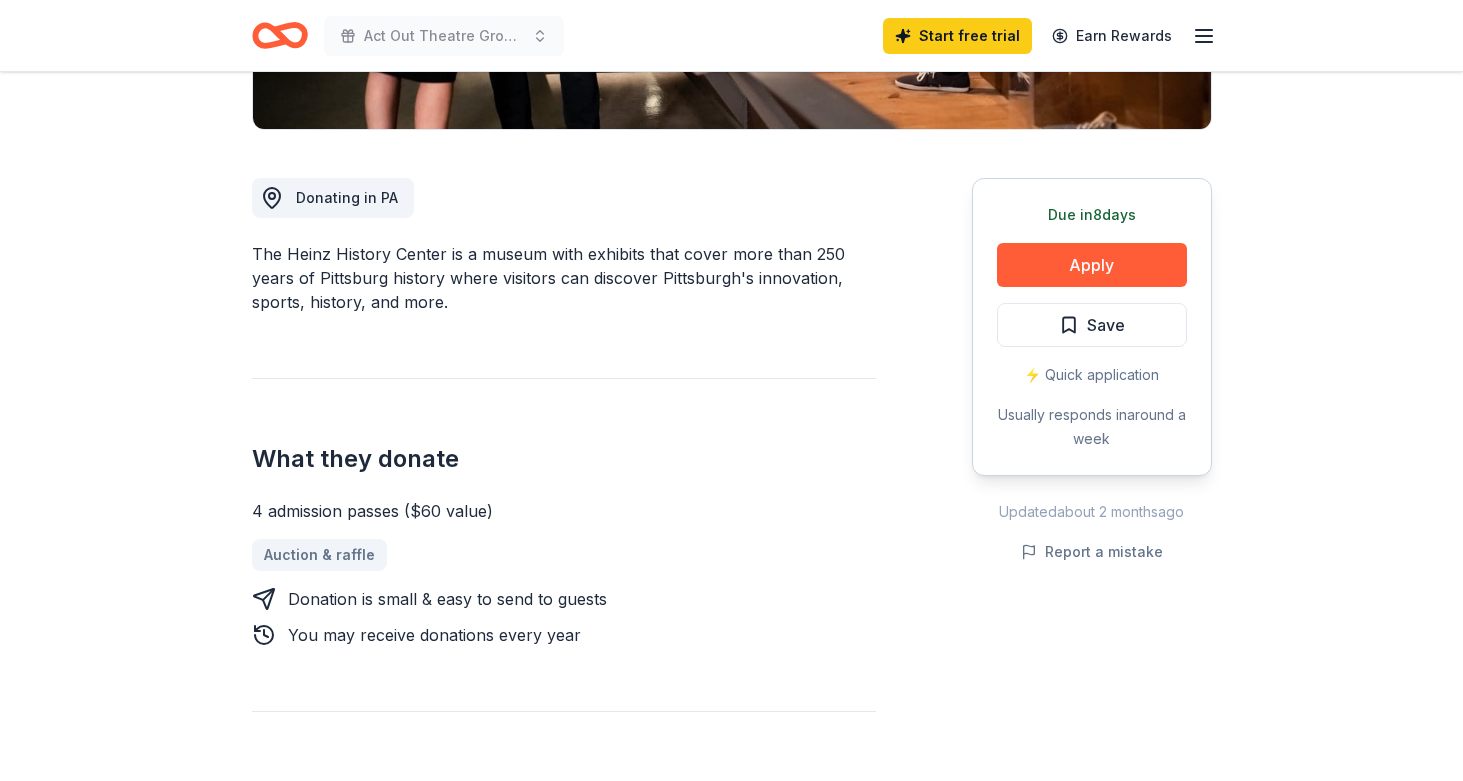 scroll, scrollTop: 482, scrollLeft: 0, axis: vertical 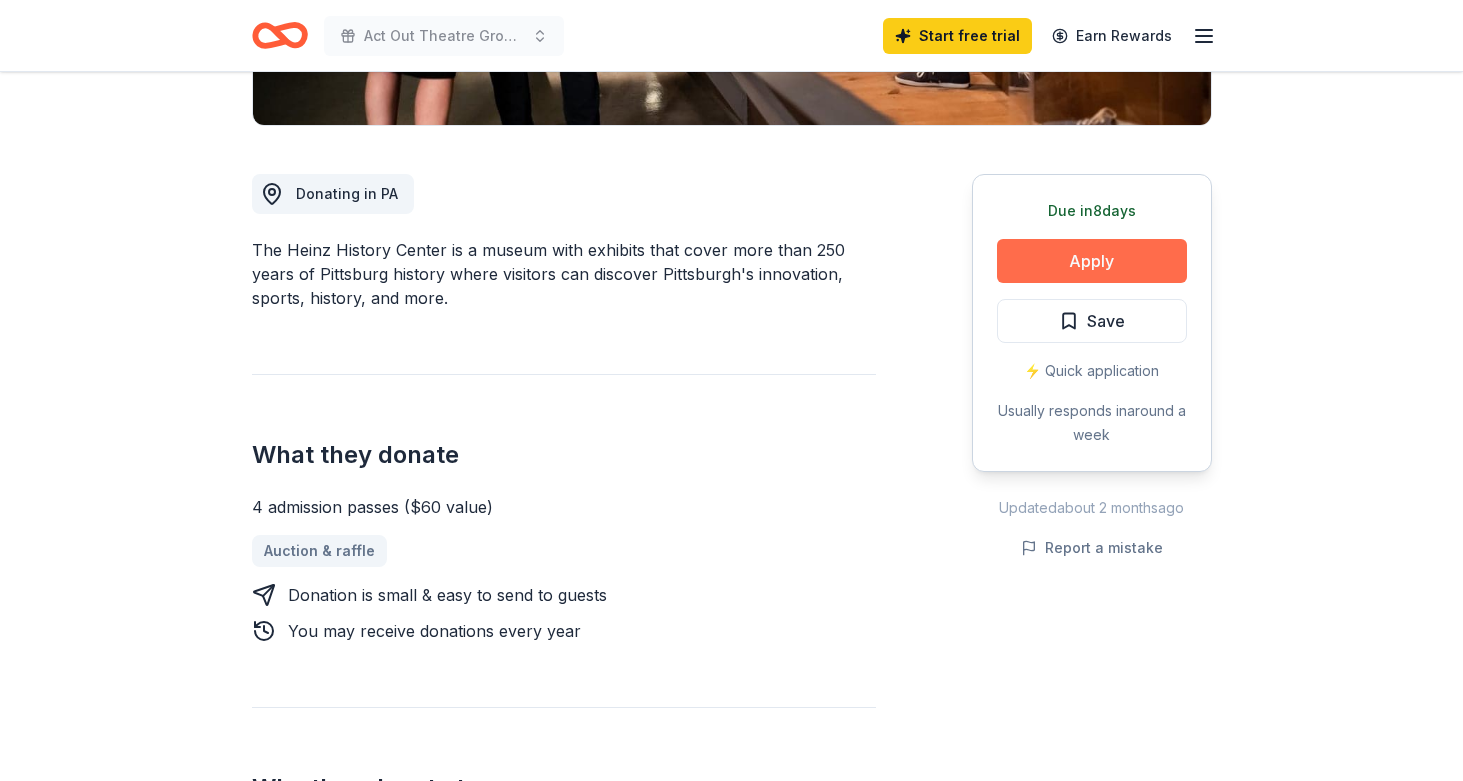 click on "Apply" at bounding box center (1092, 261) 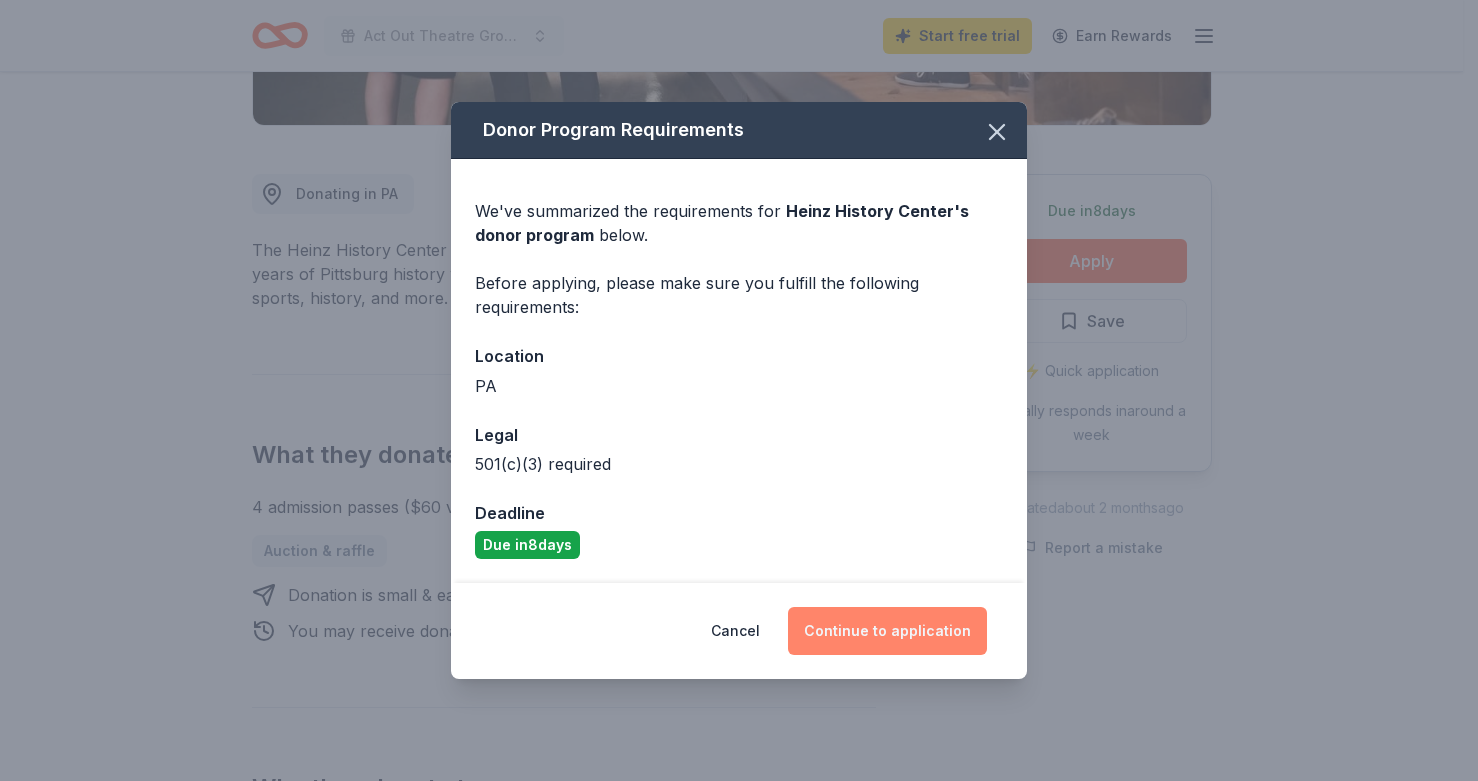 click on "Continue to application" at bounding box center [887, 631] 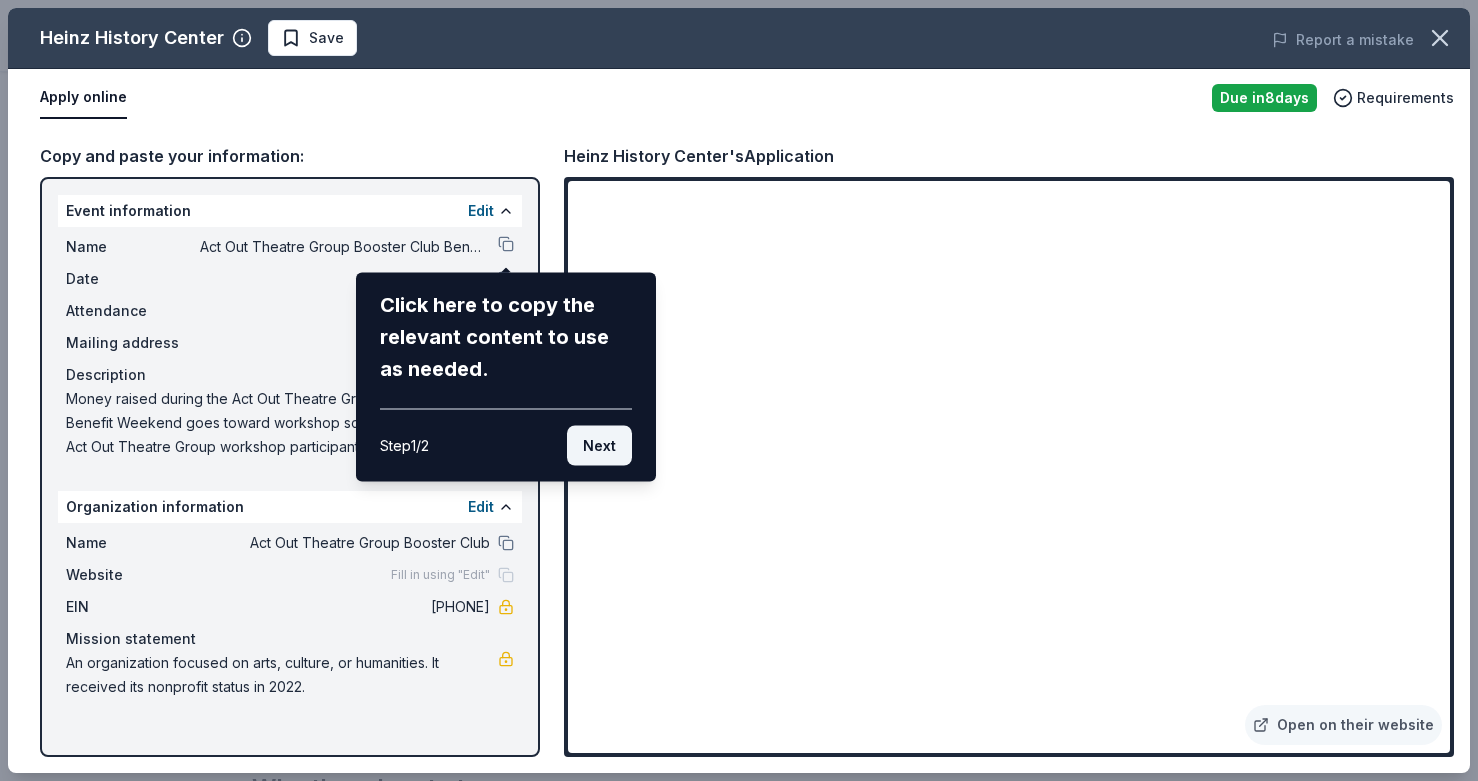 click on "Next" at bounding box center (599, 446) 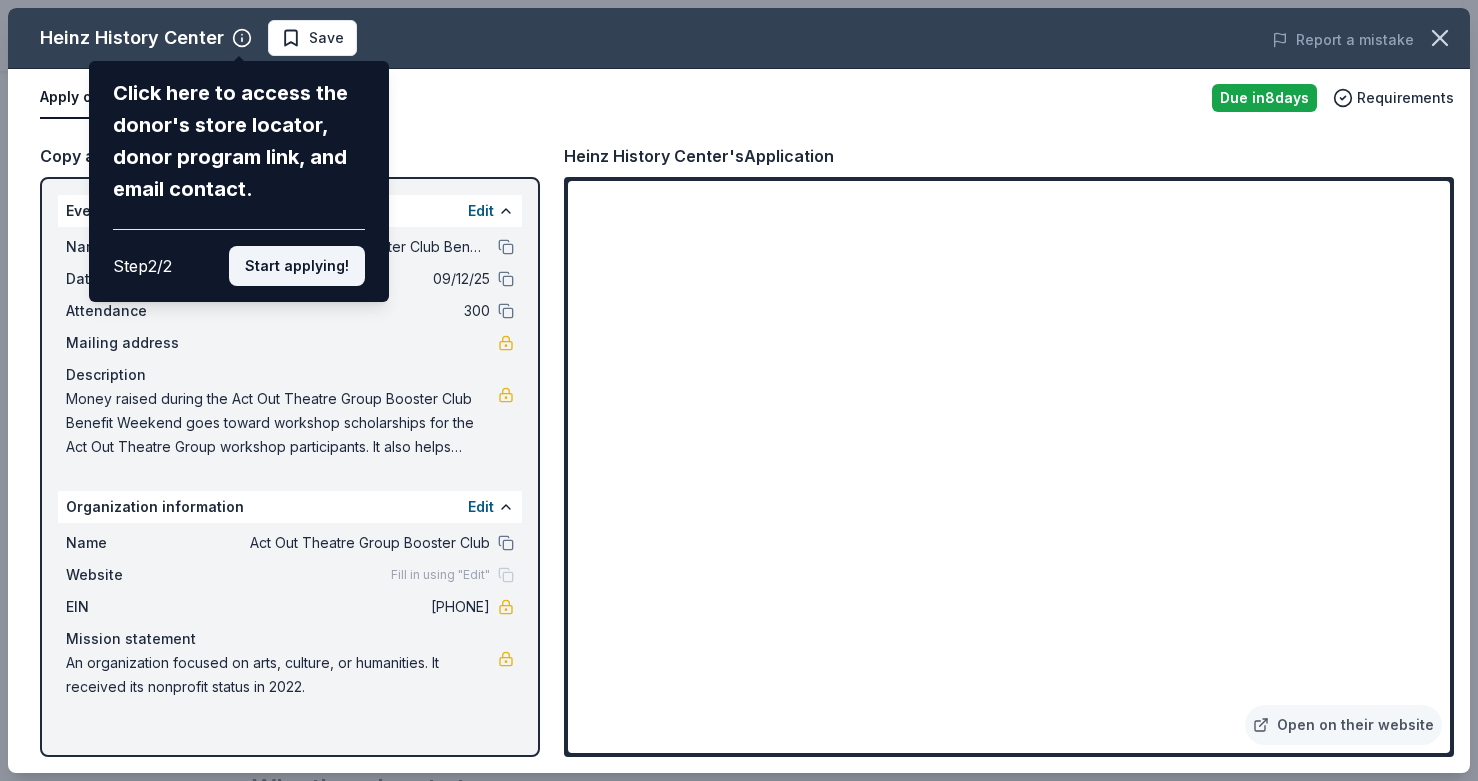 click on "Start applying!" at bounding box center [297, 266] 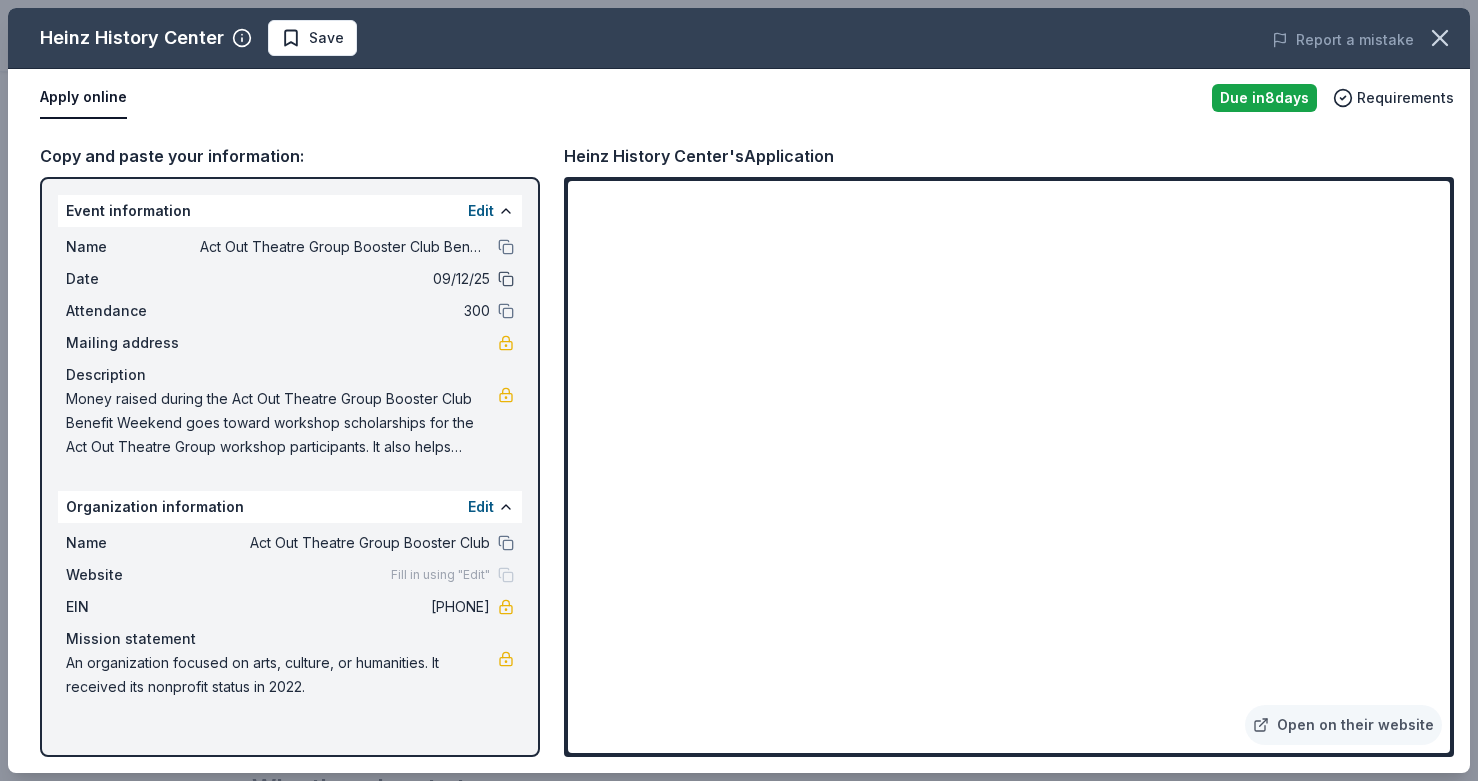 click at bounding box center [506, 279] 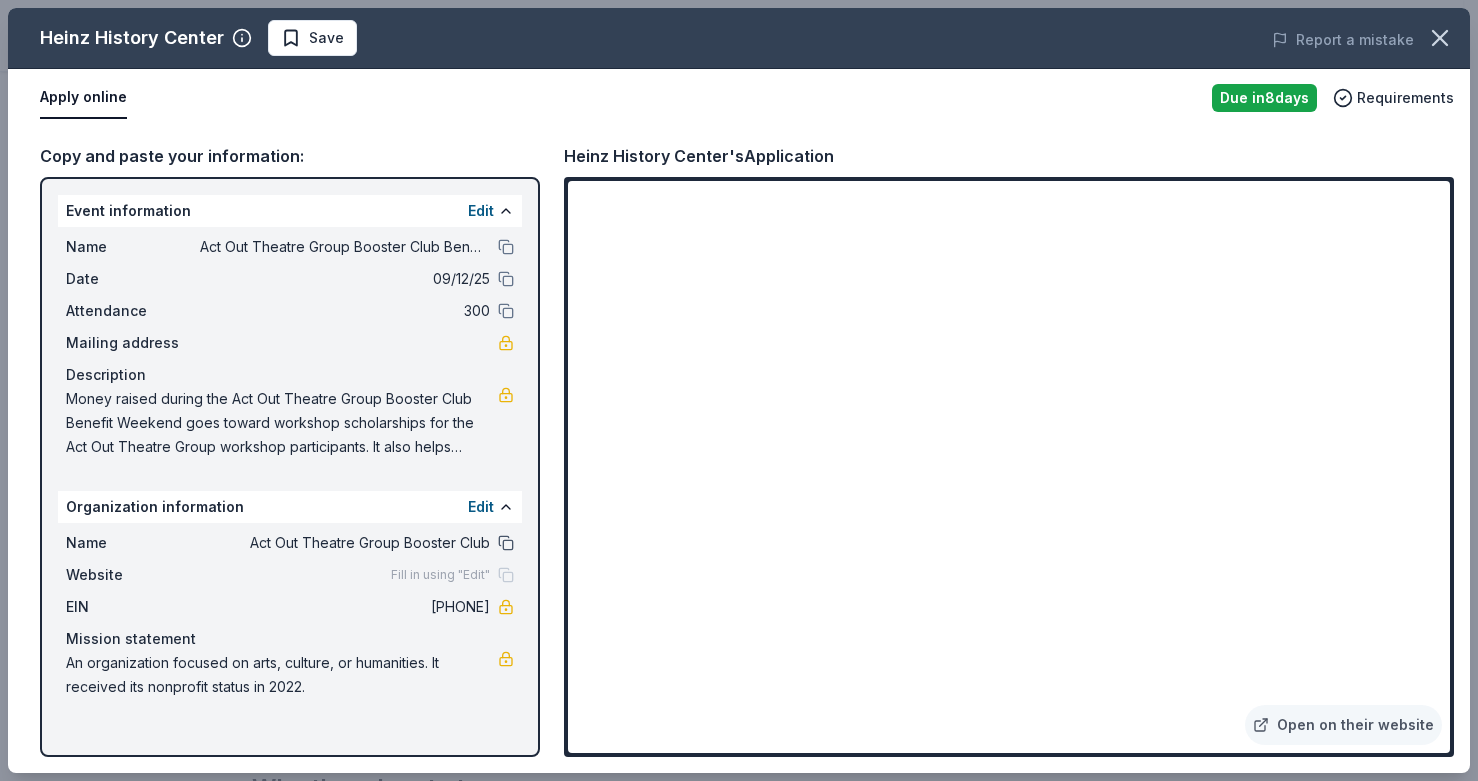 click at bounding box center (506, 543) 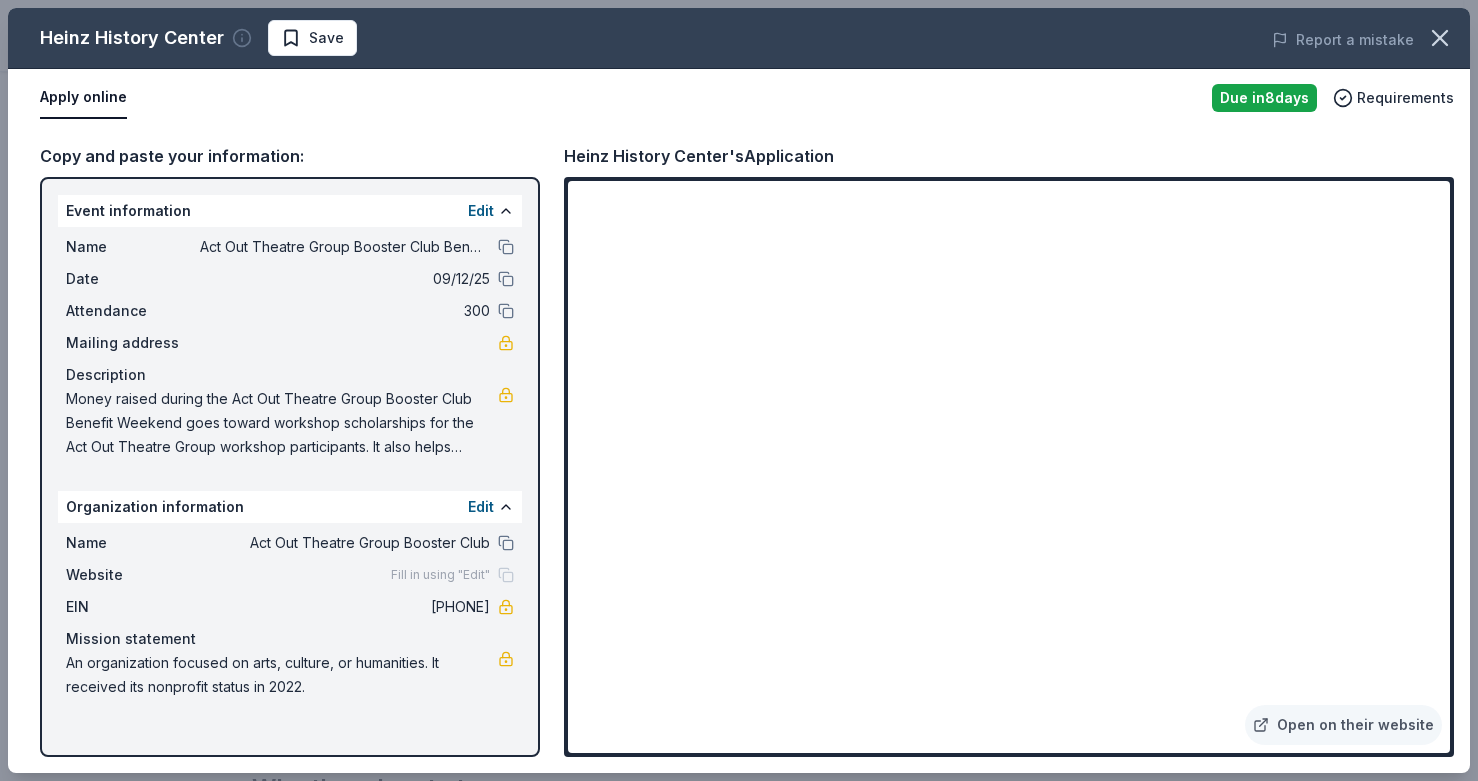 click 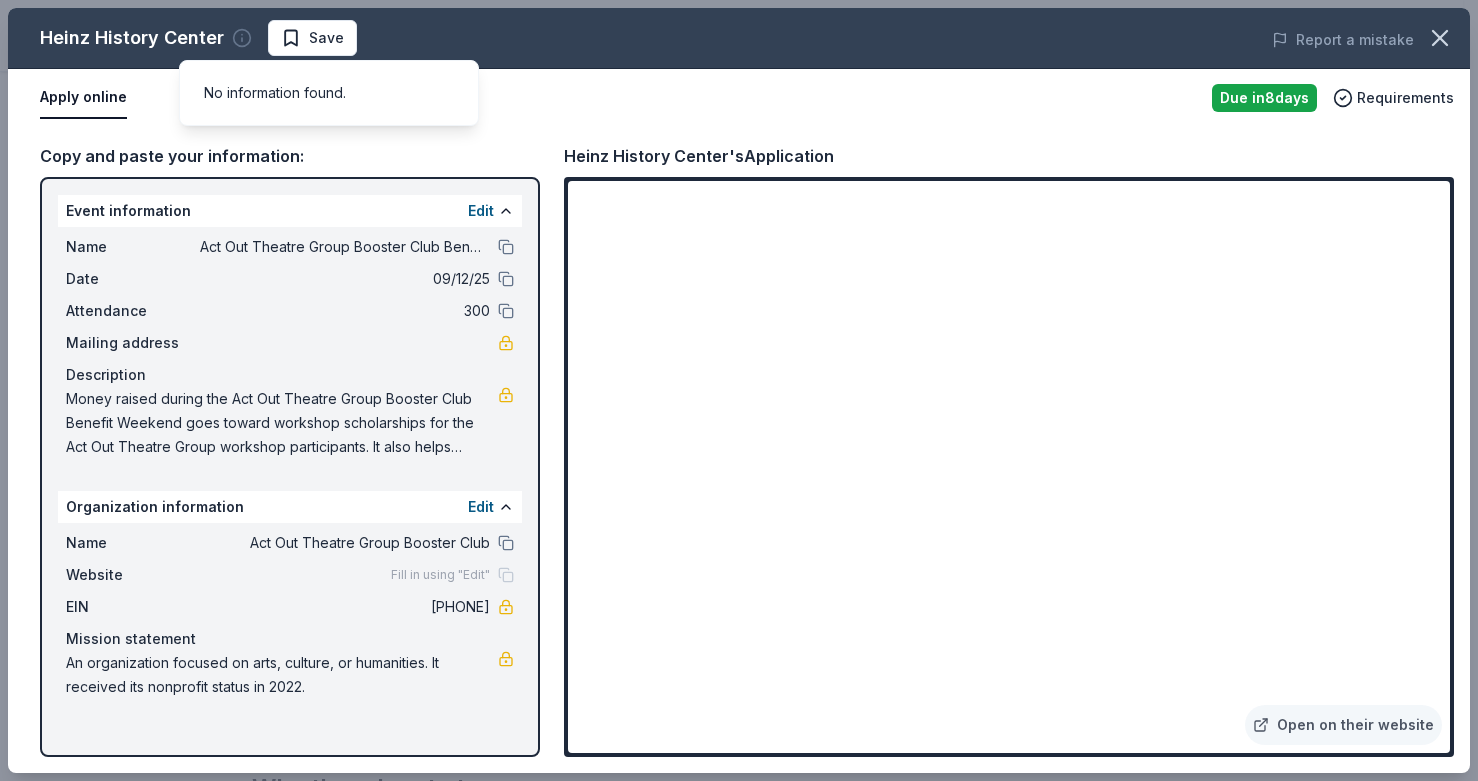 click 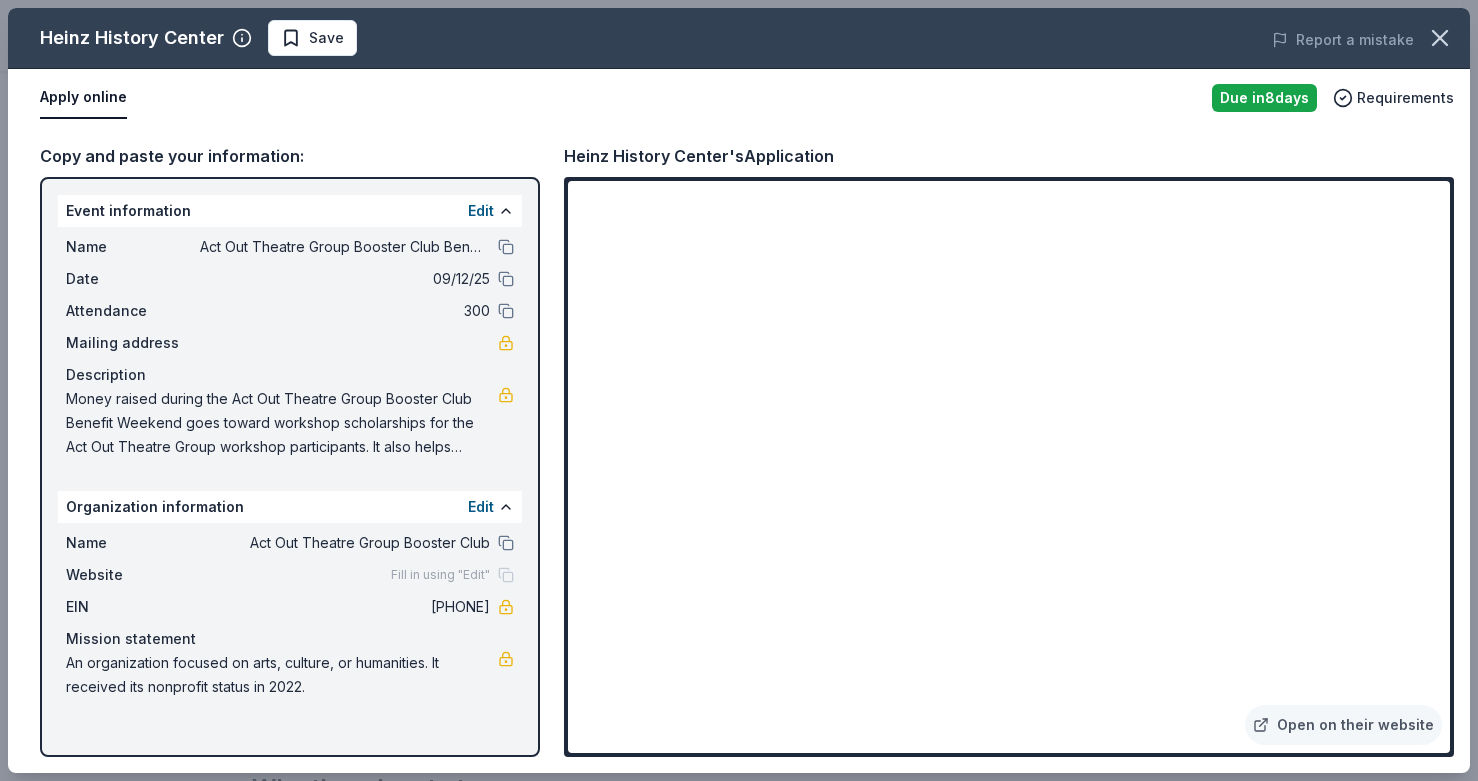 click on "Apply online" at bounding box center [83, 98] 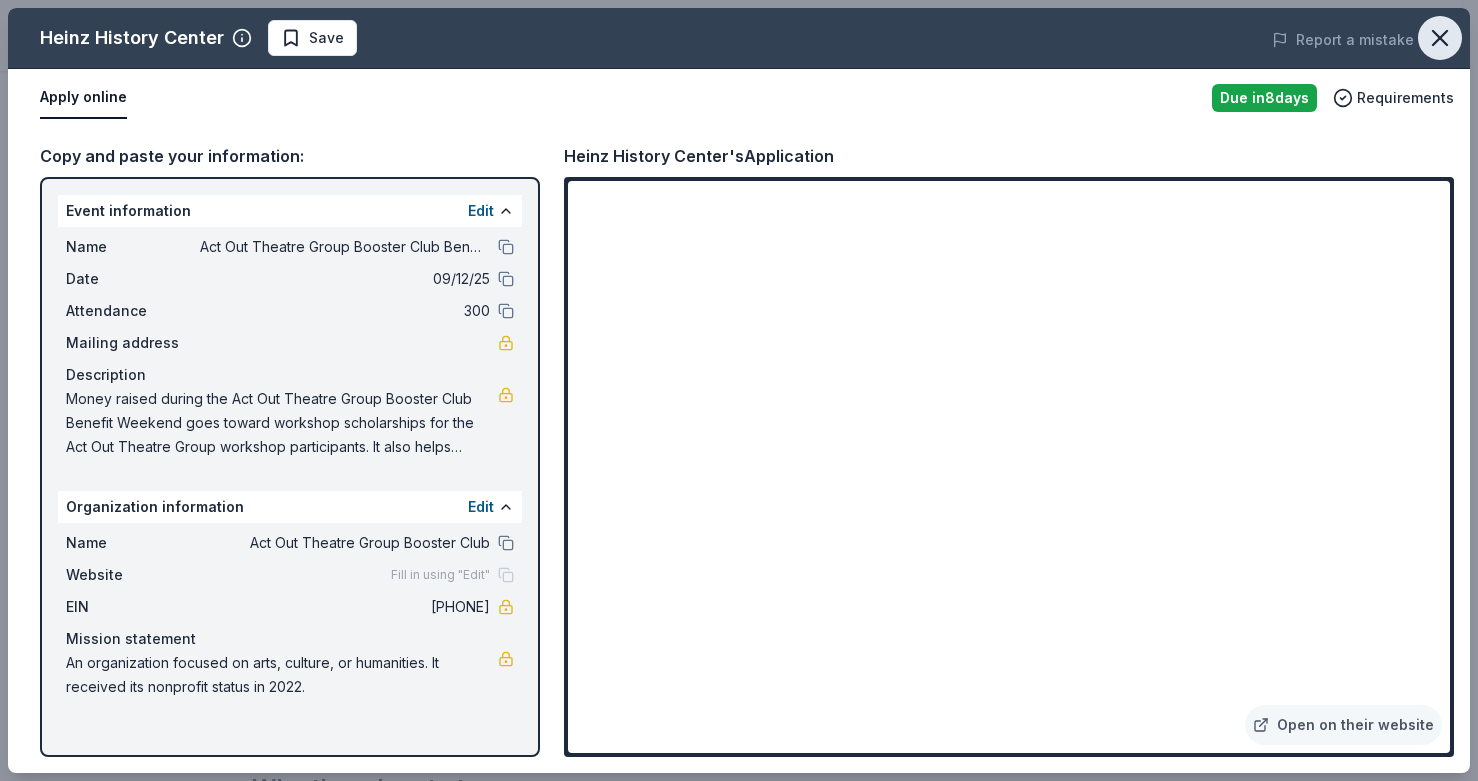 click 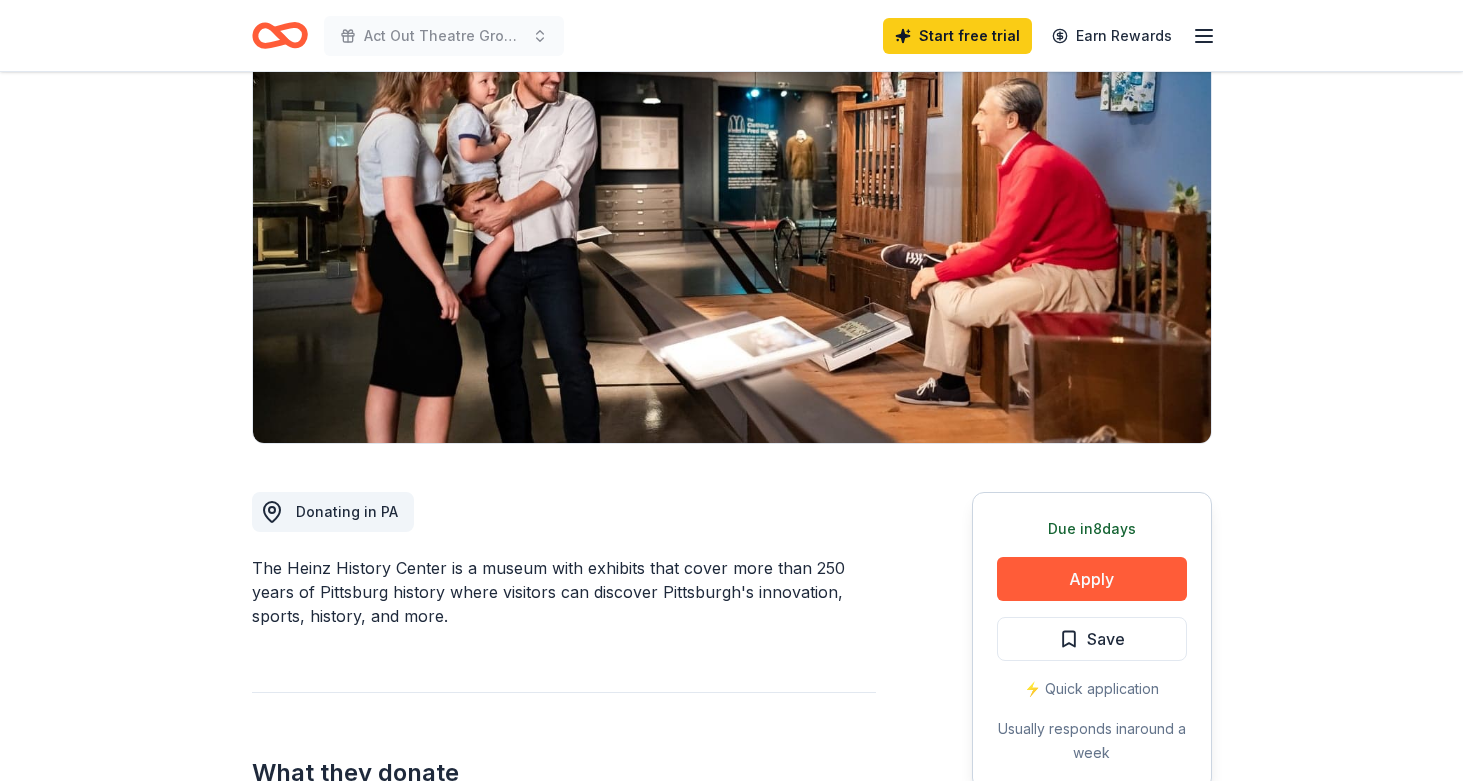 scroll, scrollTop: 156, scrollLeft: 0, axis: vertical 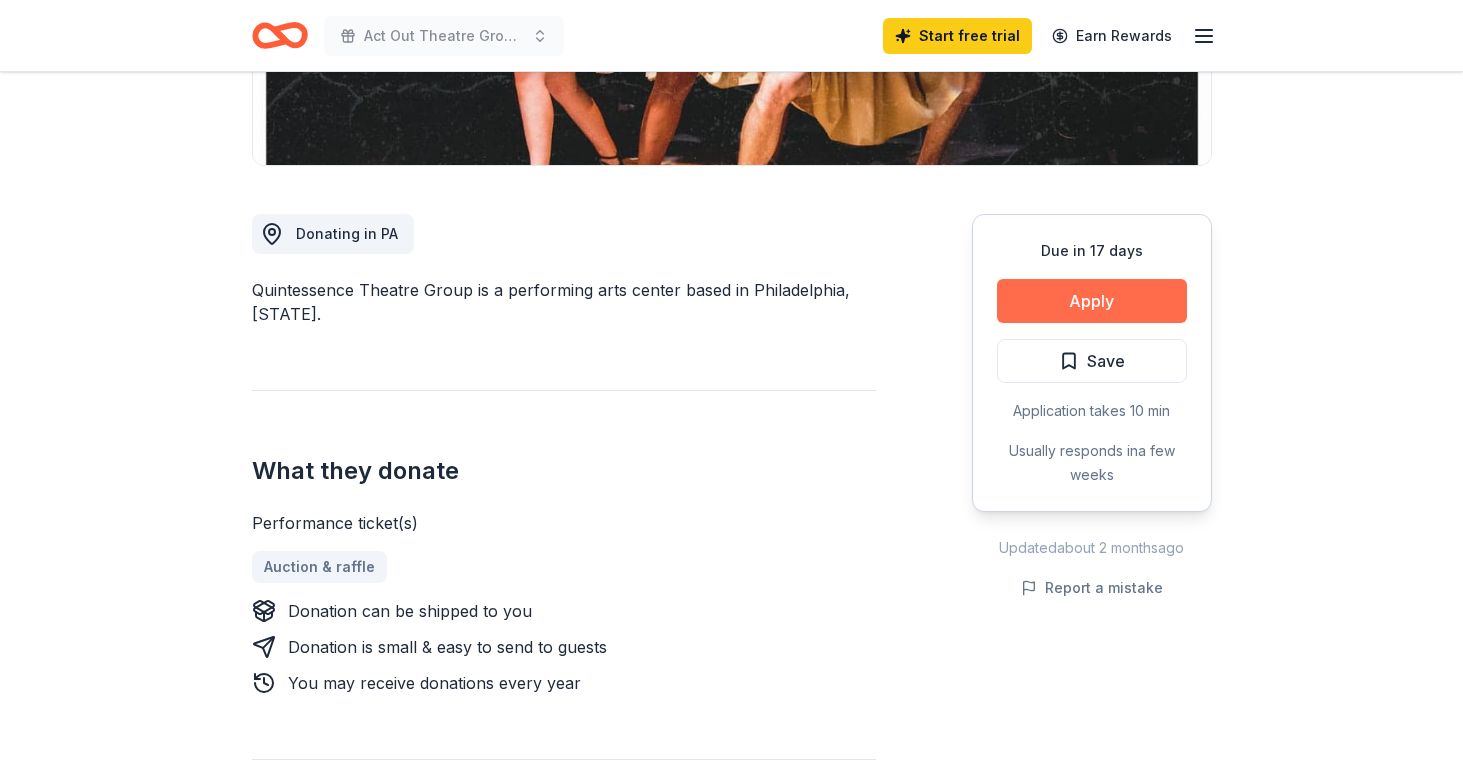 click on "Apply" at bounding box center (1092, 301) 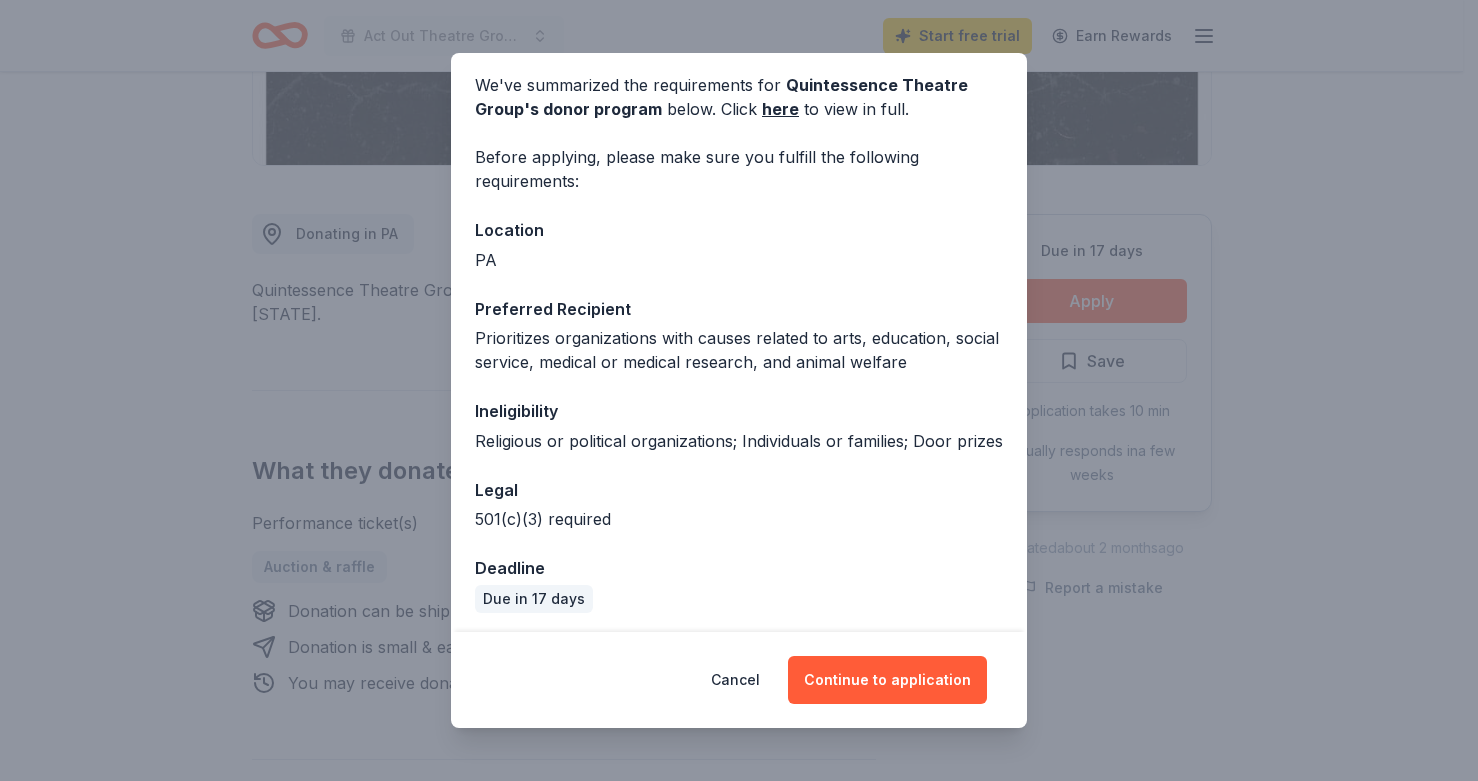scroll, scrollTop: 107, scrollLeft: 0, axis: vertical 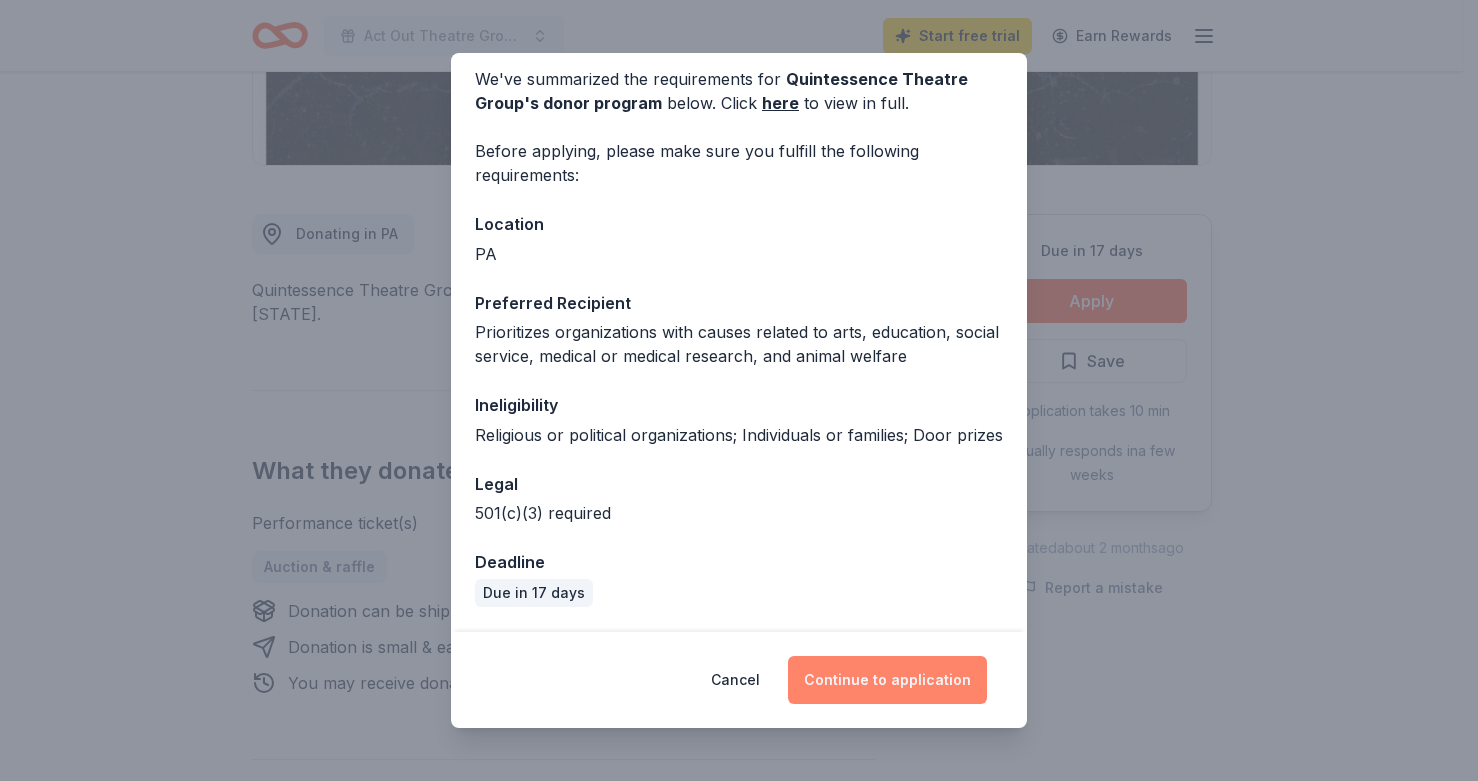 click on "Continue to application" at bounding box center (887, 680) 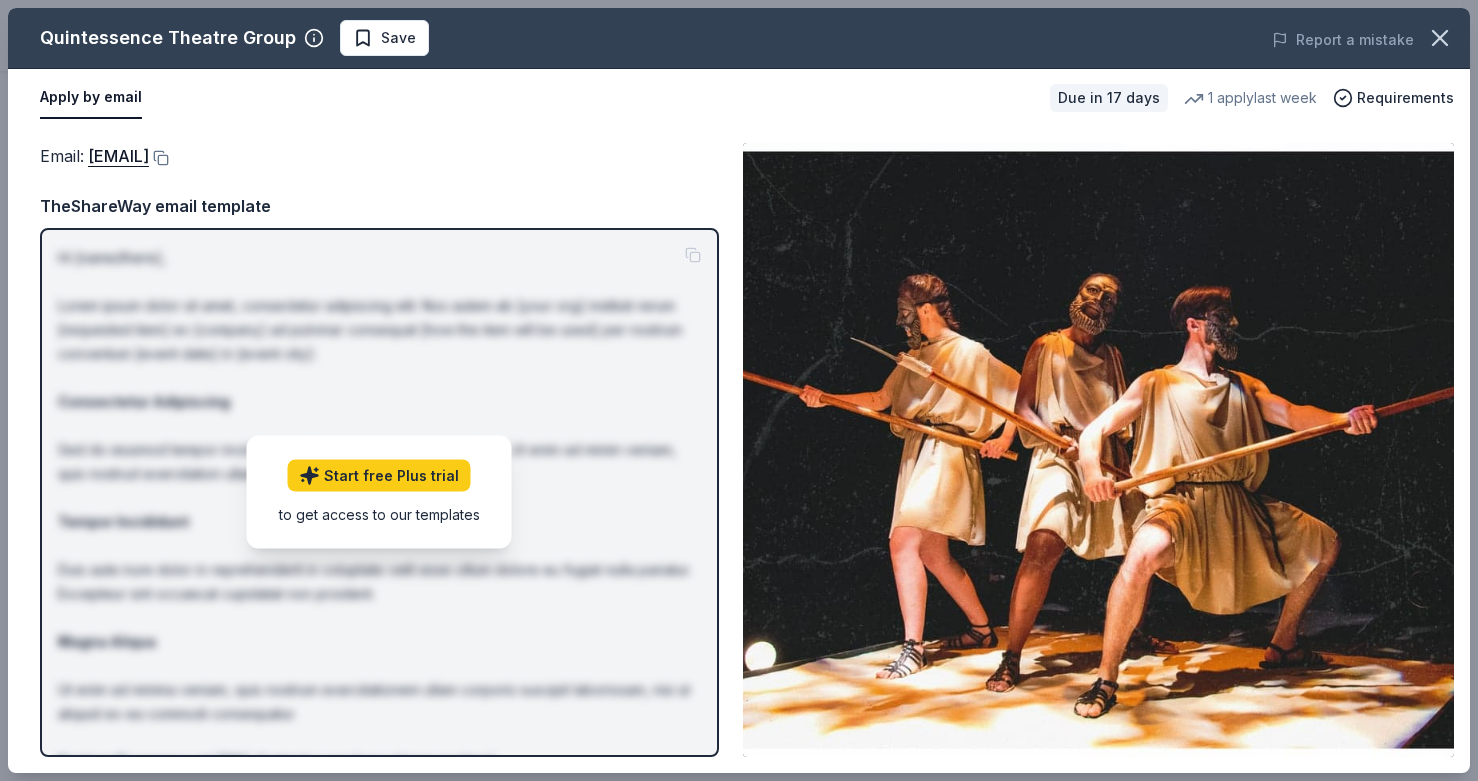 click on "Email : boxoffice@quintessencetheatre.org TheShareWay email template Hi [name/there],
Lorem ipsum dolor sit amet, consectetur adipiscing elit. Nos autem ab [your org] instituti rerum [requested item] ex [company] ad pulvinar consequat [how the item will be used] per nostrum conventum [event date] in [event city]:
Consectetur Adipiscing
Sed do eiusmod tempor incididunt ut labore et dolore magna aliqua. Ut enim ad minim veniam, quis nostrud exercitation ullamco laboris.
Tempor Incididunt
Duis aute irure dolor in reprehenderit in voluptate velit esse cillum dolore eu fugiat nulla pariatur. Excepteur sint occaecat cupidatat non proident.
Magna Aliqua
Ut enim ad minima veniam, quis nostrum exercitationem ullam corporis suscipit laboriosam, nisi ut aliquid ex ea commodi consequatur.
Nostrum ID numerus est [EIN]. Contactus per [your phone number].
Best,
[your name] Start free Plus trial to get access to our templates" at bounding box center (379, 450) 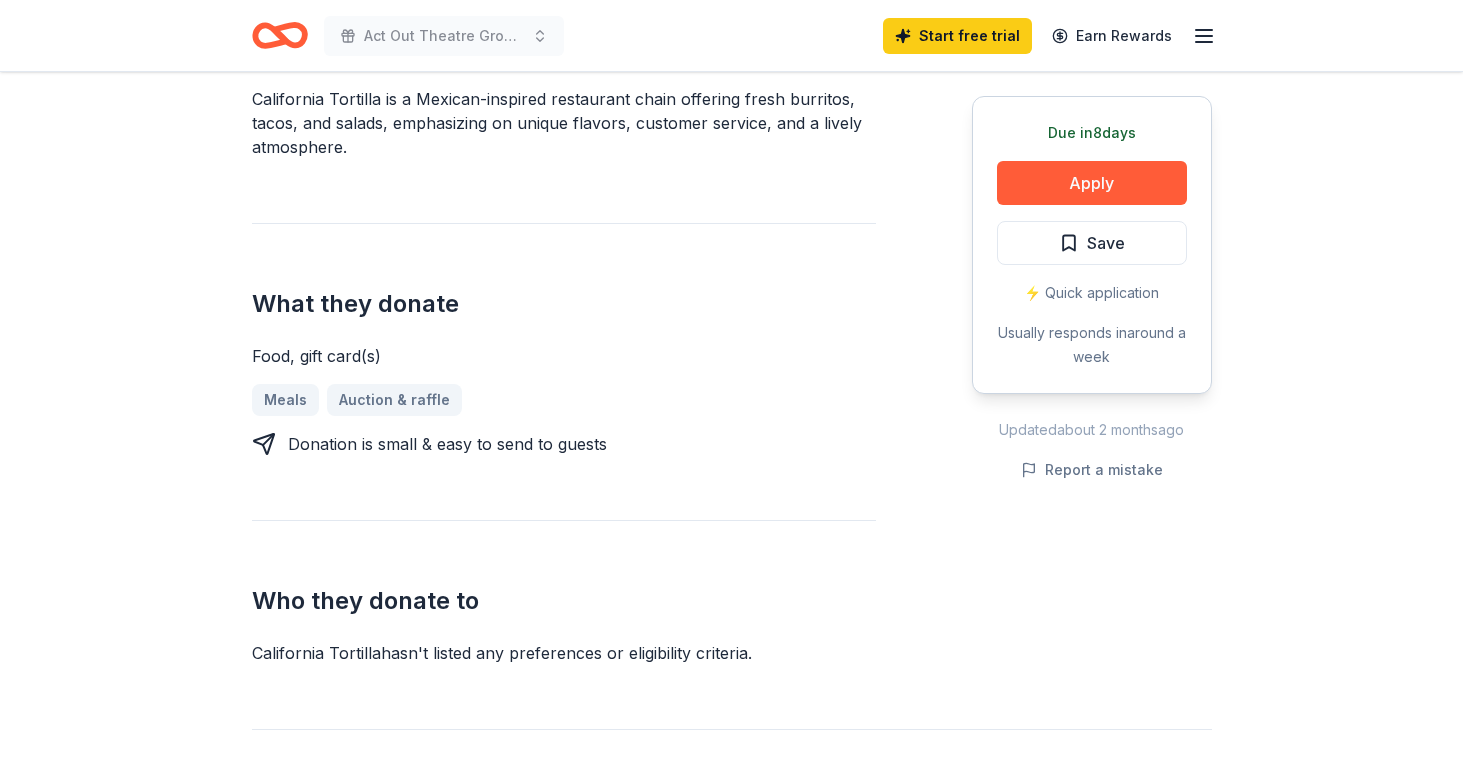 scroll, scrollTop: 659, scrollLeft: 0, axis: vertical 